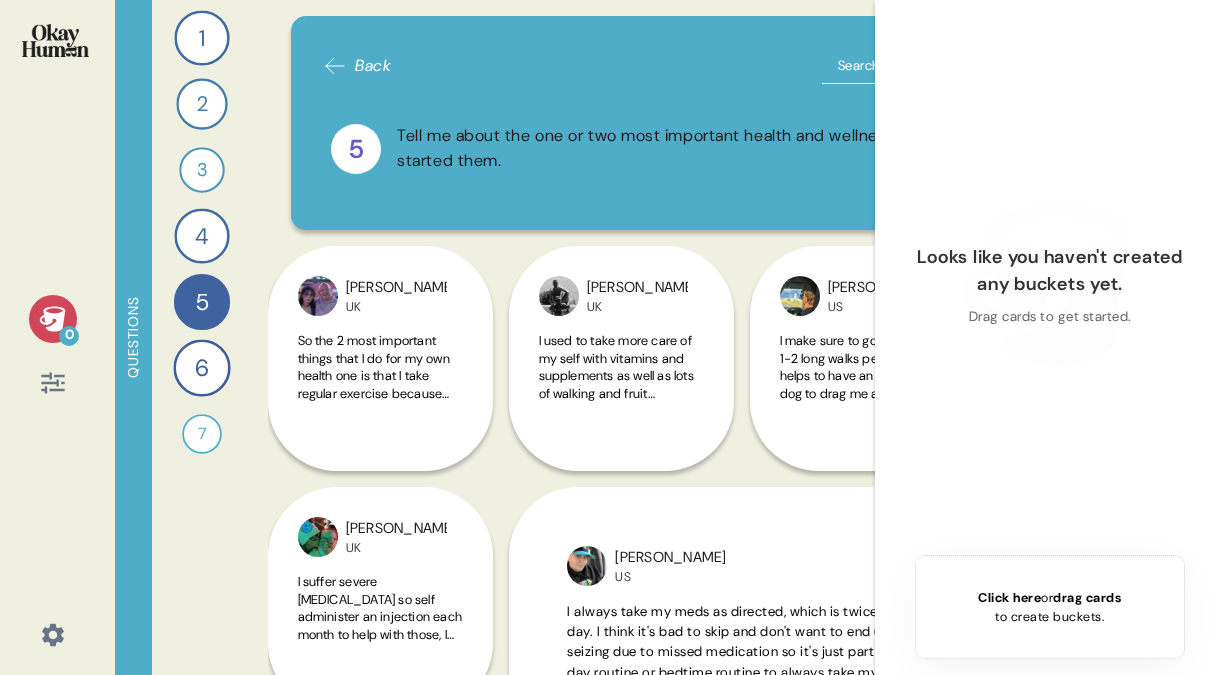 scroll, scrollTop: 0, scrollLeft: 0, axis: both 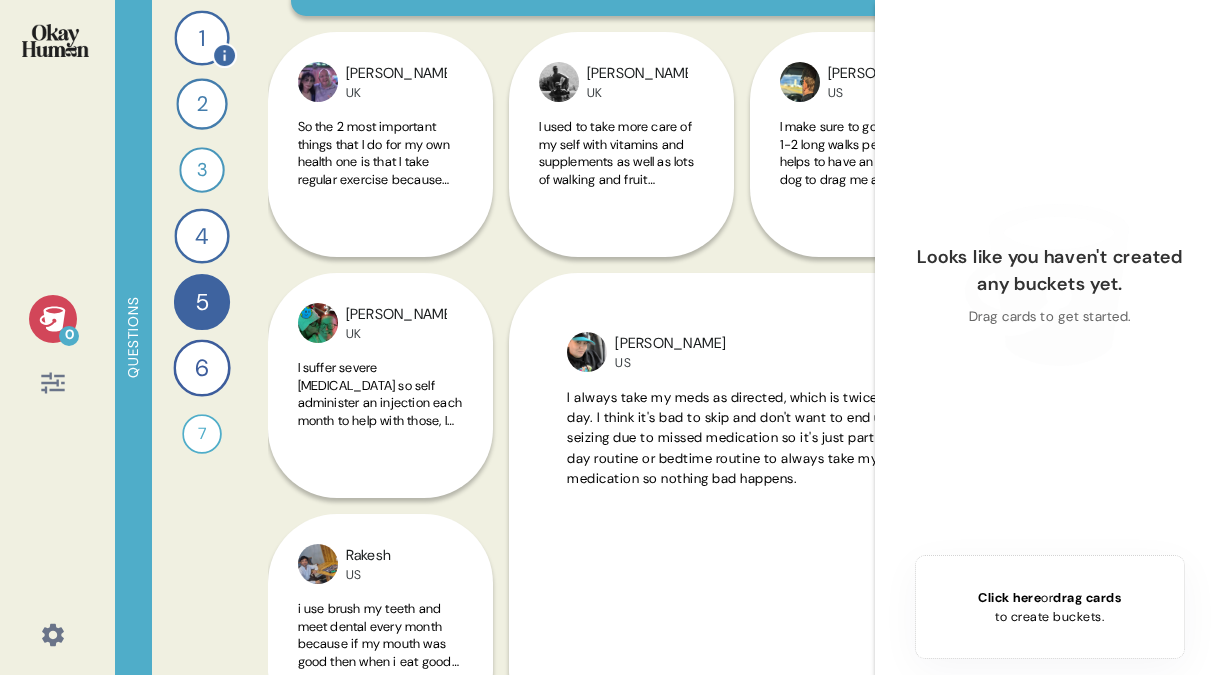 click on "1" at bounding box center [201, 37] 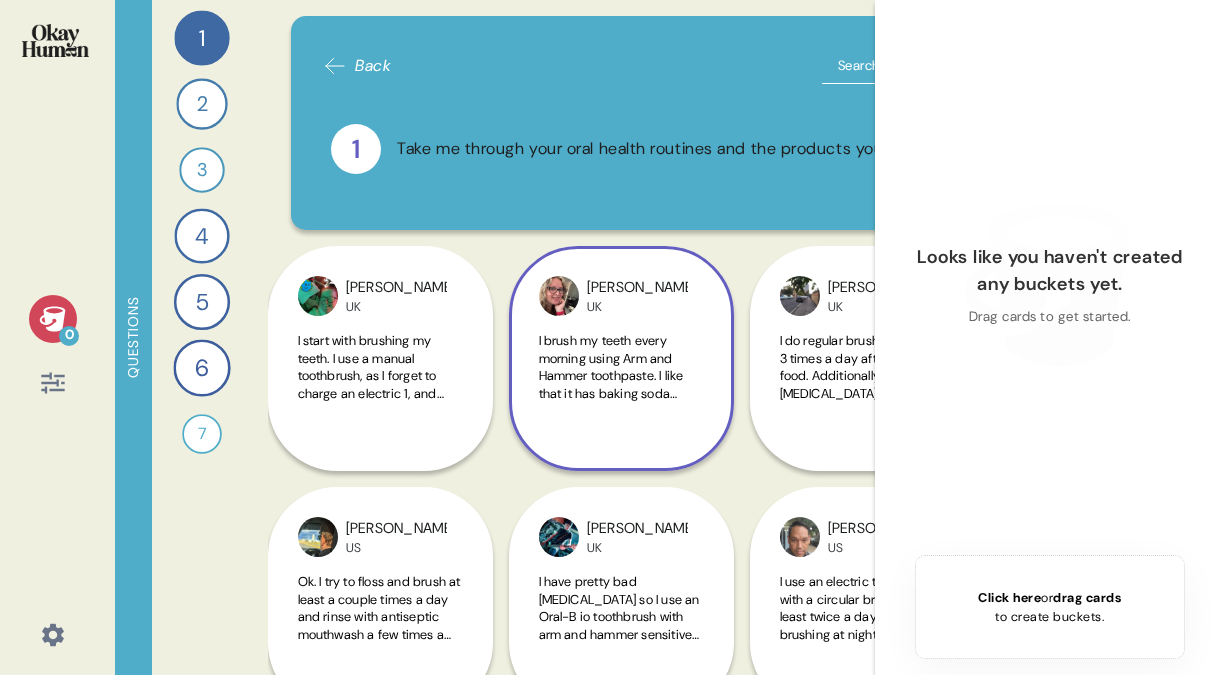 scroll, scrollTop: 24, scrollLeft: 0, axis: vertical 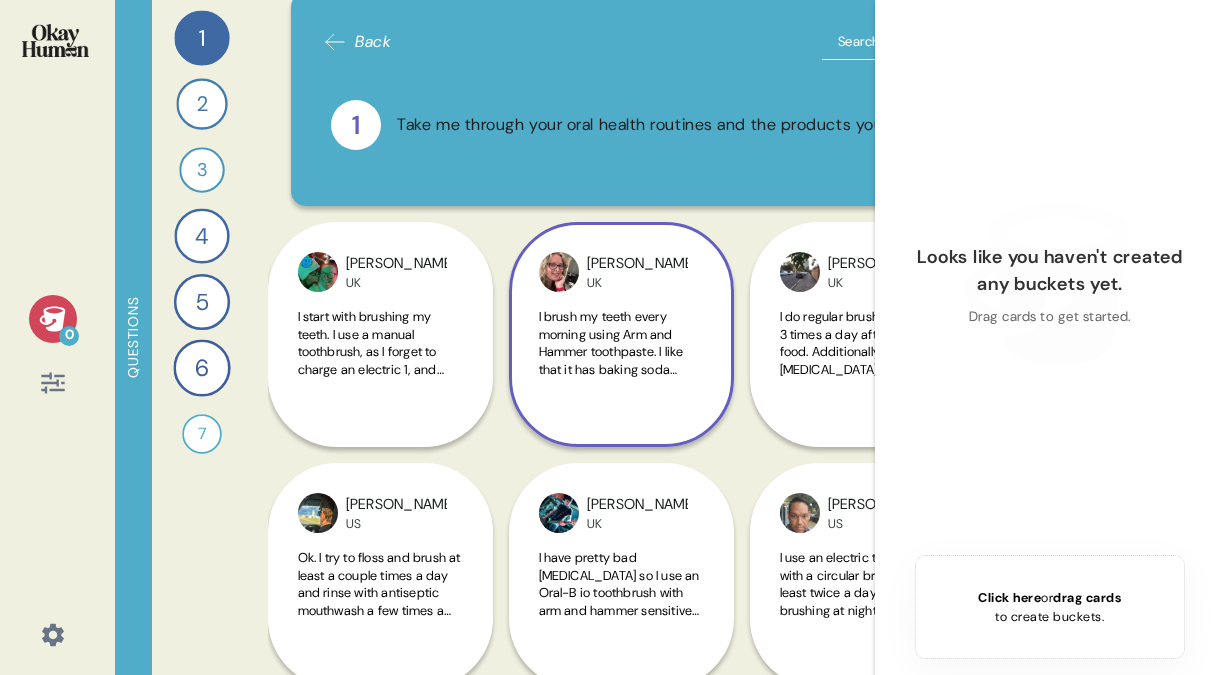click on "I brush my teeth every morning using Arm and Hammer toothpaste. I like that it has baking soda which I feel helps keep my teeth white. I may use mouthwash at some point in the say if I feel like my breath isn't fresh but don't use it after brushing at that point because it's usually before breakfast and i don't like the strong flavour ruining breakfast.
If I'm using it through the day it will be something mild like [MEDICAL_DATA]. Before bed I brush my teeth and then I use Corsodyl as I like the healing on my gums, it tastes rubbish so I don't want it before food" at bounding box center [621, 500] 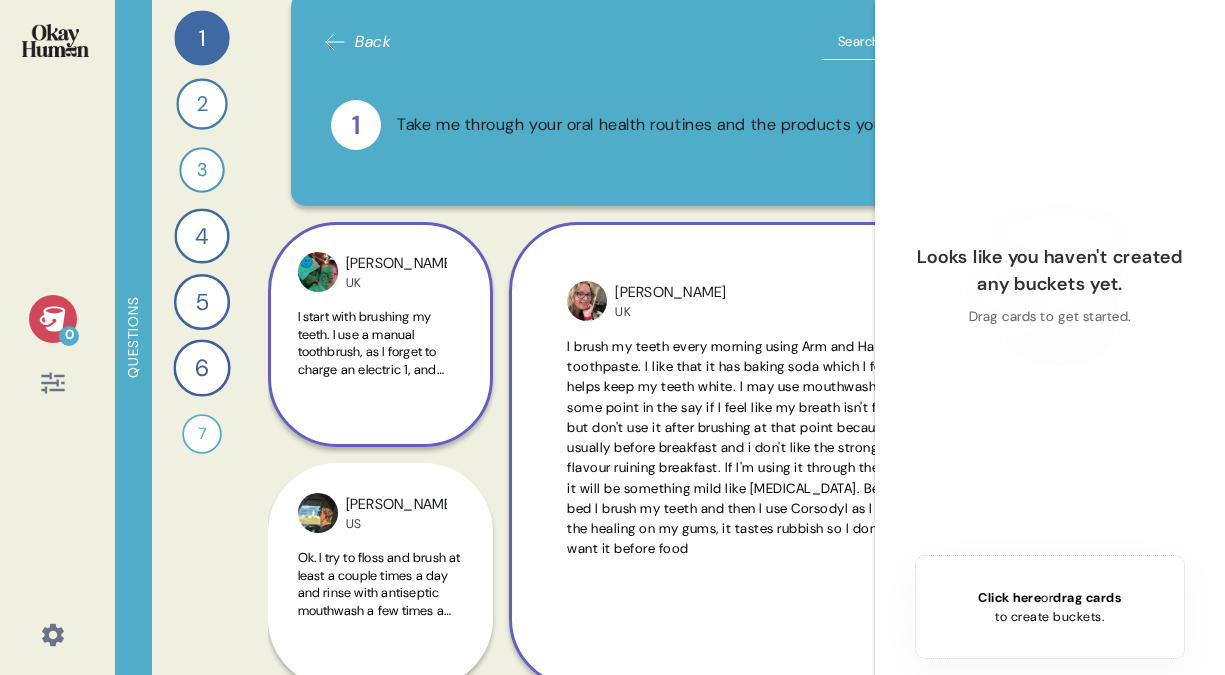 click on "I start with brushing my teeth. I use a manual toothbrush, as I forget to charge an electric 1, and prefer oral b toothpaste, as I prefer the way it tastes, and how it makes my mouth taste and teeth feel, but will also use mentadent or colgate.  I brush my teeth in a circular motion, taking around 2 to 3 minutes, making sure to brush all tooth surfaces, as I like me teeth to feel clean too, then if I remember I brush my tongue. I don't use floss, as I find it painful. I use a water flosser, which I find much nicer and easier on my gums, then after that I use mouth wash. I buy a medicated mouthwash, usually a cheaper version of corsydl, as I sometimes suffer with bleeding gums. However, If I'm in a rush, I tend to miss either the floss or mouth wash." at bounding box center (380, 562) 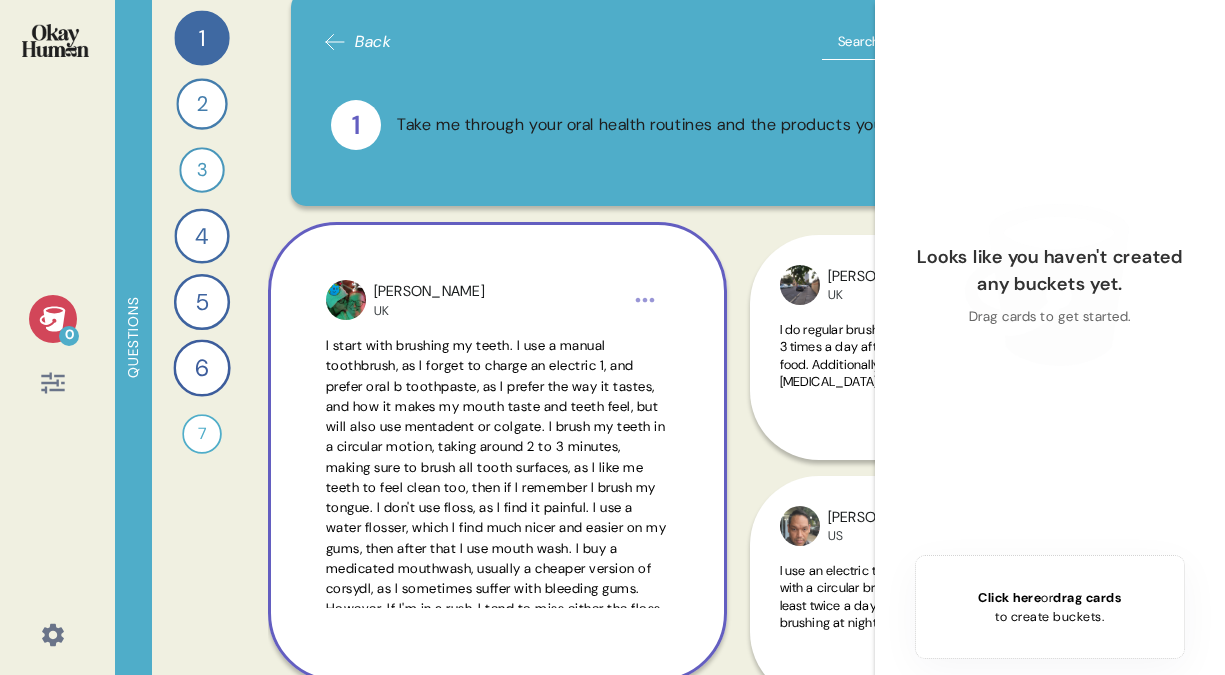 scroll, scrollTop: 27, scrollLeft: 0, axis: vertical 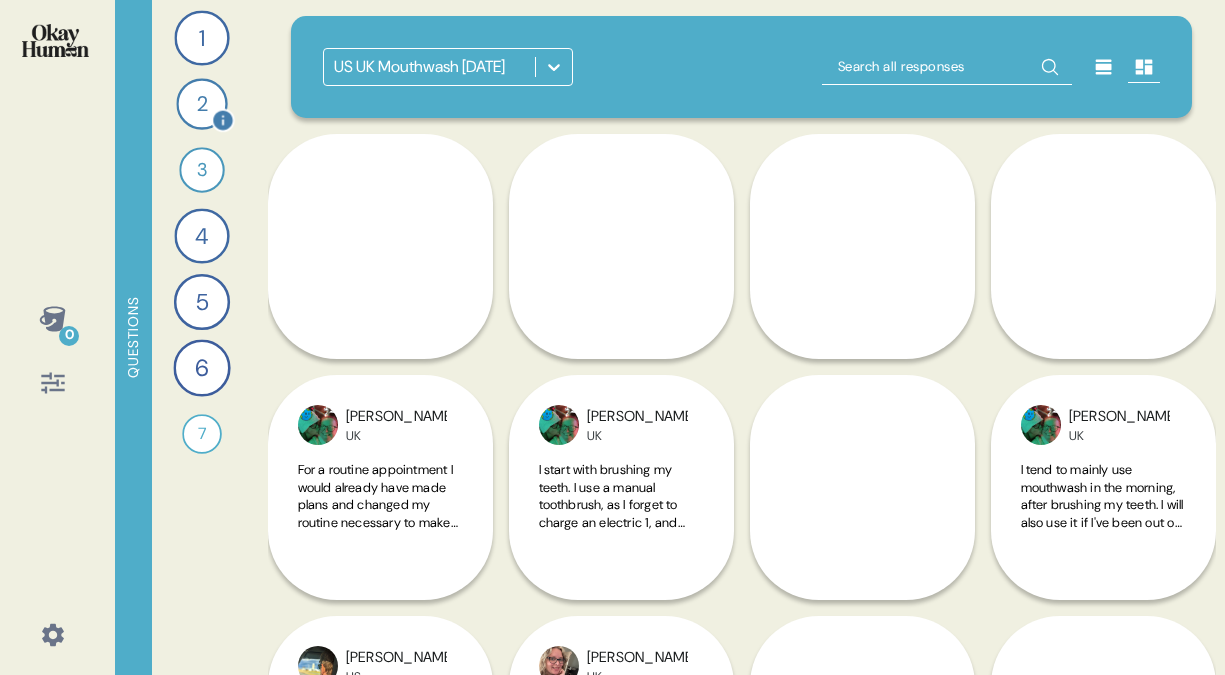 click on "2" at bounding box center [201, 103] 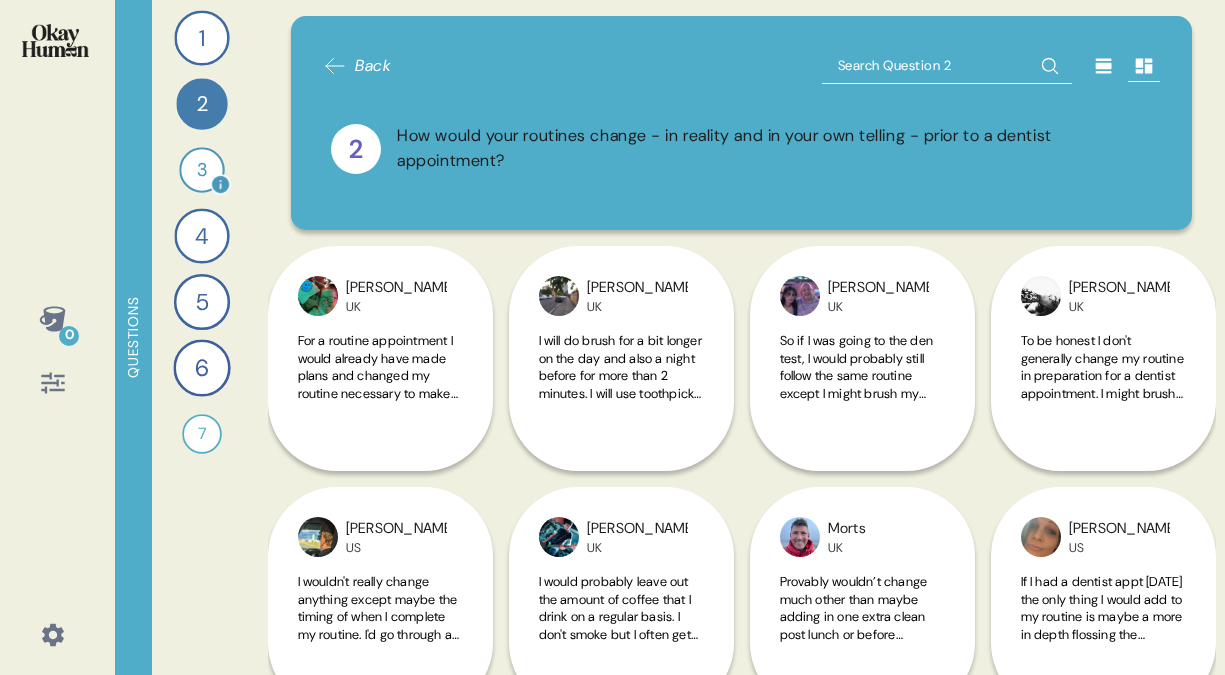 click on "3" at bounding box center [201, 169] 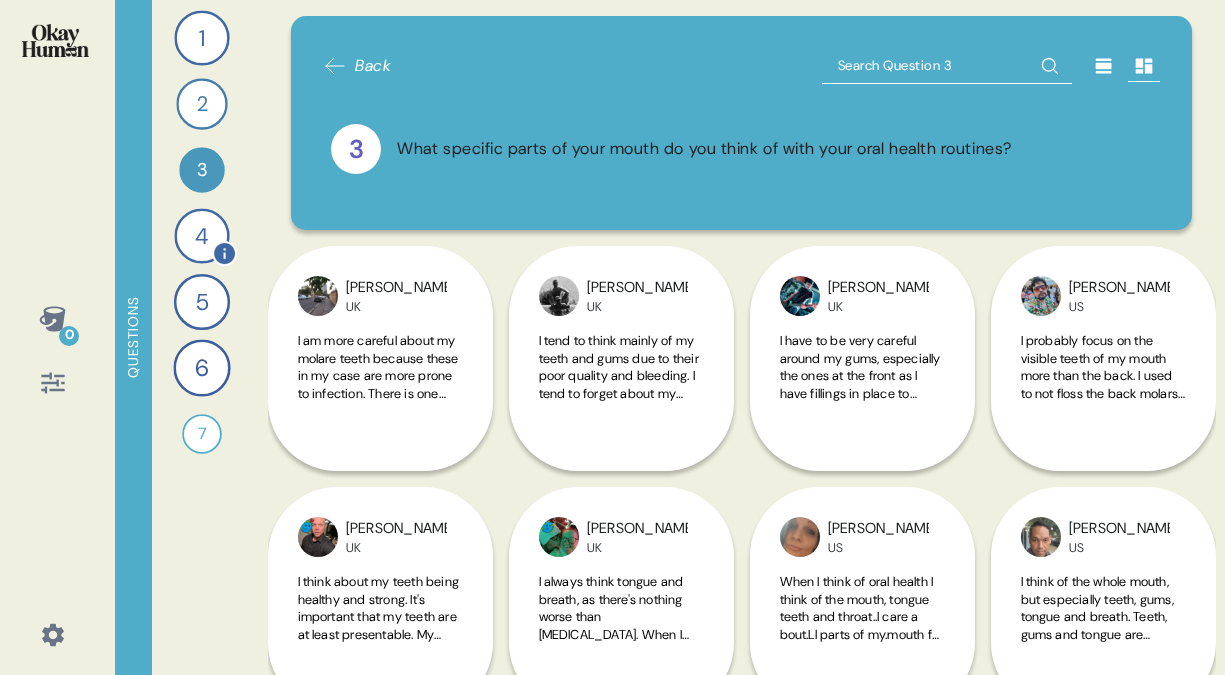 click on "4" at bounding box center (201, 235) 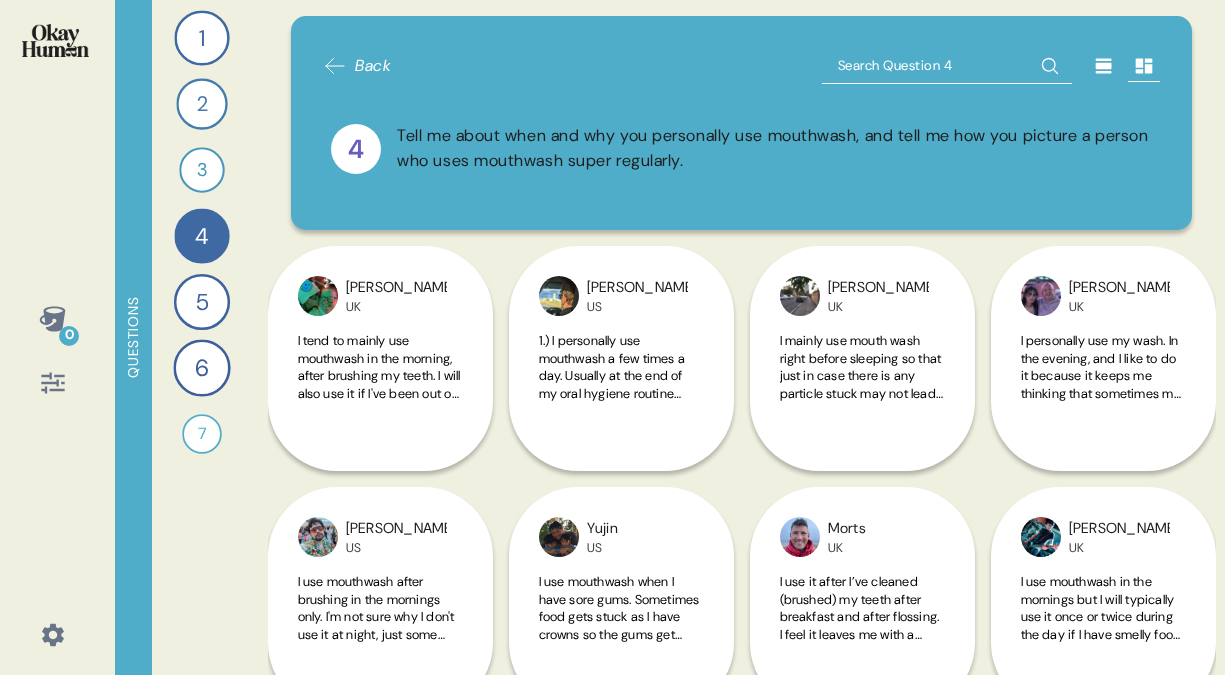 click 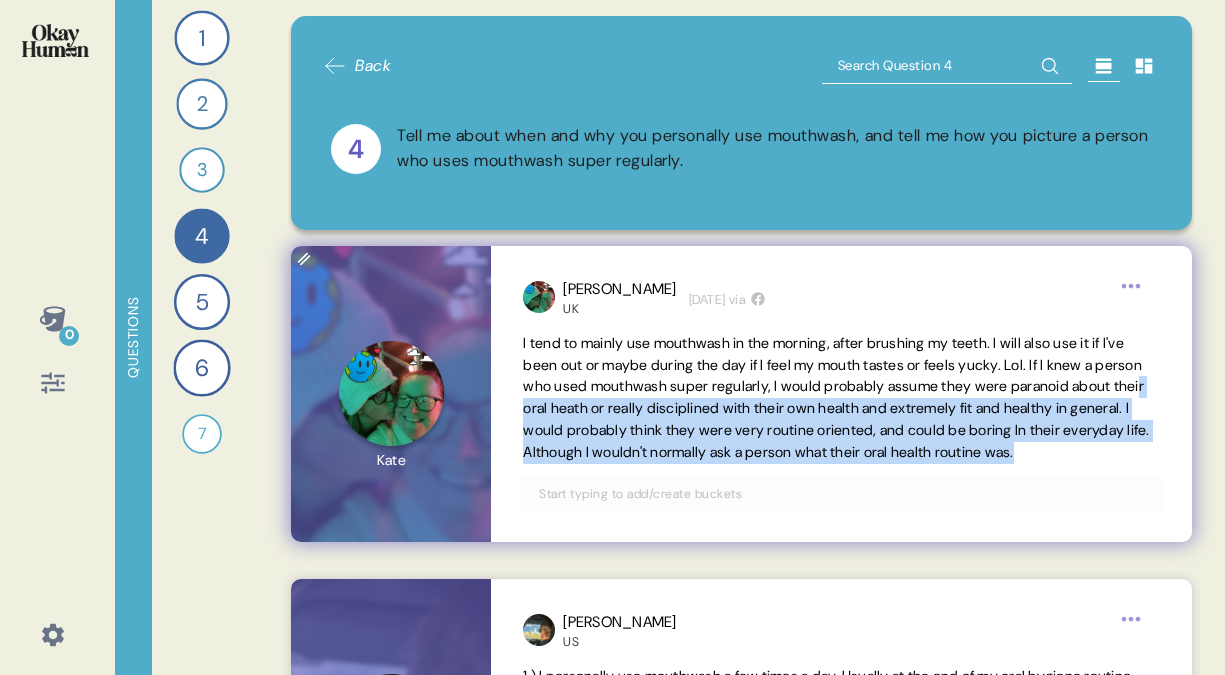 drag, startPoint x: 743, startPoint y: 482, endPoint x: 662, endPoint y: 411, distance: 107.71258 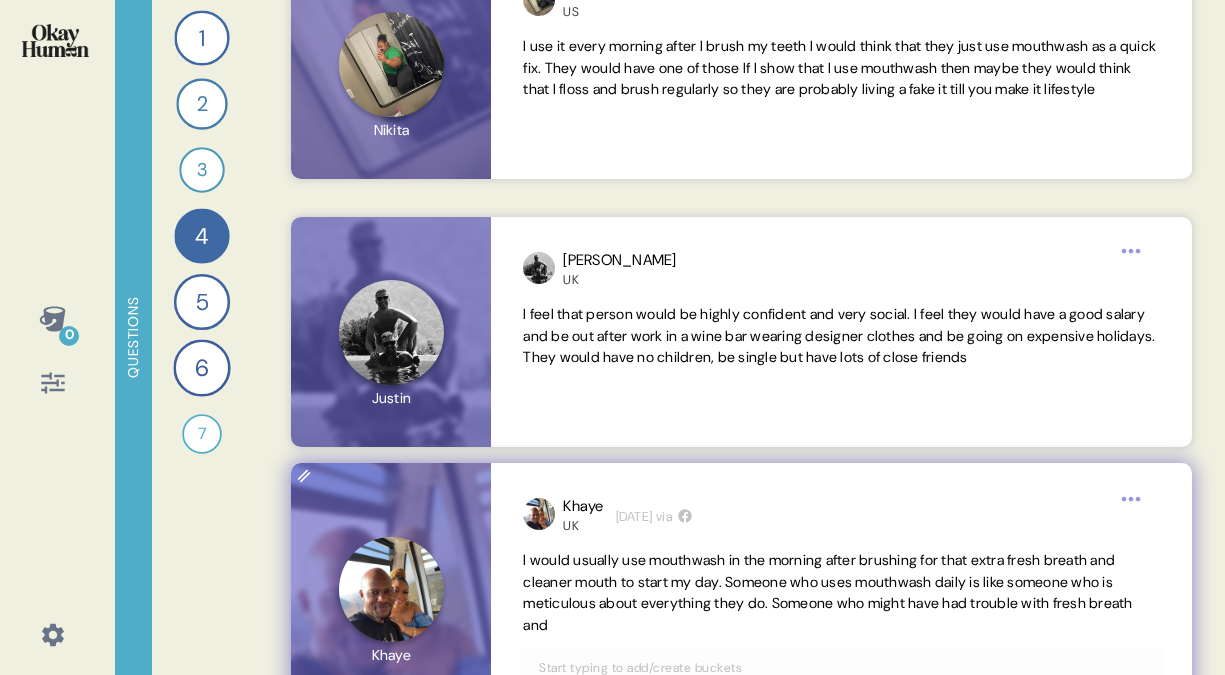 scroll, scrollTop: 3836, scrollLeft: 0, axis: vertical 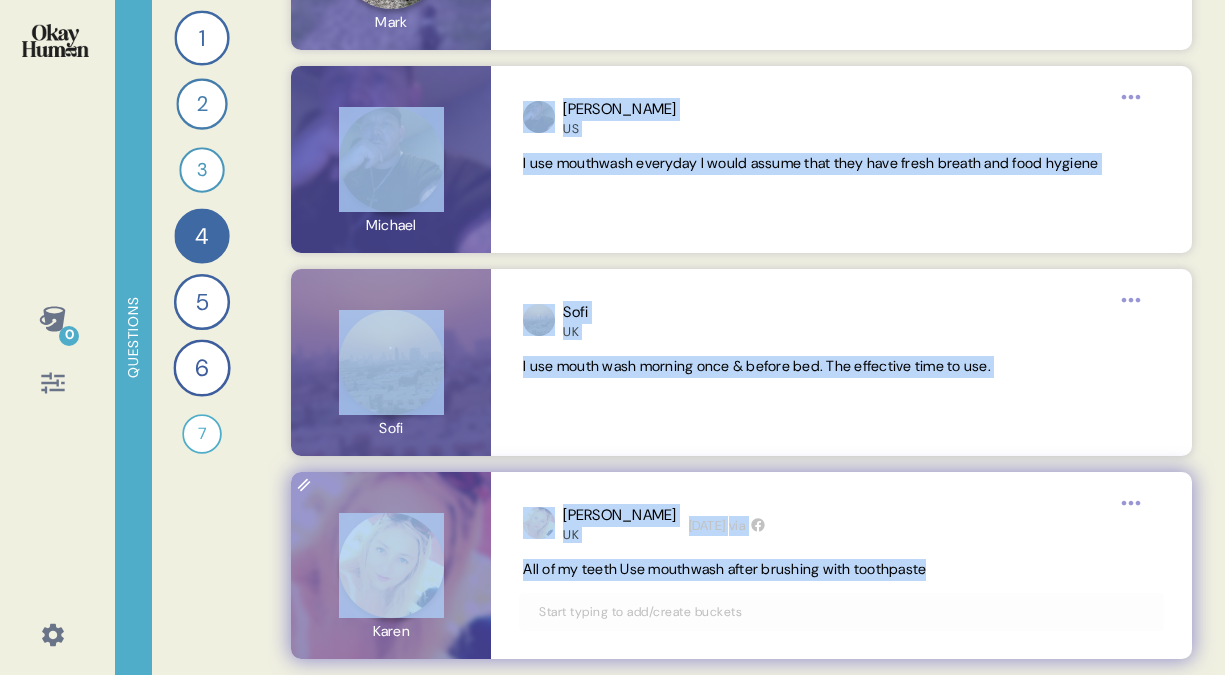 drag, startPoint x: 521, startPoint y: 349, endPoint x: 1009, endPoint y: 576, distance: 538.21277 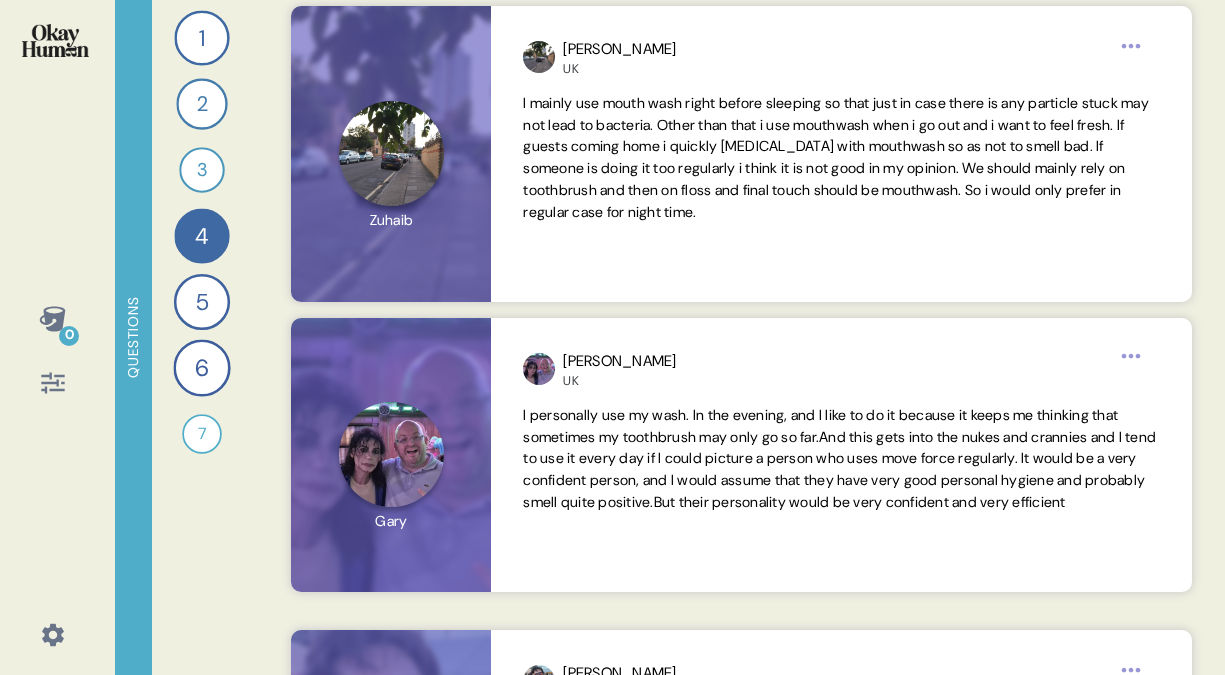 scroll, scrollTop: 62, scrollLeft: 0, axis: vertical 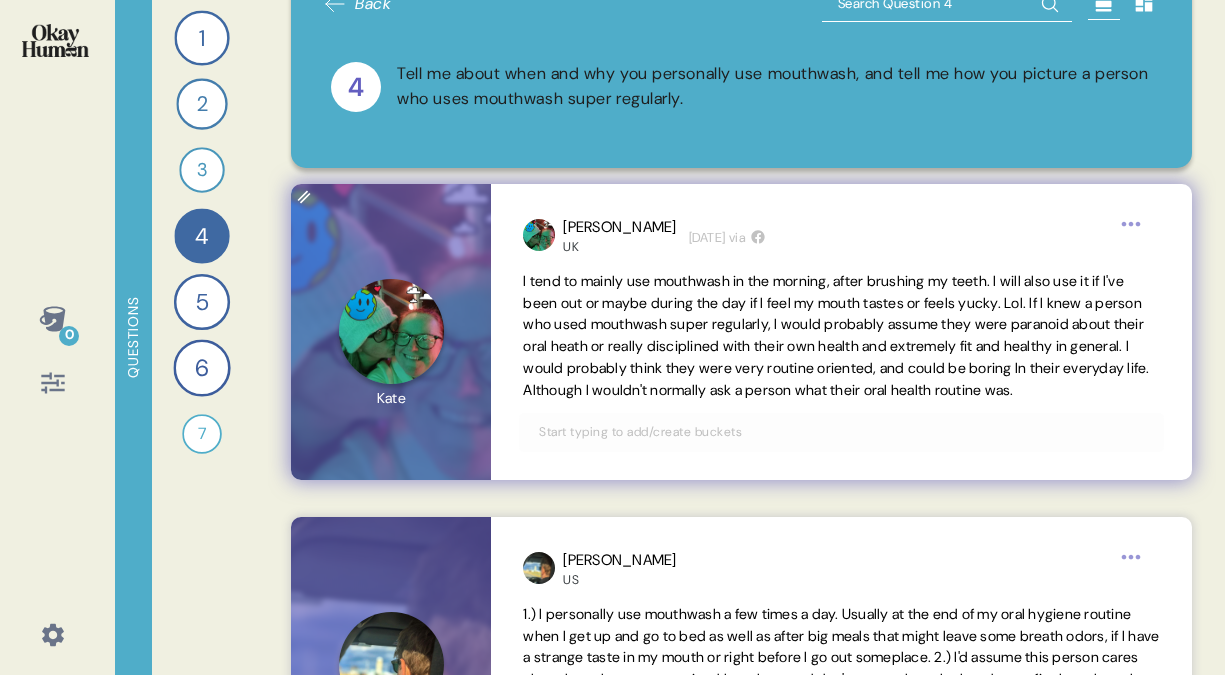 click on "I tend to mainly use mouthwash in the morning, after brushing my teeth. I will also use it if I've been out or maybe during the day if I feel my mouth tastes or feels yucky. Lol.                                      If I knew a person who used mouthwash super regularly,  I would probably assume they were paranoid about their oral heath or really disciplined with their own health and extremely fit and healthy in general. I would probably think they were very routine oriented, and could be boring In their everyday life. Although I wouldn't normally ask a person what their oral health routine was." at bounding box center (841, 336) 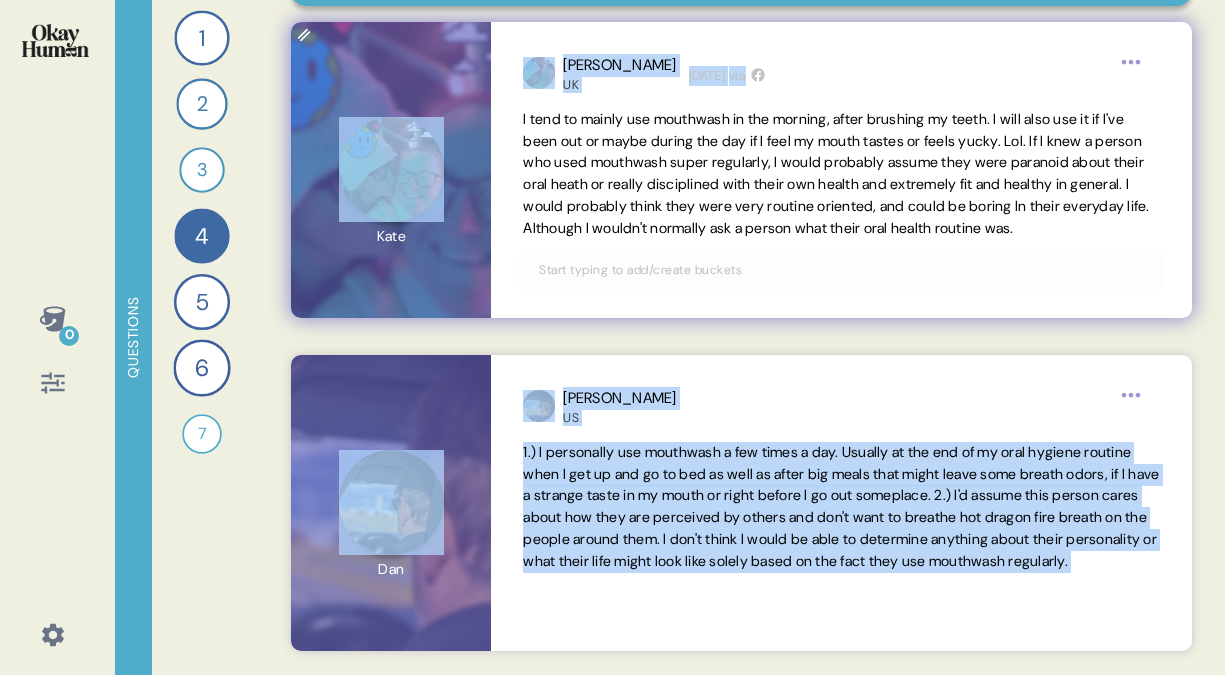 scroll, scrollTop: 399, scrollLeft: 0, axis: vertical 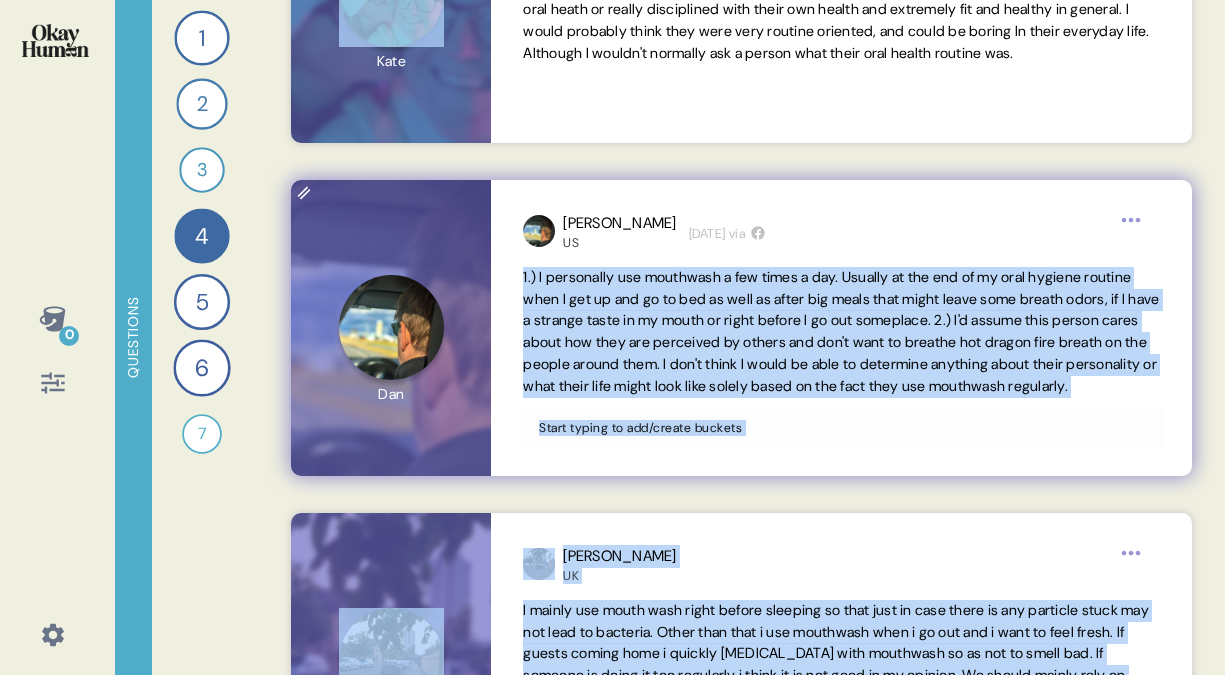 drag, startPoint x: 523, startPoint y: 277, endPoint x: 740, endPoint y: 253, distance: 218.32315 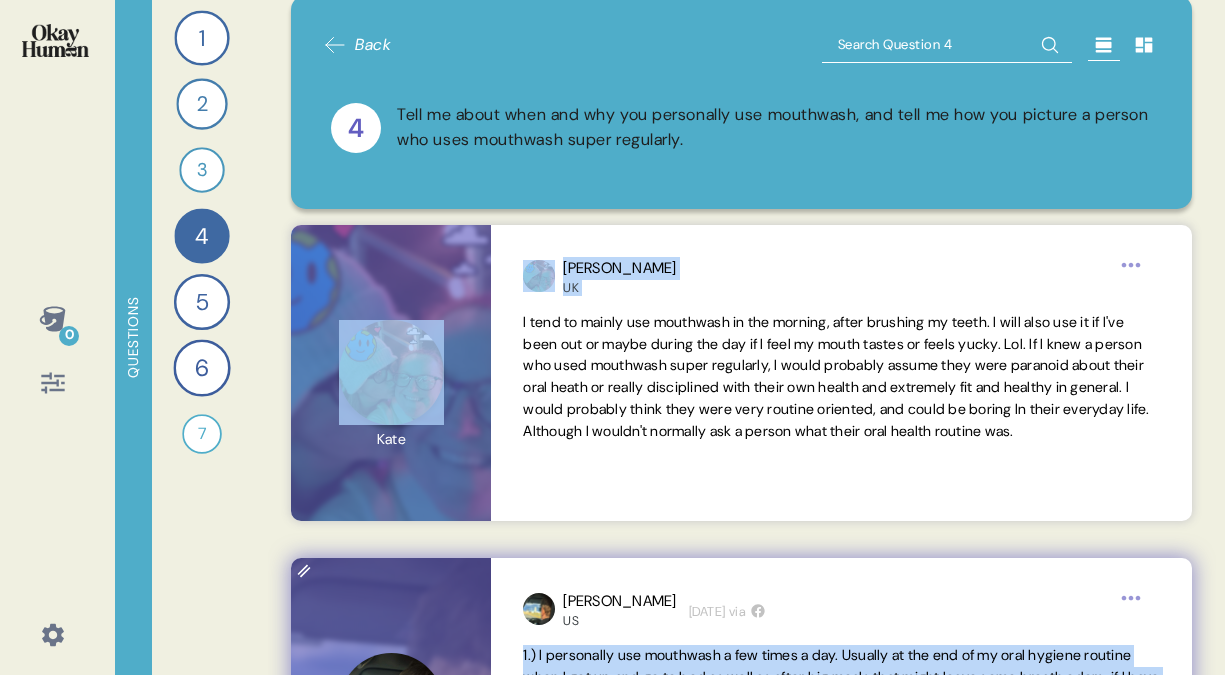 scroll, scrollTop: 0, scrollLeft: 0, axis: both 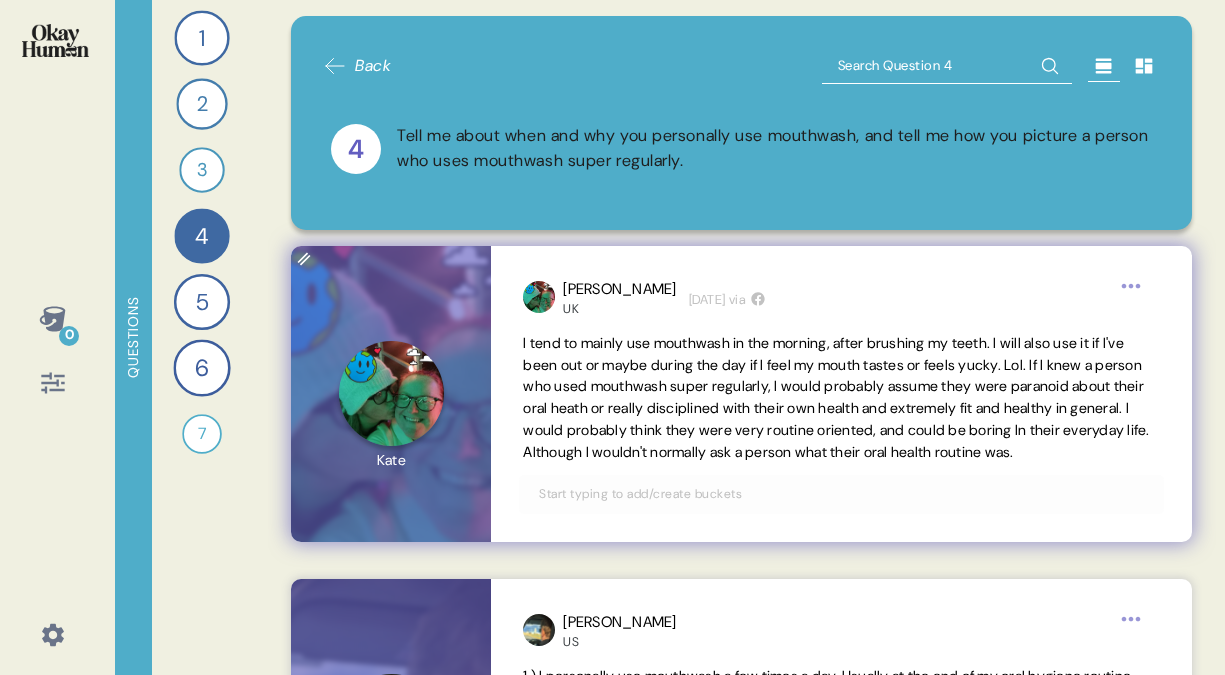 click on "I tend to mainly use mouthwash in the morning, after brushing my teeth. I will also use it if I've been out or maybe during the day if I feel my mouth tastes or feels yucky. Lol.                                      If I knew a person who used mouthwash super regularly,  I would probably assume they were paranoid about their oral heath or really disciplined with their own health and extremely fit and healthy in general. I would probably think they were very routine oriented, and could be boring In their everyday life. Although I wouldn't normally ask a person what their oral health routine was." at bounding box center [836, 397] 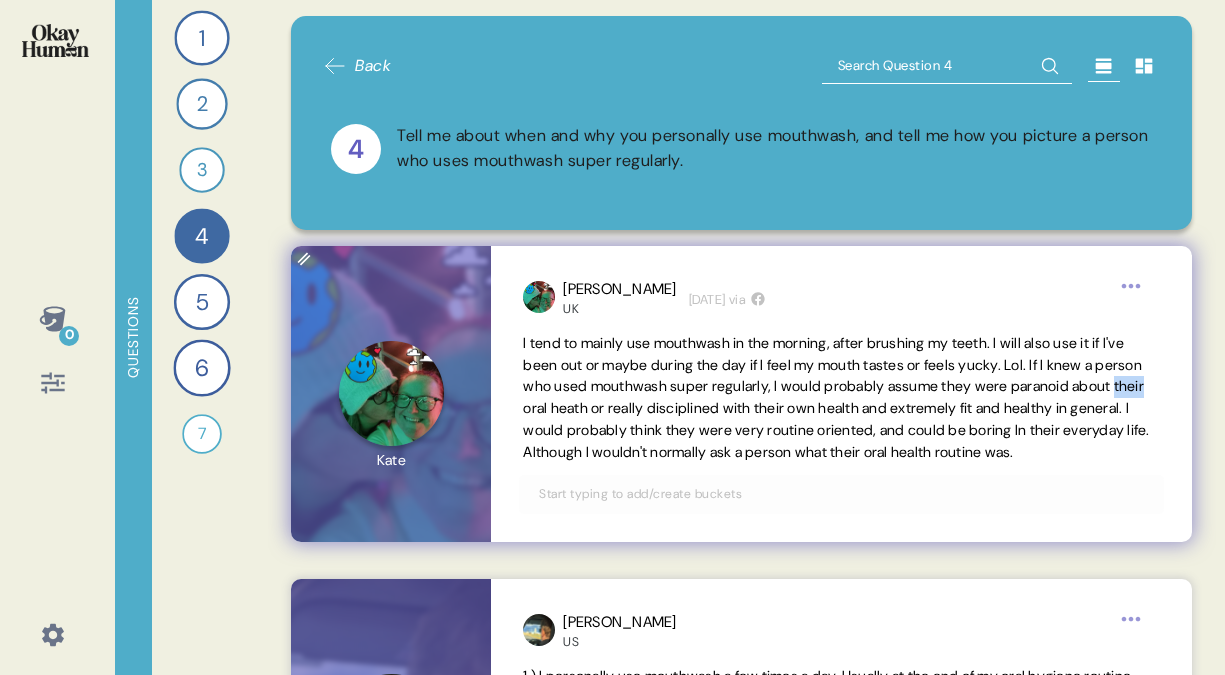 click on "I tend to mainly use mouthwash in the morning, after brushing my teeth. I will also use it if I've been out or maybe during the day if I feel my mouth tastes or feels yucky. Lol.                                      If I knew a person who used mouthwash super regularly,  I would probably assume they were paranoid about their oral heath or really disciplined with their own health and extremely fit and healthy in general. I would probably think they were very routine oriented, and could be boring In their everyday life. Although I wouldn't normally ask a person what their oral health routine was." at bounding box center (836, 397) 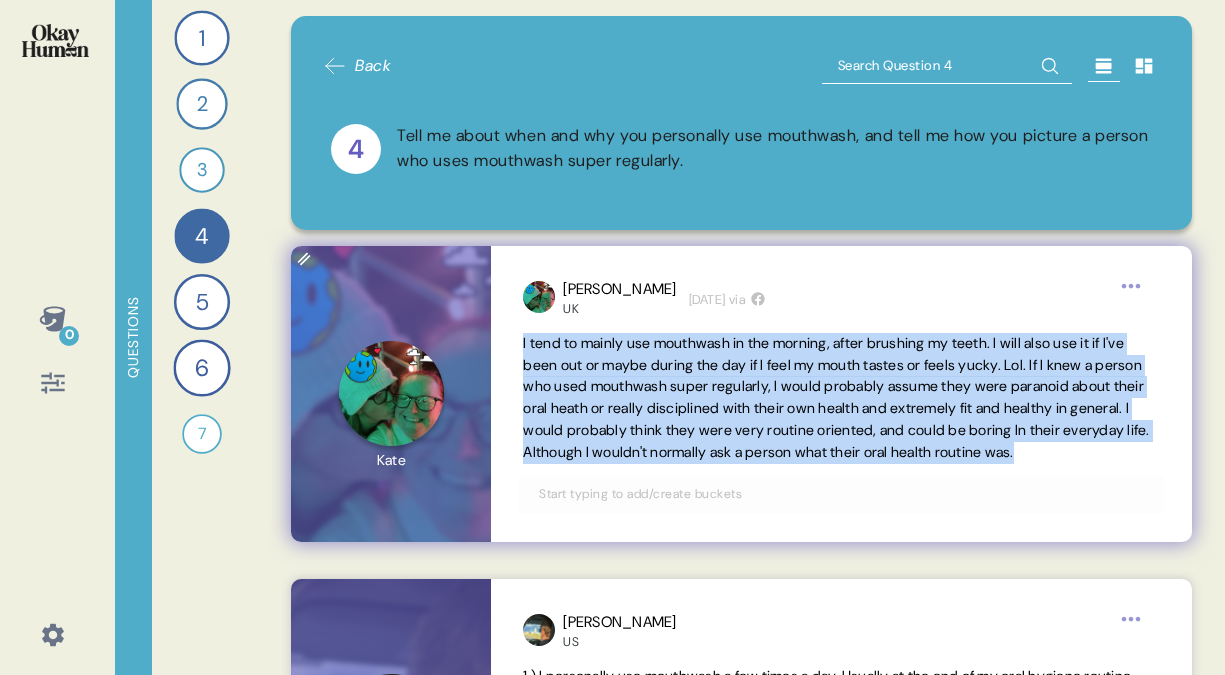 click on "I tend to mainly use mouthwash in the morning, after brushing my teeth. I will also use it if I've been out or maybe during the day if I feel my mouth tastes or feels yucky. Lol.                                      If I knew a person who used mouthwash super regularly,  I would probably assume they were paranoid about their oral heath or really disciplined with their own health and extremely fit and healthy in general. I would probably think they were very routine oriented, and could be boring In their everyday life. Although I wouldn't normally ask a person what their oral health routine was." at bounding box center [836, 397] 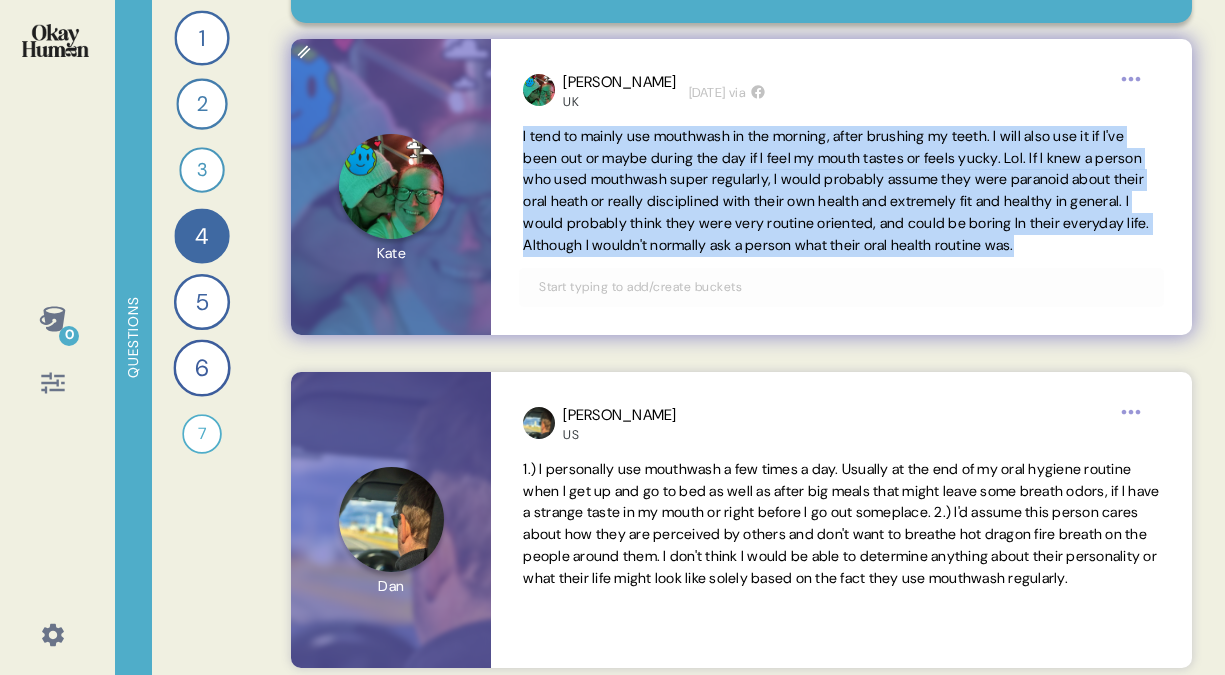 scroll, scrollTop: 264, scrollLeft: 0, axis: vertical 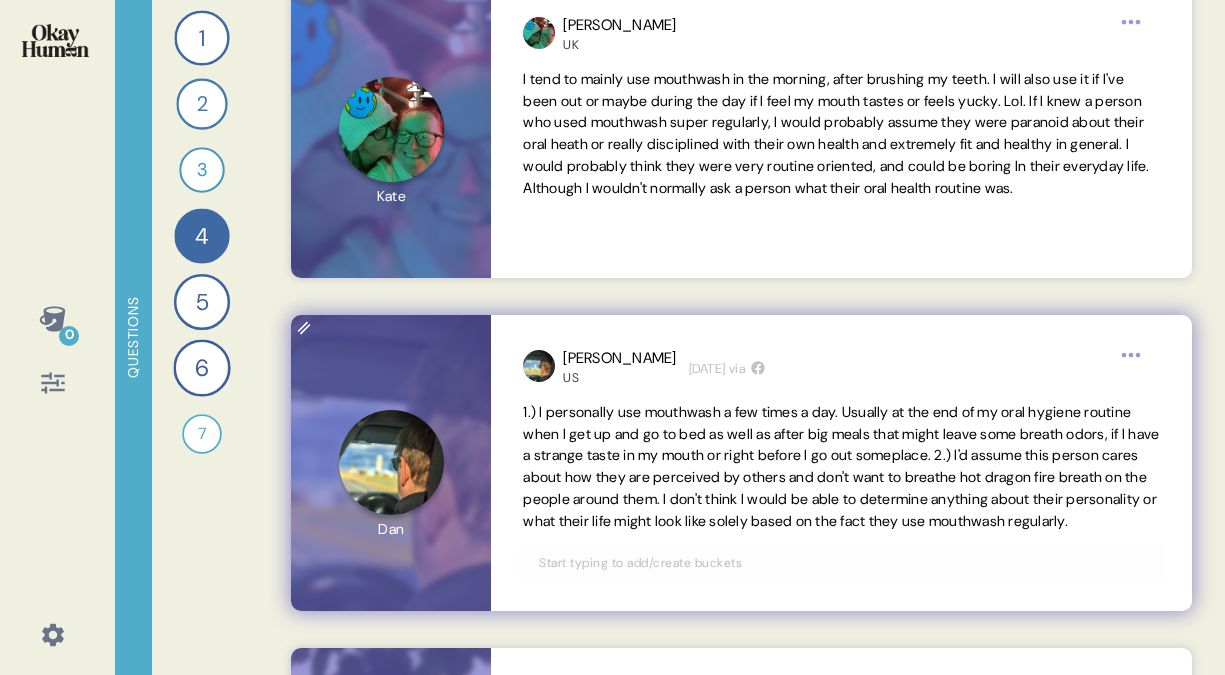 click on "1.) I personally use mouthwash a few times a day. Usually at the end of my oral hygiene routine when I get up and go to bed as well as after big meals that might leave some breath odors, if I have a strange taste in my mouth or right before I go out someplace.  2.) I'd assume this person cares about how they are perceived by others and don't want to breathe hot dragon fire breath on the people around them. I don't think I would be able to determine anything about their personality or what their life might look like solely based on the fact they use mouthwash regularly." at bounding box center [841, 466] 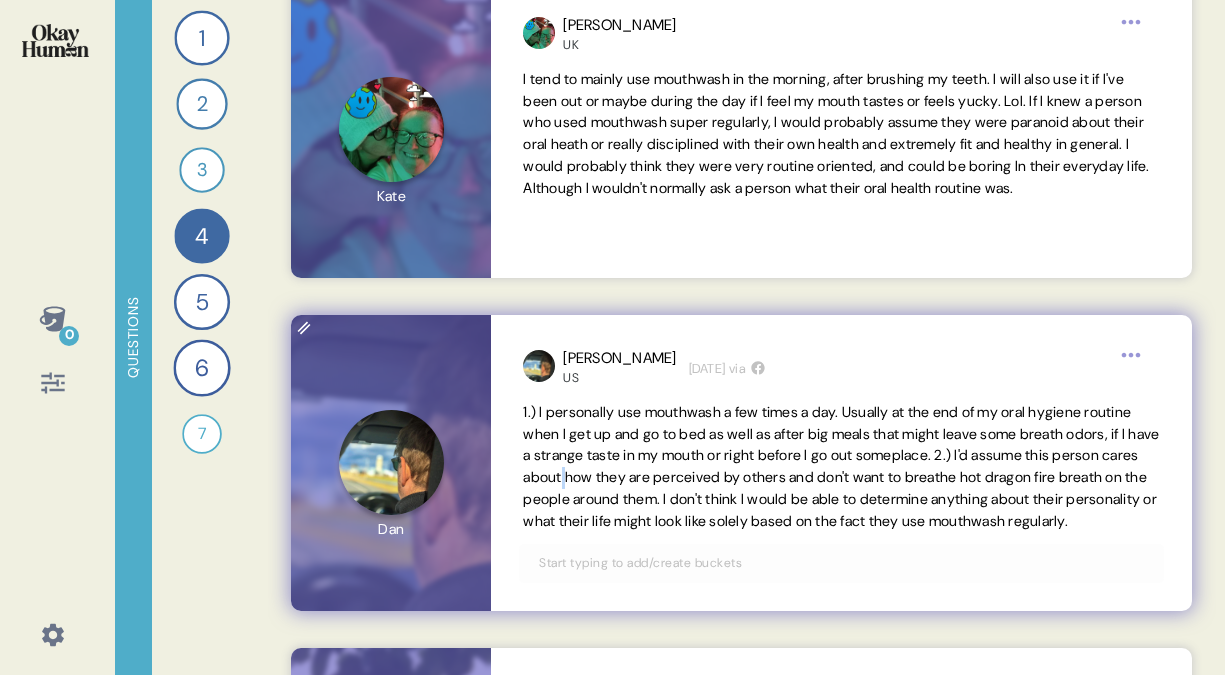 click on "1.) I personally use mouthwash a few times a day. Usually at the end of my oral hygiene routine when I get up and go to bed as well as after big meals that might leave some breath odors, if I have a strange taste in my mouth or right before I go out someplace.  2.) I'd assume this person cares about how they are perceived by others and don't want to breathe hot dragon fire breath on the people around them. I don't think I would be able to determine anything about their personality or what their life might look like solely based on the fact they use mouthwash regularly." at bounding box center (841, 466) 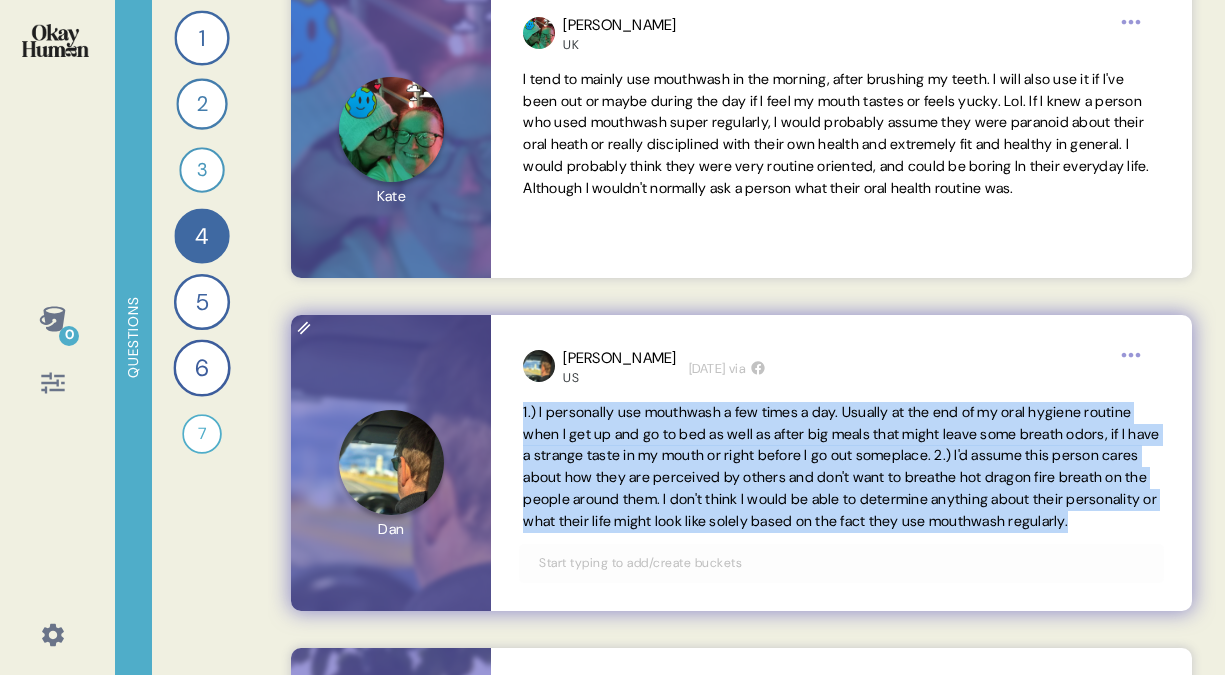 click on "1.) I personally use mouthwash a few times a day. Usually at the end of my oral hygiene routine when I get up and go to bed as well as after big meals that might leave some breath odors, if I have a strange taste in my mouth or right before I go out someplace.  2.) I'd assume this person cares about how they are perceived by others and don't want to breathe hot dragon fire breath on the people around them. I don't think I would be able to determine anything about their personality or what their life might look like solely based on the fact they use mouthwash regularly." at bounding box center [841, 466] 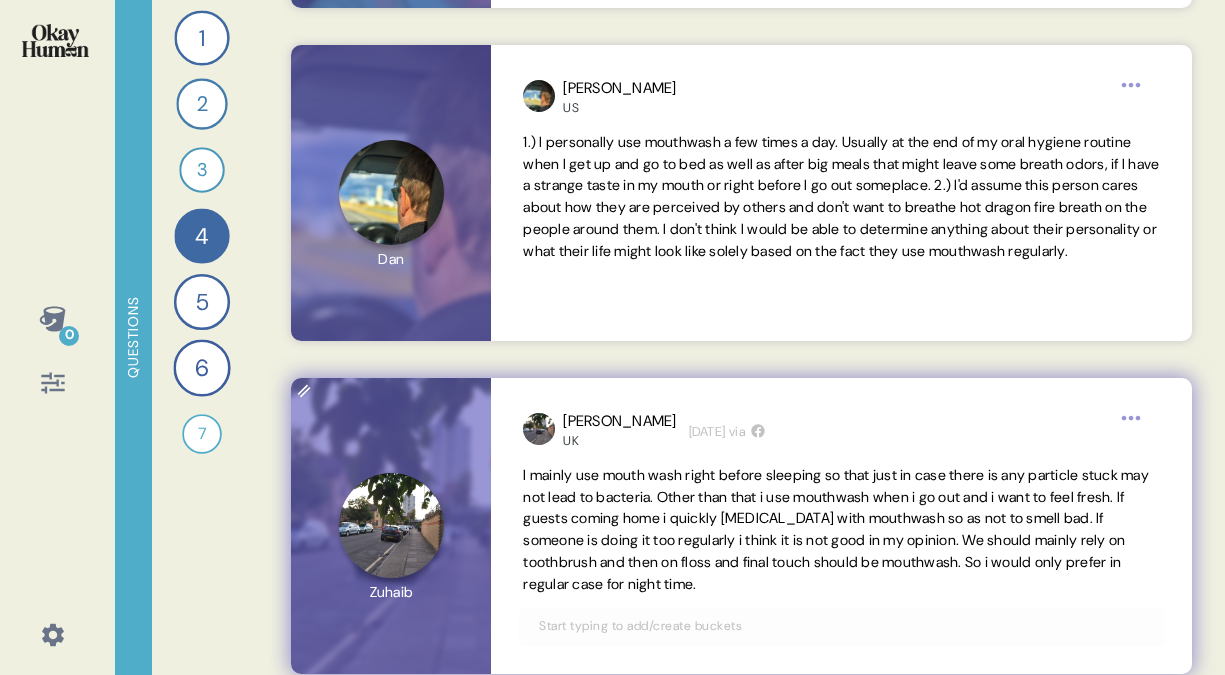 click on "I mainly use mouth wash right before sleeping so that just in case there is any particle stuck may not lead to bacteria. Other than that i use mouthwash when i go out and i want to feel fresh. If guests coming home i quickly [MEDICAL_DATA] with mouthwash so as not to smell bad.
If someone is doing it too regularly i think it is not good in my opinion. We should mainly rely on toothbrush and then on floss and final touch should be mouthwash. So i would only prefer in regular case for night time." at bounding box center (836, 529) 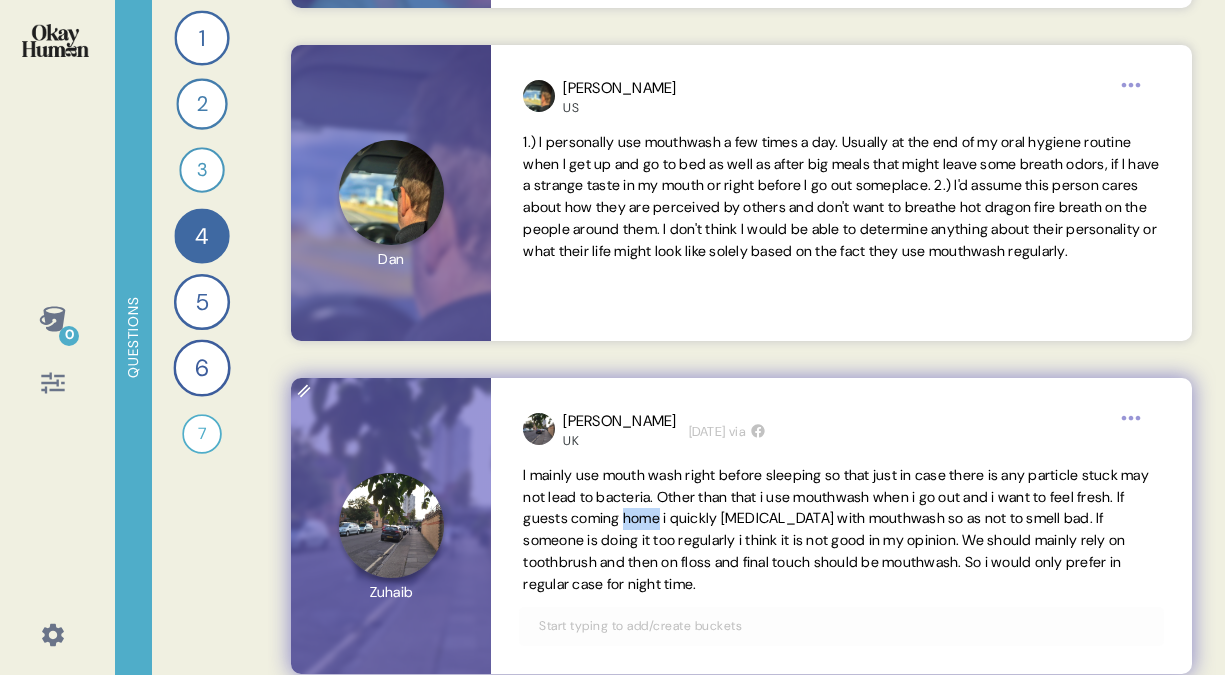 click on "I mainly use mouth wash right before sleeping so that just in case there is any particle stuck may not lead to bacteria. Other than that i use mouthwash when i go out and i want to feel fresh. If guests coming home i quickly [MEDICAL_DATA] with mouthwash so as not to smell bad.
If someone is doing it too regularly i think it is not good in my opinion. We should mainly rely on toothbrush and then on floss and final touch should be mouthwash. So i would only prefer in regular case for night time." at bounding box center (836, 529) 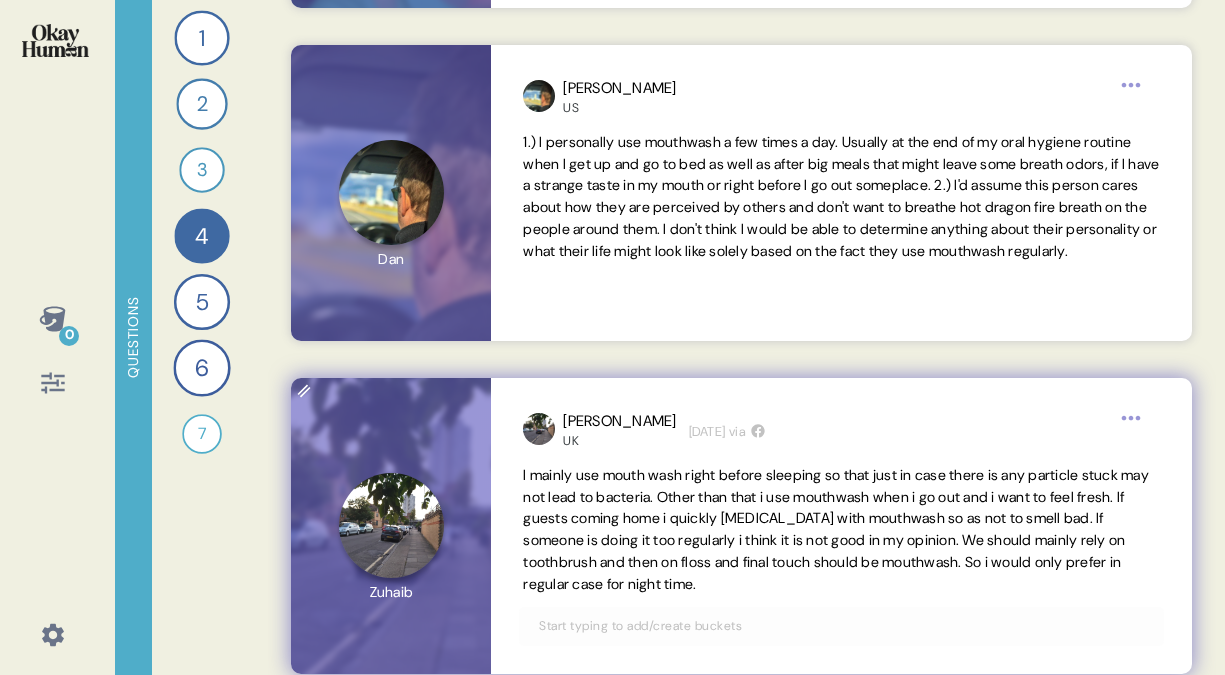 click on "I mainly use mouth wash right before sleeping so that just in case there is any particle stuck may not lead to bacteria. Other than that i use mouthwash when i go out and i want to feel fresh. If guests coming home i quickly [MEDICAL_DATA] with mouthwash so as not to smell bad.
If someone is doing it too regularly i think it is not good in my opinion. We should mainly rely on toothbrush and then on floss and final touch should be mouthwash. So i would only prefer in regular case for night time." at bounding box center [836, 529] 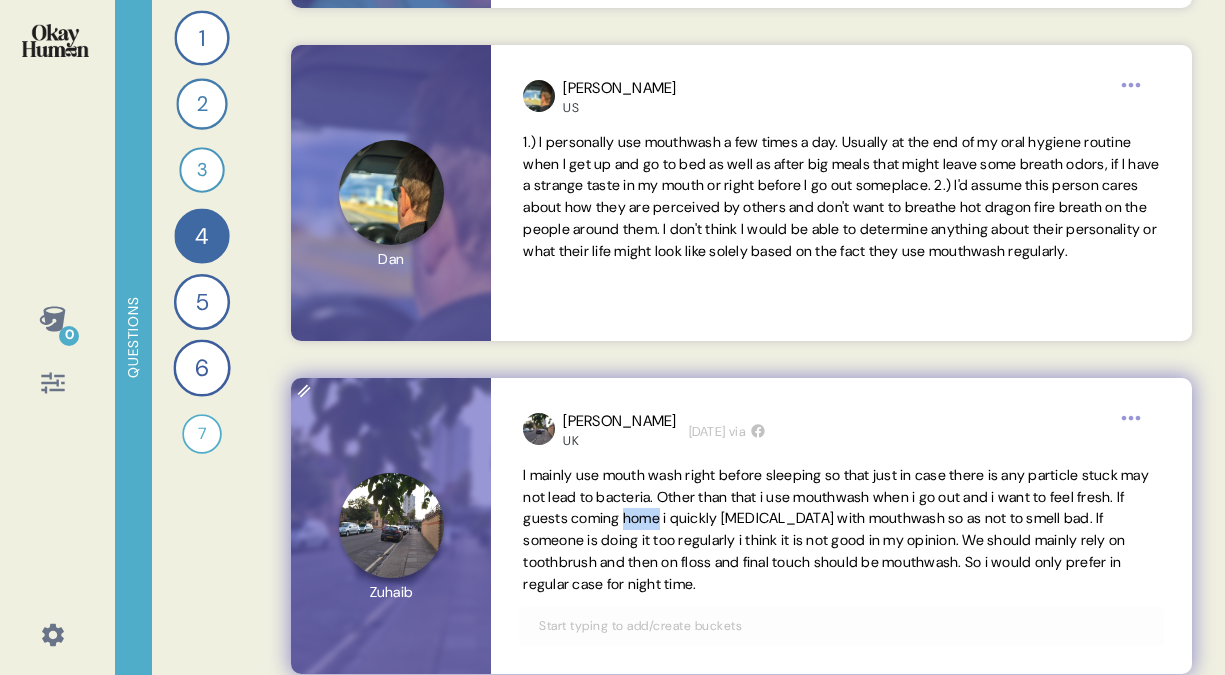 click on "I mainly use mouth wash right before sleeping so that just in case there is any particle stuck may not lead to bacteria. Other than that i use mouthwash when i go out and i want to feel fresh. If guests coming home i quickly [MEDICAL_DATA] with mouthwash so as not to smell bad.
If someone is doing it too regularly i think it is not good in my opinion. We should mainly rely on toothbrush and then on floss and final touch should be mouthwash. So i would only prefer in regular case for night time." at bounding box center (836, 529) 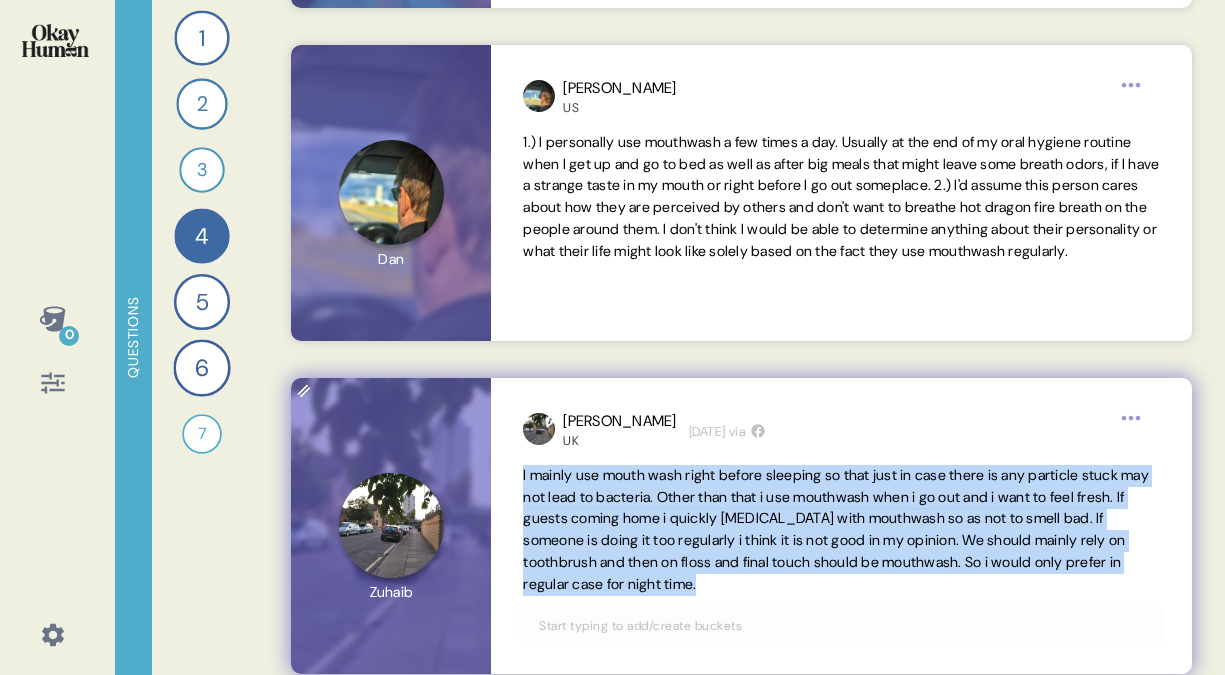 click on "I mainly use mouth wash right before sleeping so that just in case there is any particle stuck may not lead to bacteria. Other than that i use mouthwash when i go out and i want to feel fresh. If guests coming home i quickly [MEDICAL_DATA] with mouthwash so as not to smell bad.
If someone is doing it too regularly i think it is not good in my opinion. We should mainly rely on toothbrush and then on floss and final touch should be mouthwash. So i would only prefer in regular case for night time." at bounding box center (836, 529) 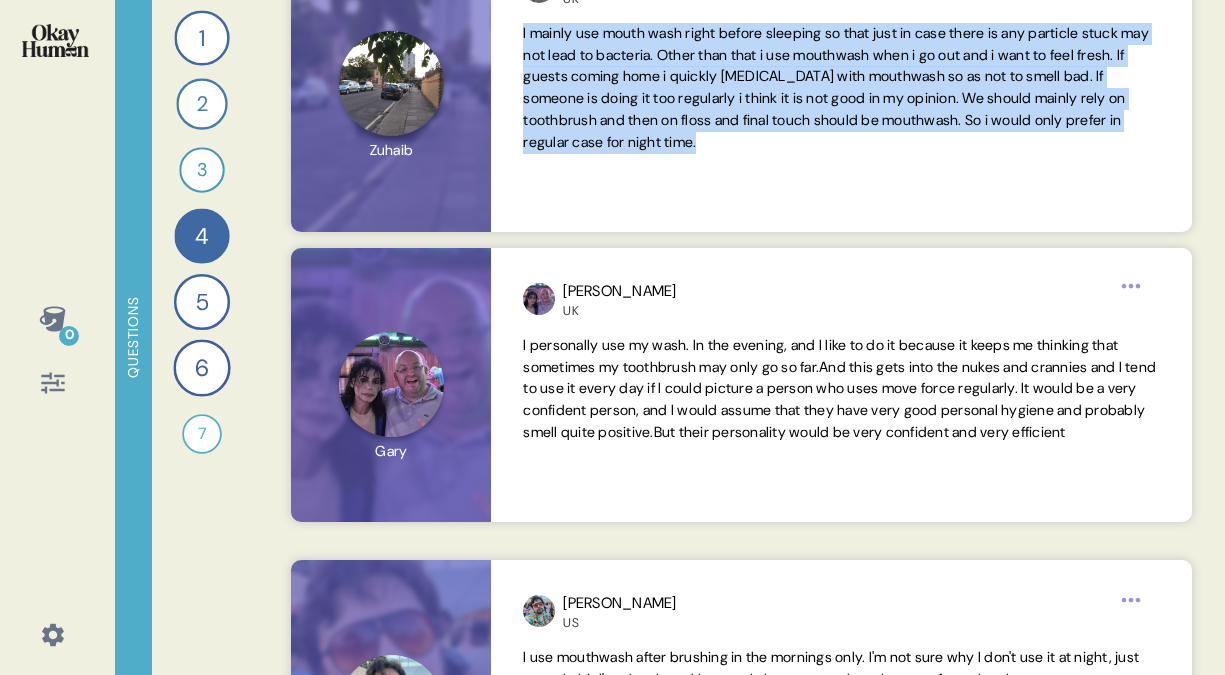 scroll, scrollTop: 970, scrollLeft: 0, axis: vertical 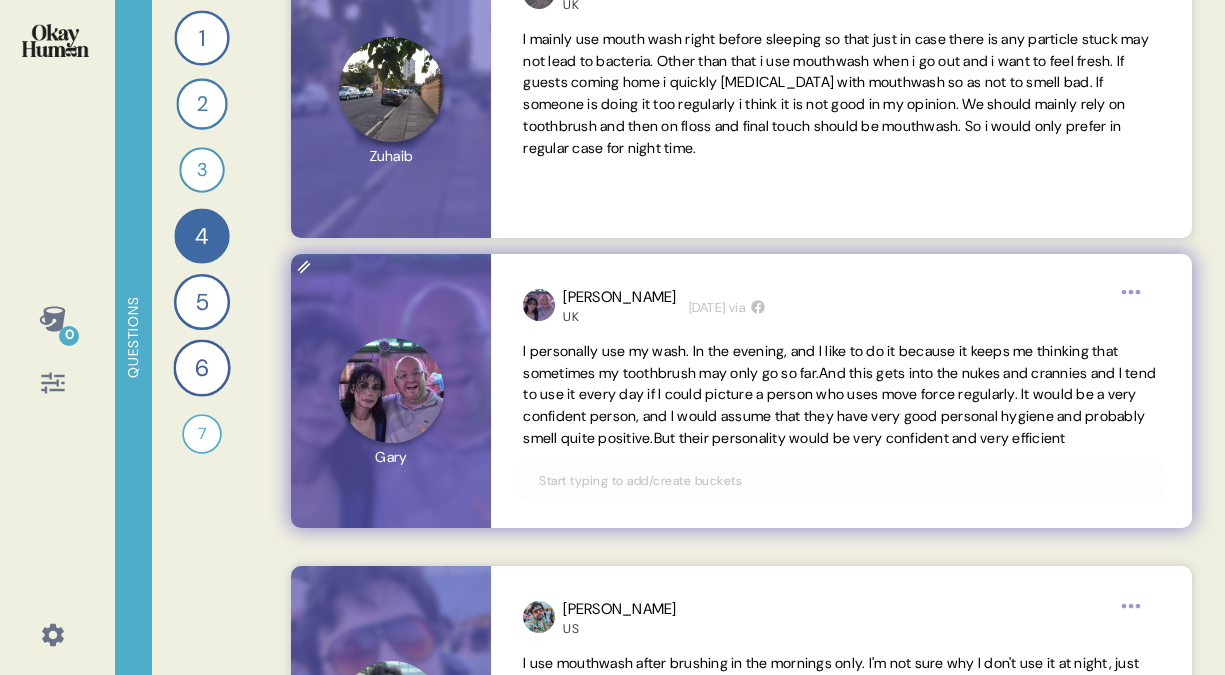 click on "I personally use my wash. In the evening, and I like to do it because it keeps me thinking that sometimes my toothbrush may only go so far.And this gets into the nukes and crannies and I tend to use it every day if I could picture a person who uses move force regularly. It would be a very confident person, and I would assume that they have very good personal hygiene and probably smell quite positive.But their personality would be very confident and very efficient" at bounding box center [839, 394] 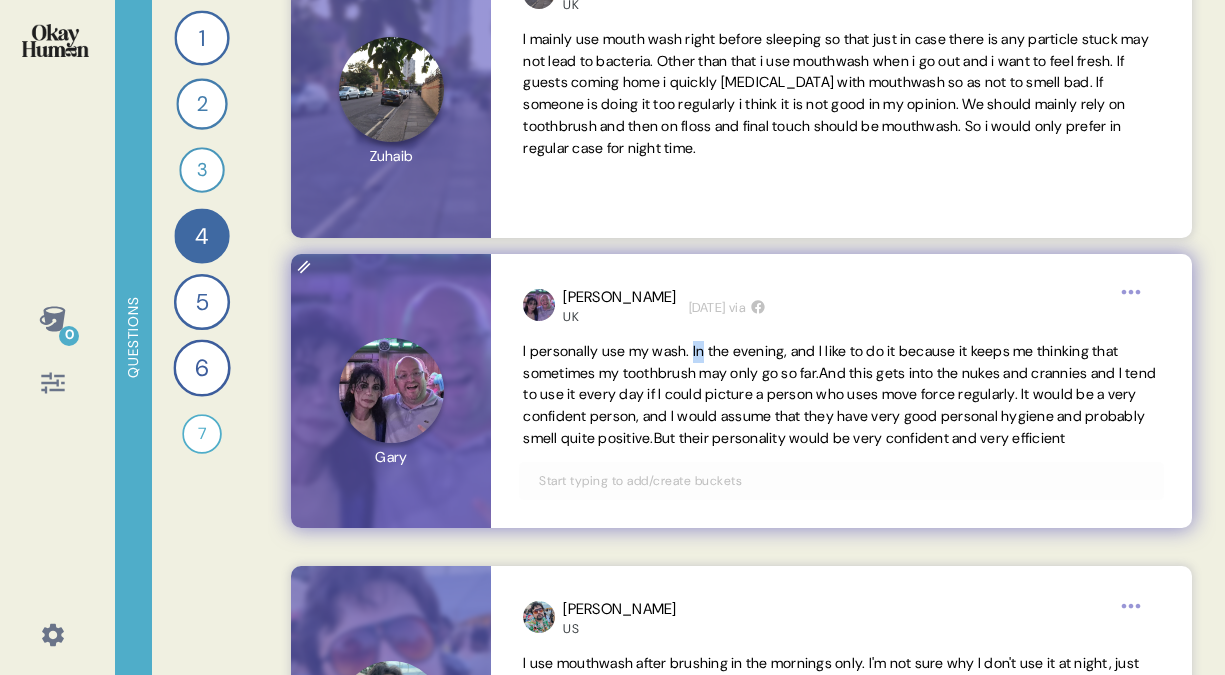 click on "I personally use my wash. In the evening, and I like to do it because it keeps me thinking that sometimes my toothbrush may only go so far.And this gets into the nukes and crannies and I tend to use it every day if I could picture a person who uses move force regularly. It would be a very confident person, and I would assume that they have very good personal hygiene and probably smell quite positive.But their personality would be very confident and very efficient" at bounding box center (839, 394) 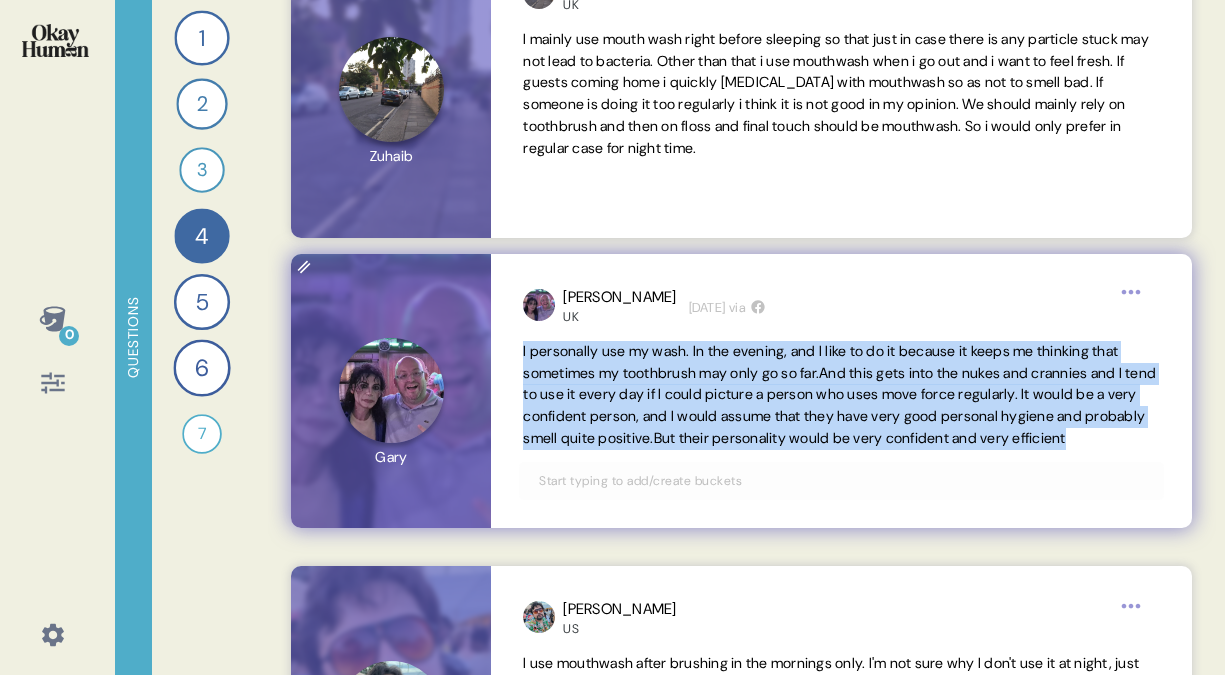 click on "I personally use my wash. In the evening, and I like to do it because it keeps me thinking that sometimes my toothbrush may only go so far.And this gets into the nukes and crannies and I tend to use it every day if I could picture a person who uses move force regularly. It would be a very confident person, and I would assume that they have very good personal hygiene and probably smell quite positive.But their personality would be very confident and very efficient" at bounding box center (839, 394) 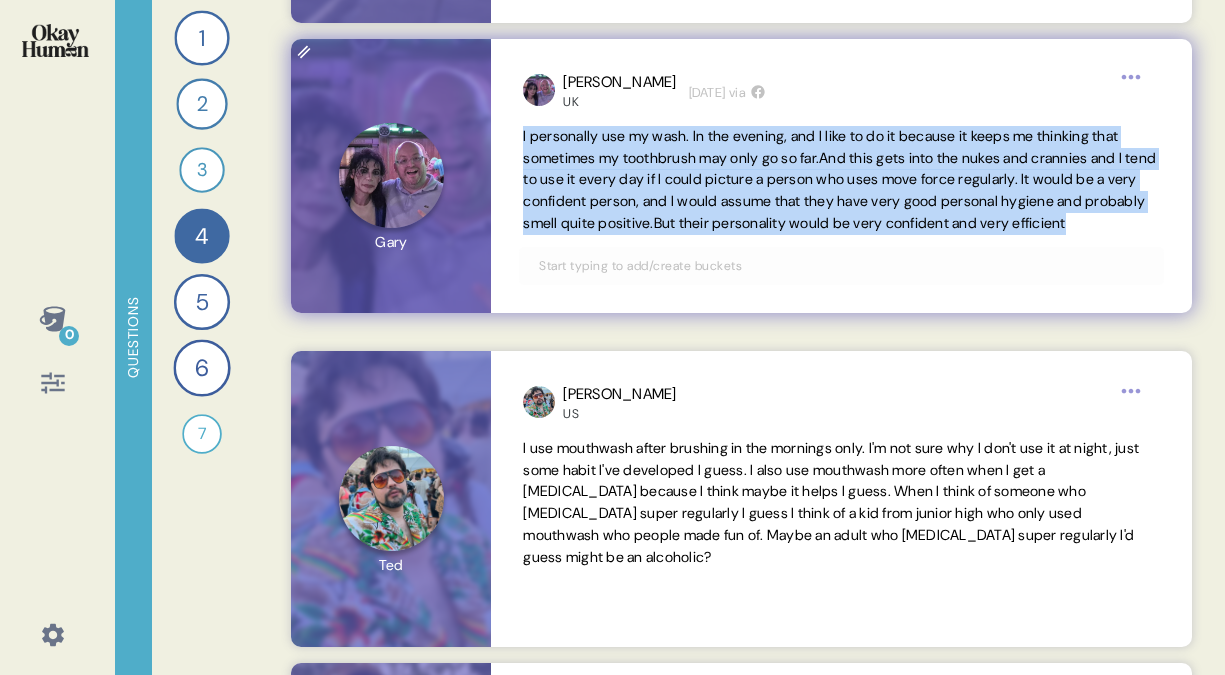 scroll, scrollTop: 1223, scrollLeft: 0, axis: vertical 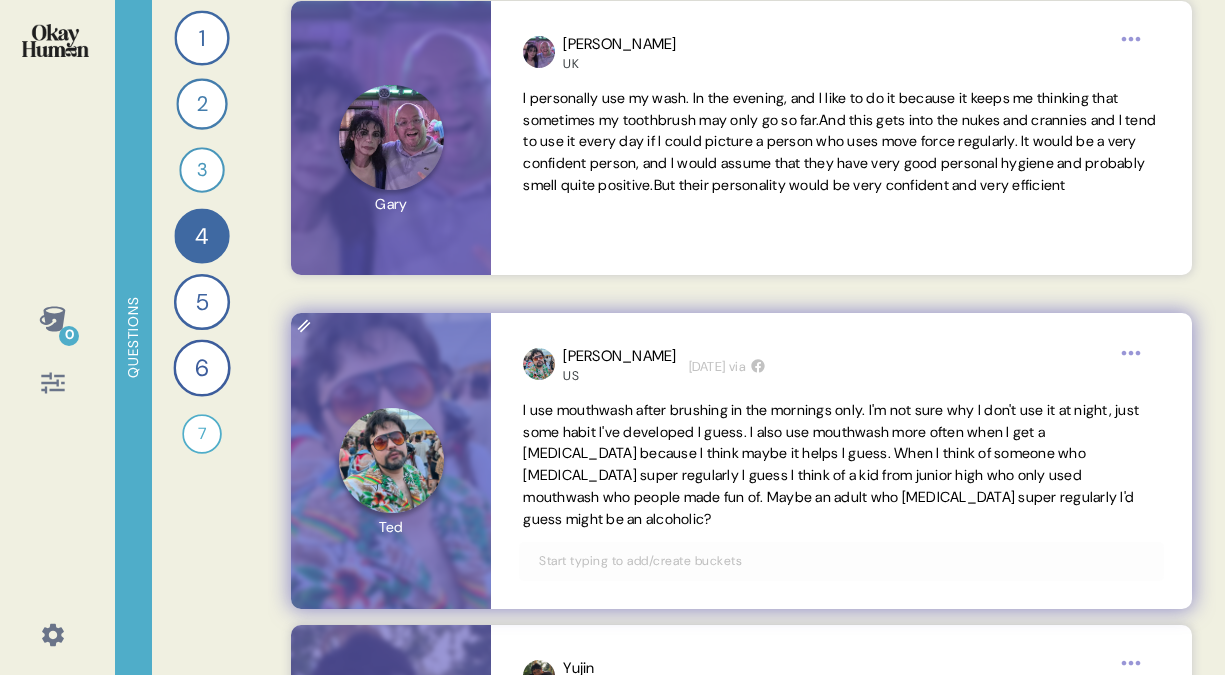 click on "I use mouthwash after brushing in the mornings only. I'm not sure why I don't use it at night, just some habit I've developed I guess. I also use mouthwash more often when I get a [MEDICAL_DATA] because I think maybe it helps I guess. When I think of someone who [MEDICAL_DATA] super regularly I guess I think of a kid from junior high who only used mouthwash who people made fun of. Maybe an adult who [MEDICAL_DATA] super regularly I'd guess might be an alcoholic?" at bounding box center (831, 464) 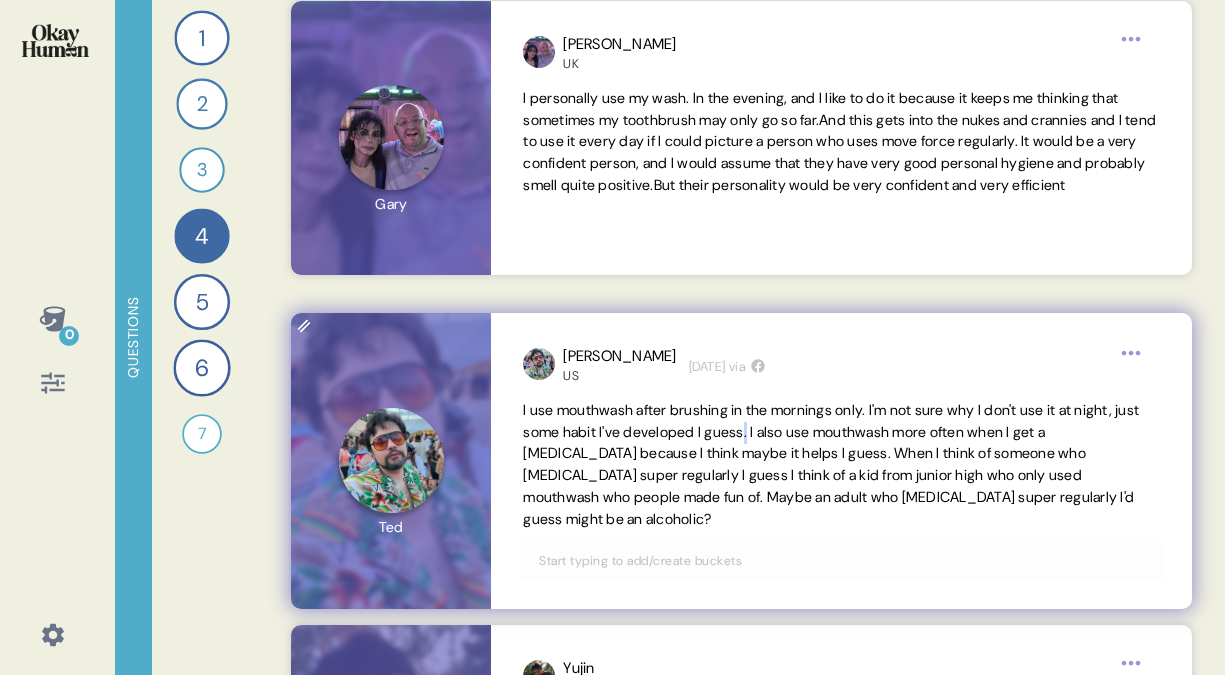 click on "I use mouthwash after brushing in the mornings only. I'm not sure why I don't use it at night, just some habit I've developed I guess. I also use mouthwash more often when I get a [MEDICAL_DATA] because I think maybe it helps I guess. When I think of someone who [MEDICAL_DATA] super regularly I guess I think of a kid from junior high who only used mouthwash who people made fun of. Maybe an adult who [MEDICAL_DATA] super regularly I'd guess might be an alcoholic?" at bounding box center [831, 464] 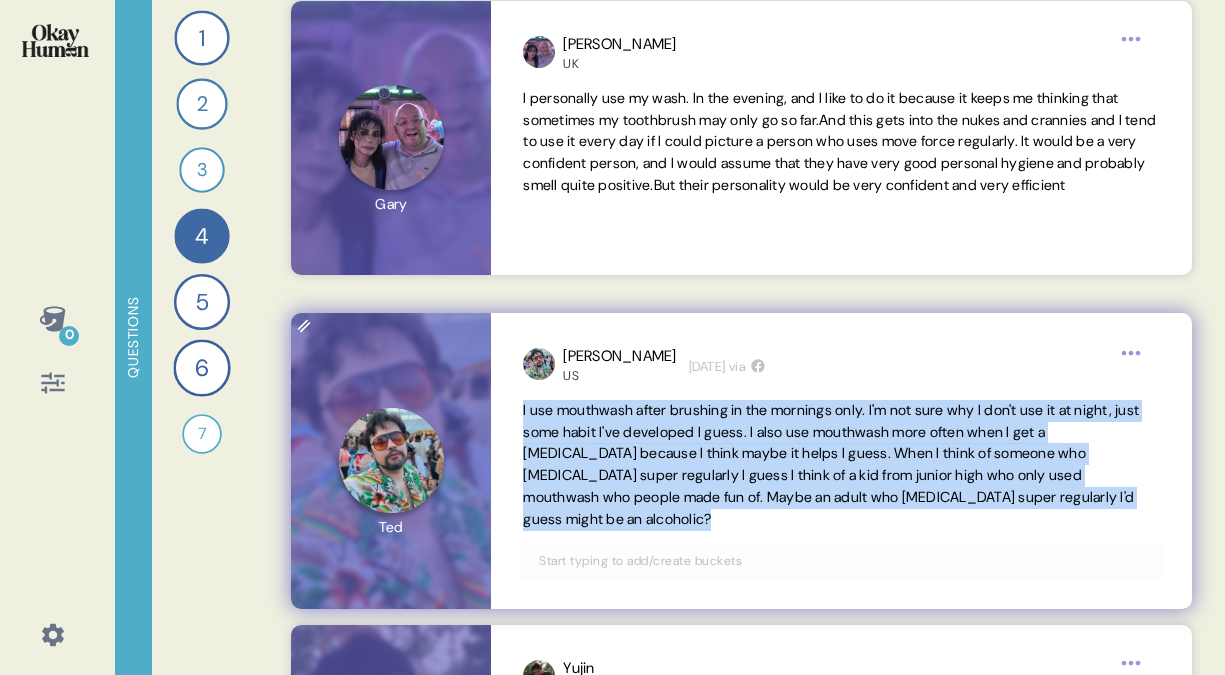 click on "I use mouthwash after brushing in the mornings only. I'm not sure why I don't use it at night, just some habit I've developed I guess. I also use mouthwash more often when I get a [MEDICAL_DATA] because I think maybe it helps I guess. When I think of someone who [MEDICAL_DATA] super regularly I guess I think of a kid from junior high who only used mouthwash who people made fun of. Maybe an adult who [MEDICAL_DATA] super regularly I'd guess might be an alcoholic?" at bounding box center (831, 464) 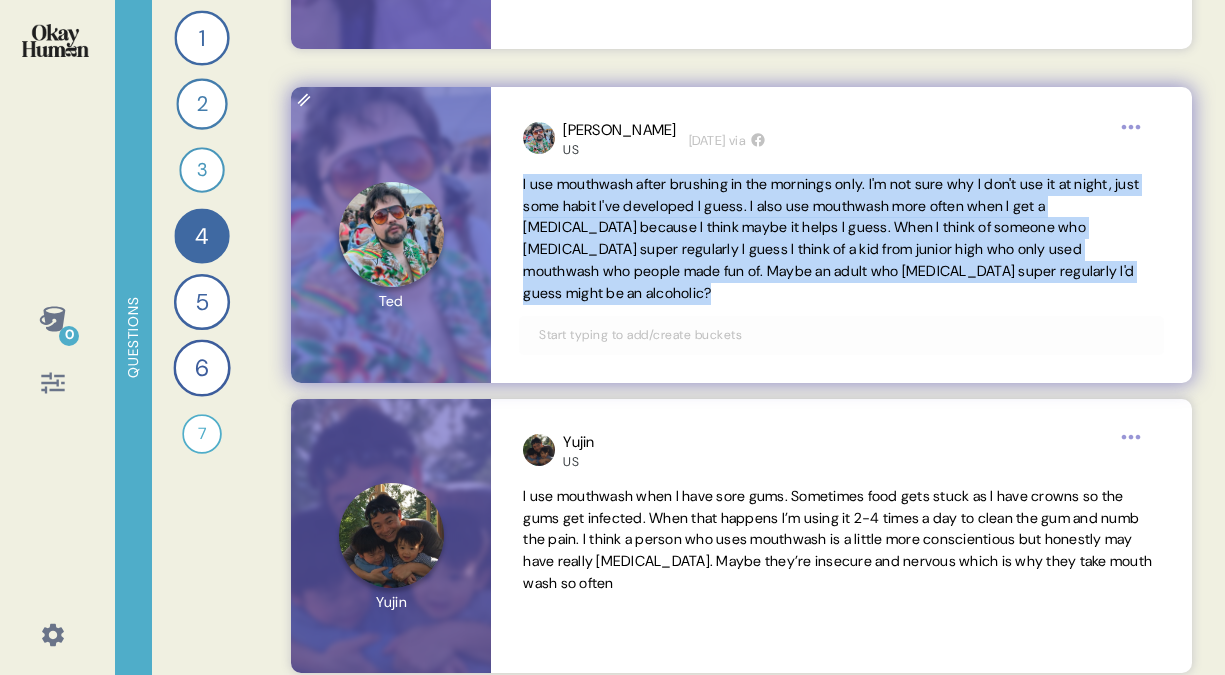 scroll, scrollTop: 1450, scrollLeft: 0, axis: vertical 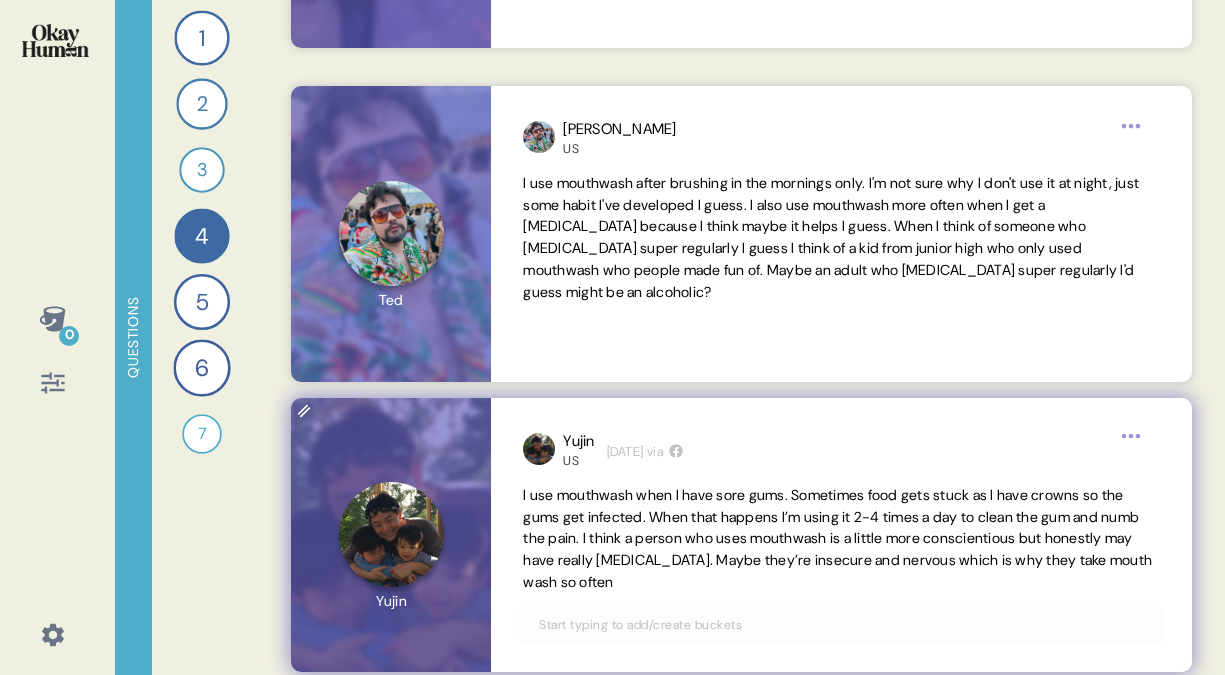 click on "I use mouthwash when I have sore gums. Sometimes food gets stuck as I have crowns so the gums get infected. When that happens I’m using it 2-4 times a day to clean the gum and numb the pain. I think a person who uses mouthwash is a little more conscientious but honestly may have really [MEDICAL_DATA]. Maybe they’re insecure and nervous which is why they take mouth wash so often" at bounding box center (837, 538) 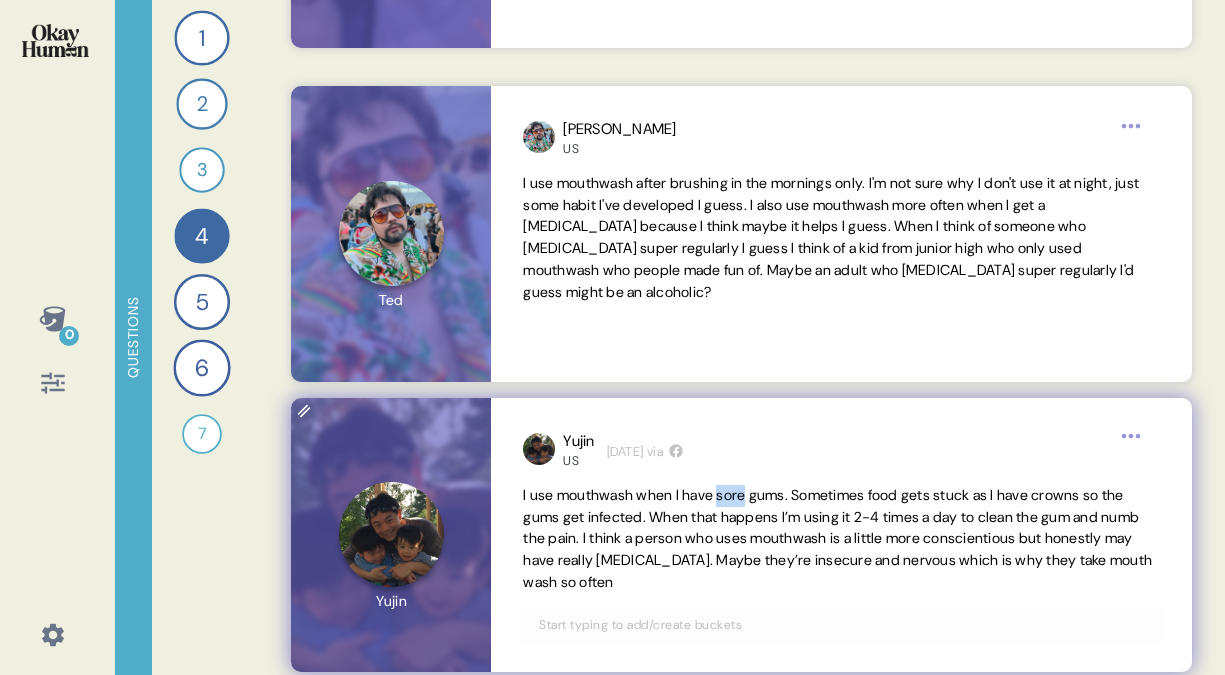 click on "I use mouthwash when I have sore gums. Sometimes food gets stuck as I have crowns so the gums get infected. When that happens I’m using it 2-4 times a day to clean the gum and numb the pain. I think a person who uses mouthwash is a little more conscientious but honestly may have really [MEDICAL_DATA]. Maybe they’re insecure and nervous which is why they take mouth wash so often" at bounding box center [837, 538] 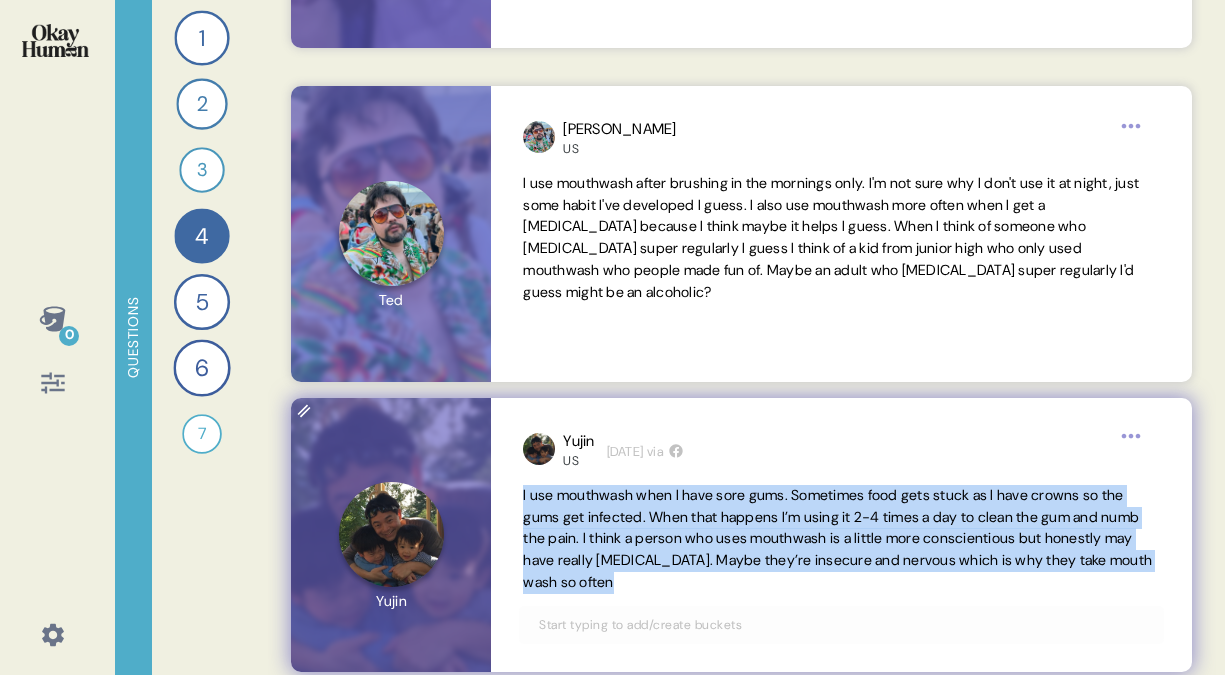 click on "I use mouthwash when I have sore gums. Sometimes food gets stuck as I have crowns so the gums get infected. When that happens I’m using it 2-4 times a day to clean the gum and numb the pain. I think a person who uses mouthwash is a little more conscientious but honestly may have really [MEDICAL_DATA]. Maybe they’re insecure and nervous which is why they take mouth wash so often" at bounding box center (837, 538) 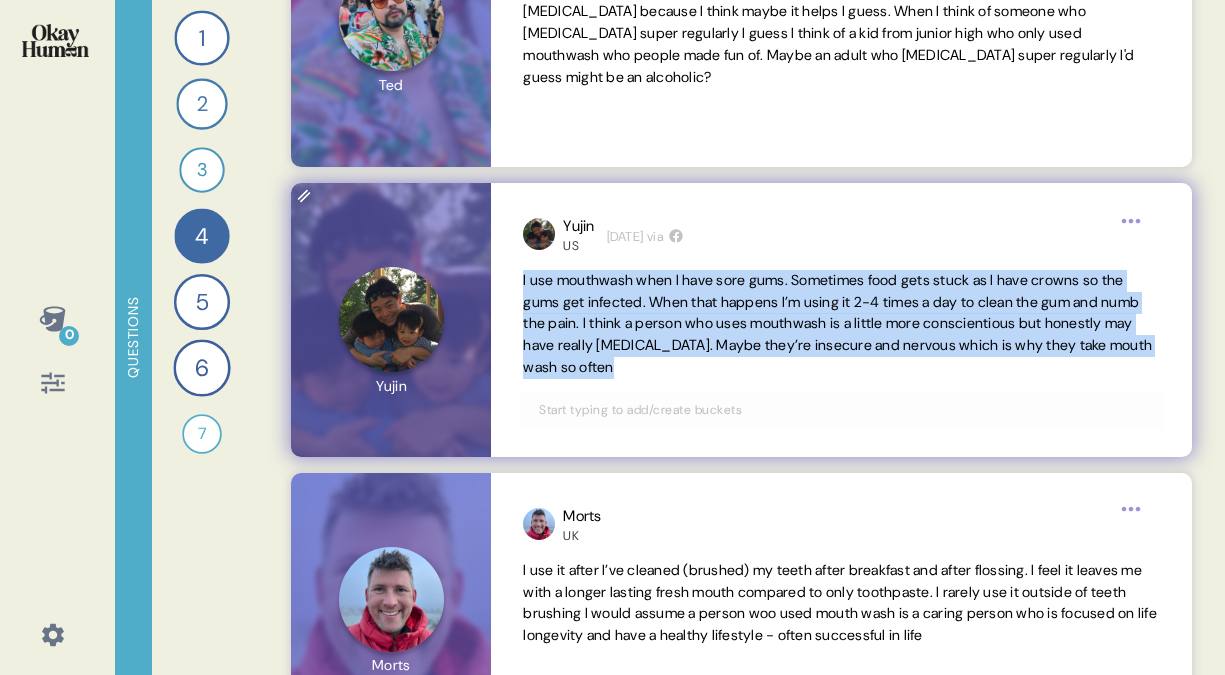 scroll, scrollTop: 1665, scrollLeft: 0, axis: vertical 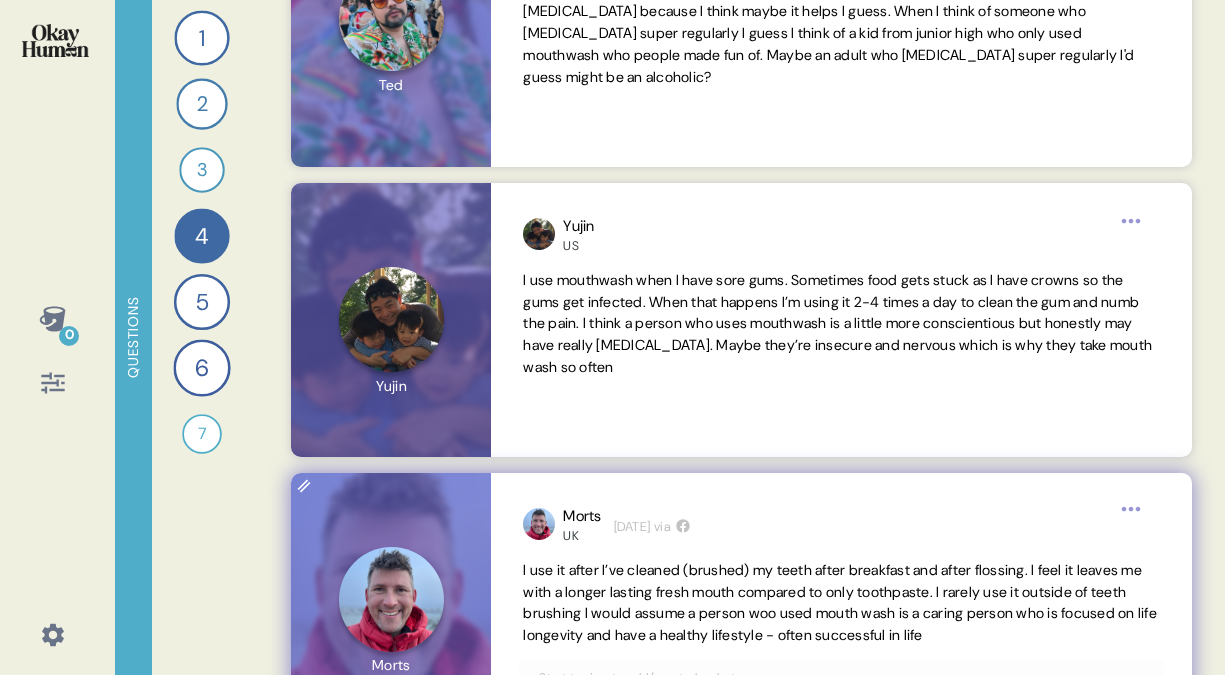 click on "Morts UK [DATE] via I use it after I’ve cleaned (brushed) my teeth after breakfast and after flossing. I feel it leaves me with a longer lasting fresh mouth compared to only toothpaste. I rarely use it outside of teeth brushing
I would assume a person woo used mouth wash is a caring person who is focused on life longevity and have a healthy lifestyle - often successful in life" at bounding box center [841, 599] 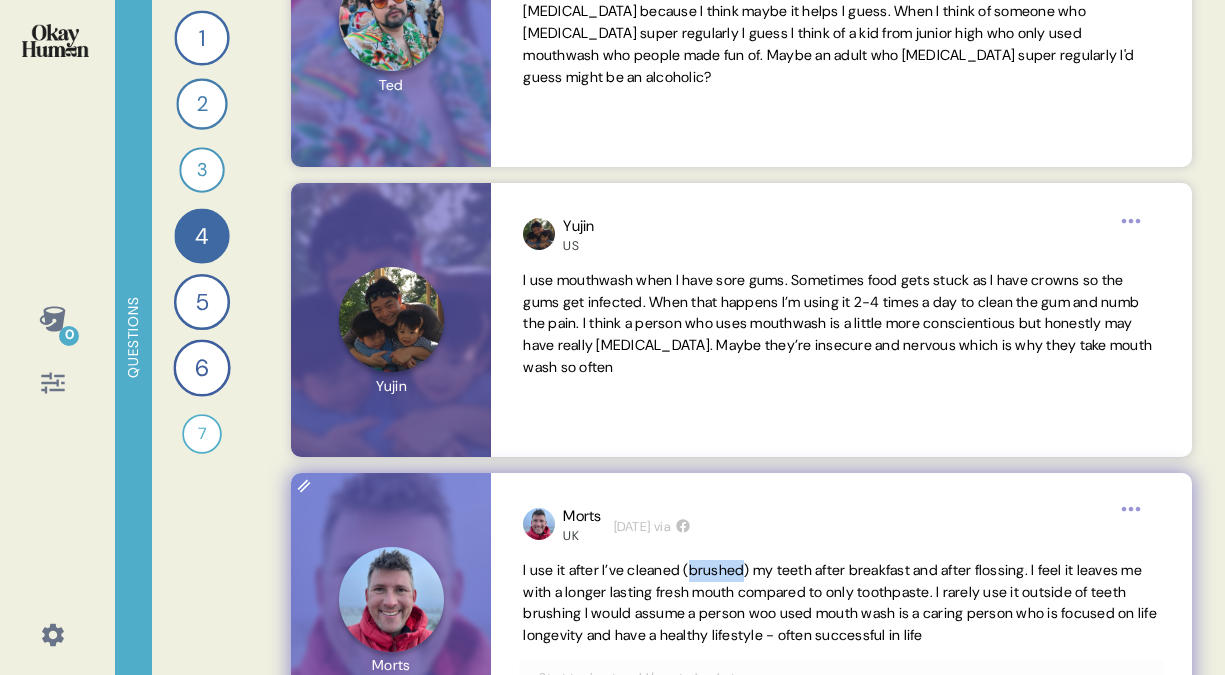 click on "I use it after I’ve cleaned (brushed) my teeth after breakfast and after flossing. I feel it leaves me with a longer lasting fresh mouth compared to only toothpaste. I rarely use it outside of teeth brushing
I would assume a person woo used mouth wash is a caring person who is focused on life longevity and have a healthy lifestyle - often successful in life" at bounding box center (840, 602) 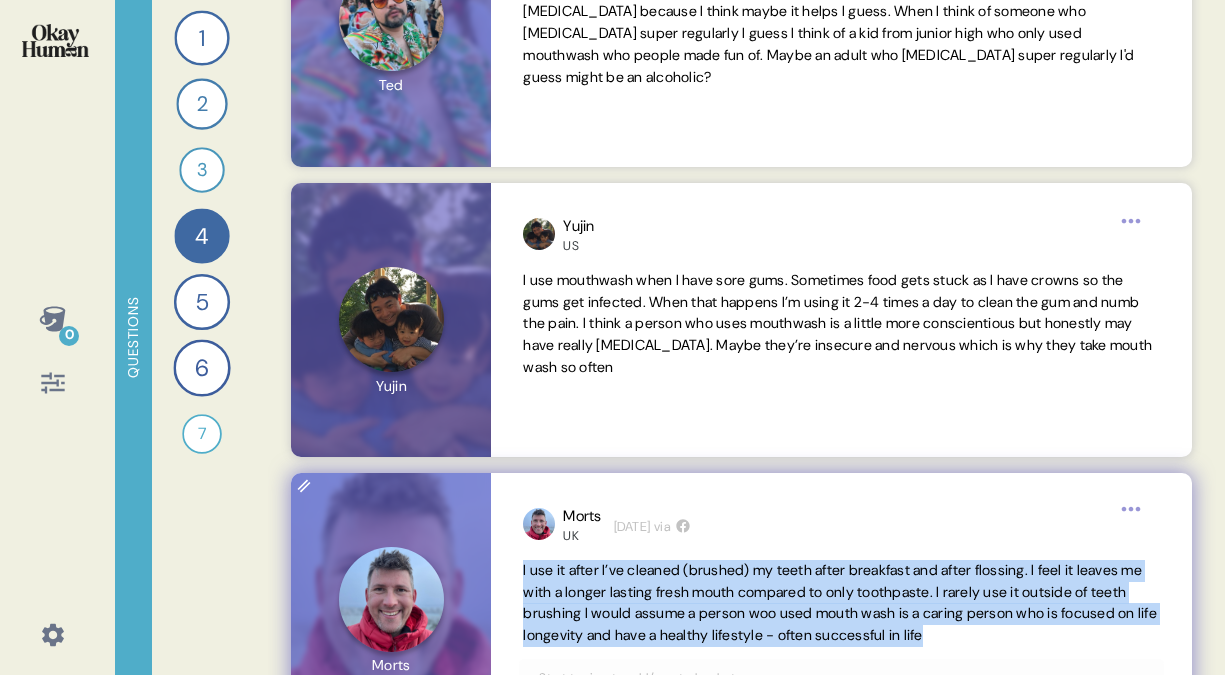 click on "I use it after I’ve cleaned (brushed) my teeth after breakfast and after flossing. I feel it leaves me with a longer lasting fresh mouth compared to only toothpaste. I rarely use it outside of teeth brushing
I would assume a person woo used mouth wash is a caring person who is focused on life longevity and have a healthy lifestyle - often successful in life" at bounding box center (840, 602) 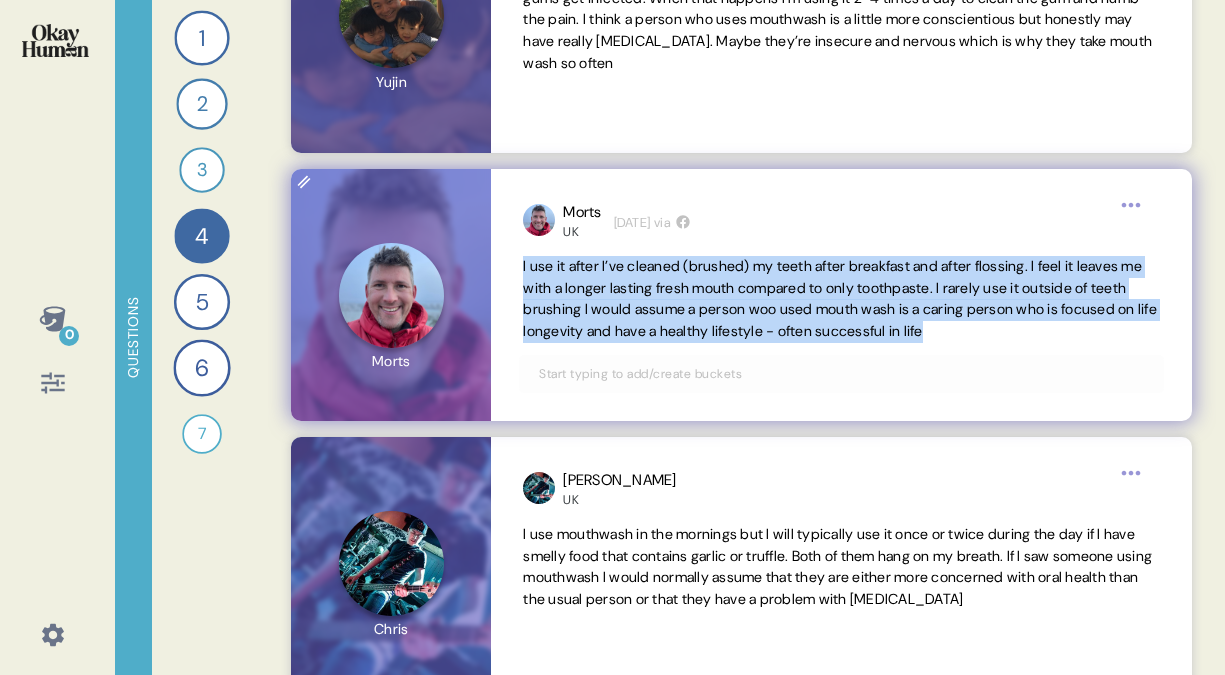scroll, scrollTop: 1967, scrollLeft: 0, axis: vertical 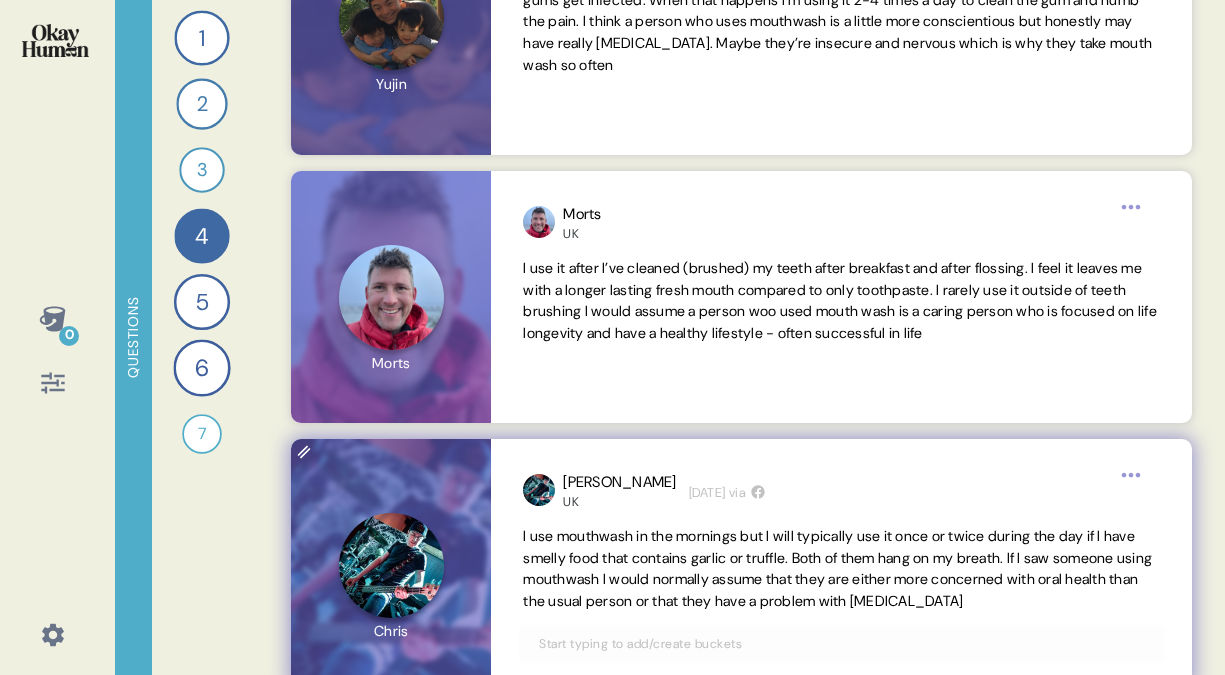 click on "I use mouthwash in the mornings but I will typically use it once or twice during the day if I have smelly food that contains garlic or truffle. Both of them hang on my breath.
If I saw someone using mouthwash I would normally assume that they are either more concerned with oral health than the usual person or that they have a problem with [MEDICAL_DATA]" at bounding box center (837, 568) 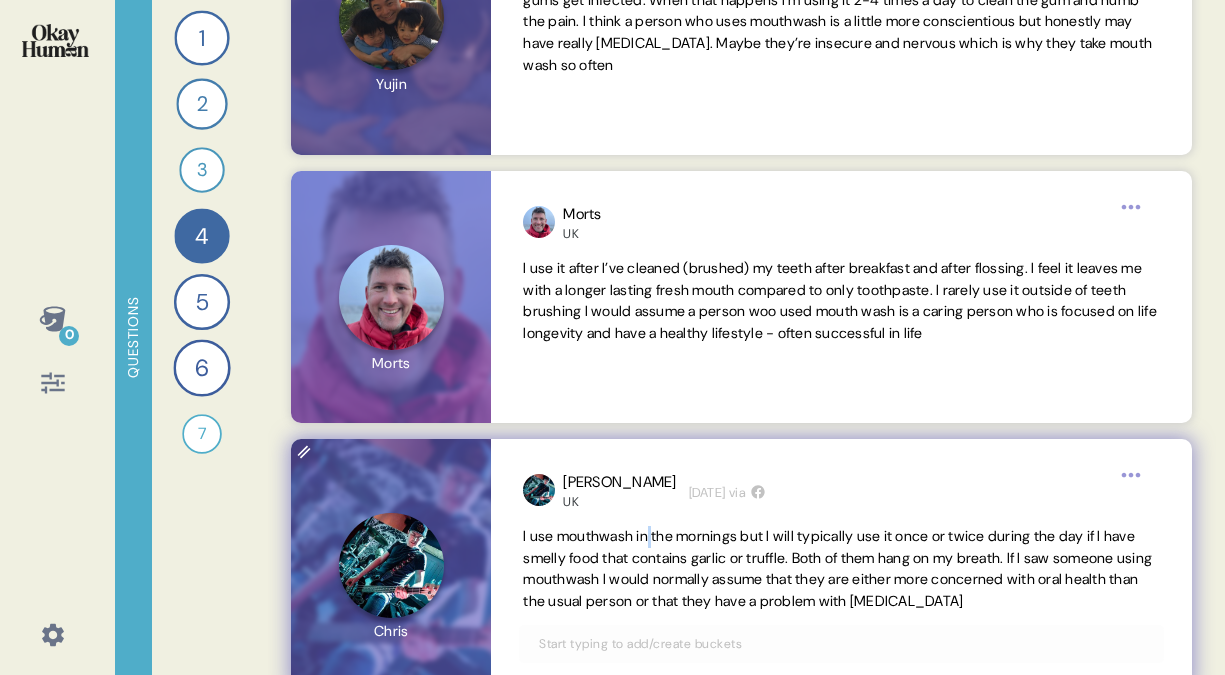 click on "I use mouthwash in the mornings but I will typically use it once or twice during the day if I have smelly food that contains garlic or truffle. Both of them hang on my breath.
If I saw someone using mouthwash I would normally assume that they are either more concerned with oral health than the usual person or that they have a problem with [MEDICAL_DATA]" at bounding box center [837, 568] 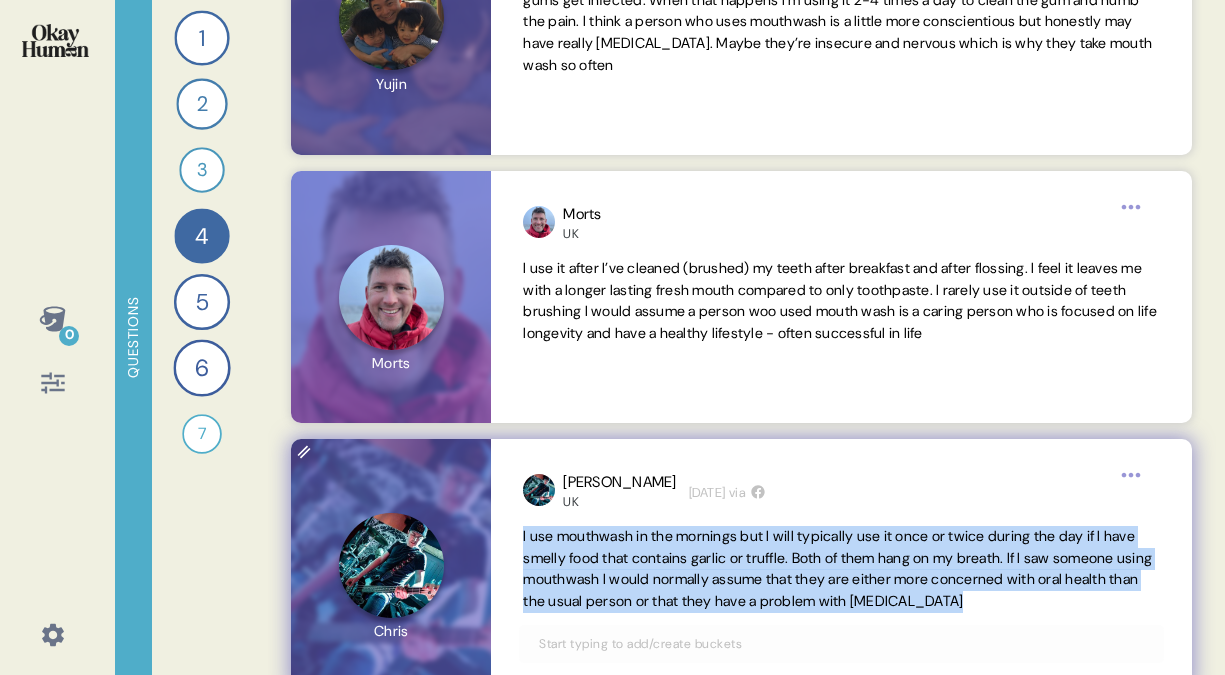 click on "I use mouthwash in the mornings but I will typically use it once or twice during the day if I have smelly food that contains garlic or truffle. Both of them hang on my breath.
If I saw someone using mouthwash I would normally assume that they are either more concerned with oral health than the usual person or that they have a problem with [MEDICAL_DATA]" at bounding box center (837, 568) 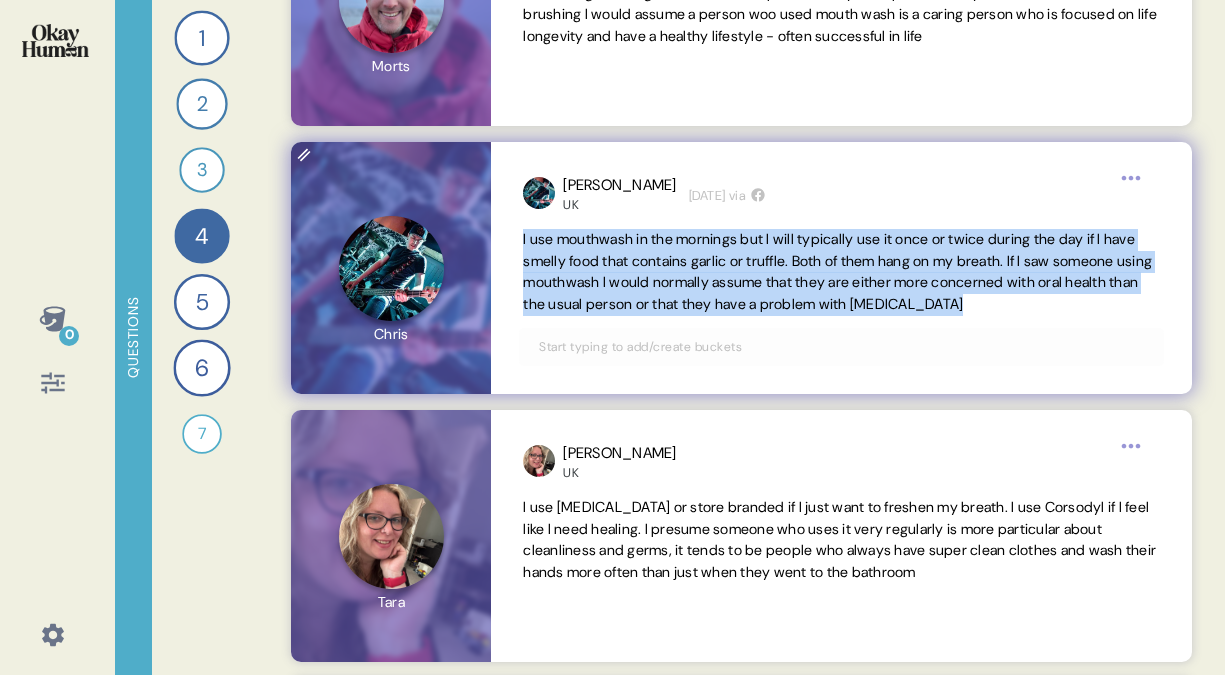 scroll, scrollTop: 2287, scrollLeft: 0, axis: vertical 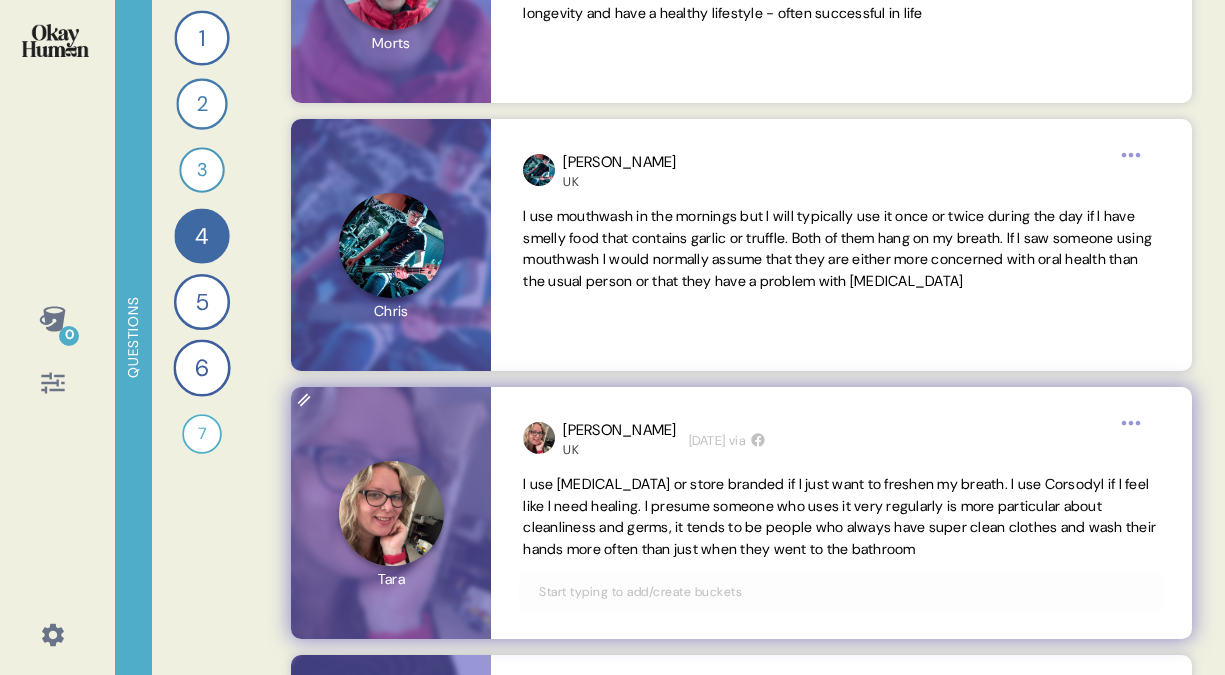 click on "I use [MEDICAL_DATA] or store branded if I just want to freshen my breath. I use Corsodyl if I feel like I need healing.
I presume someone who uses it very regularly is more particular about cleanliness and germs, it tends to be people who always have super clean clothes and wash their hands more often than just when they went to the bathroom" at bounding box center (839, 516) 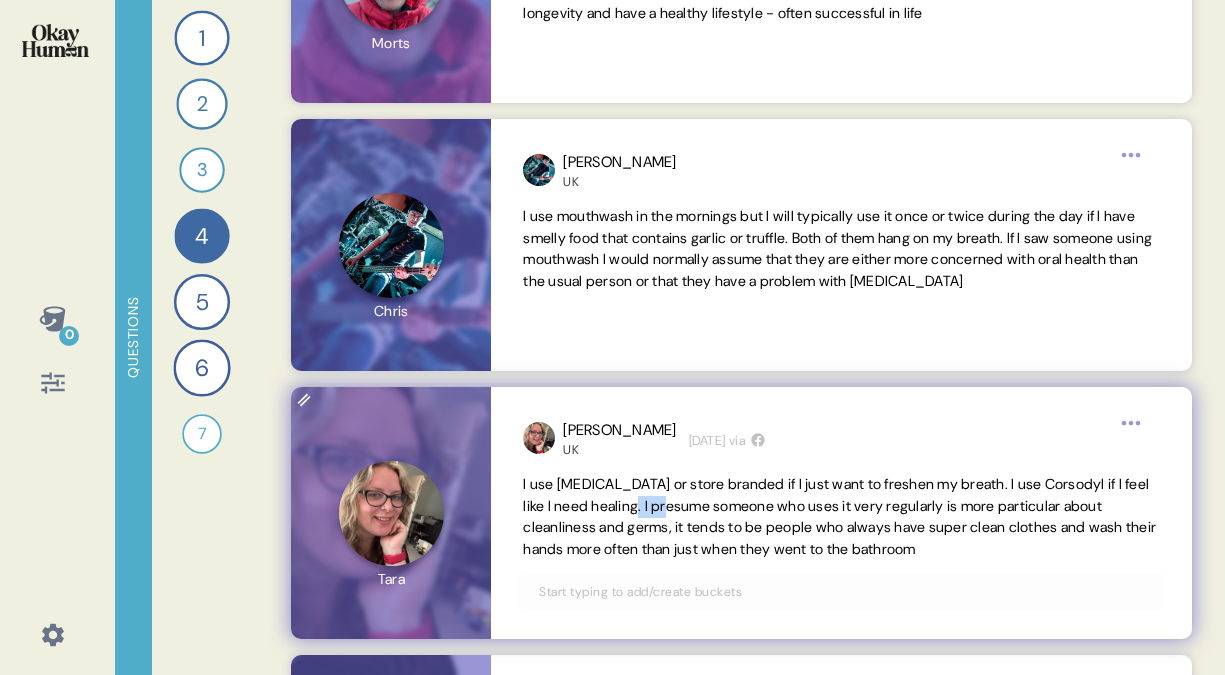 click on "I use [MEDICAL_DATA] or store branded if I just want to freshen my breath. I use Corsodyl if I feel like I need healing.
I presume someone who uses it very regularly is more particular about cleanliness and germs, it tends to be people who always have super clean clothes and wash their hands more often than just when they went to the bathroom" at bounding box center (839, 516) 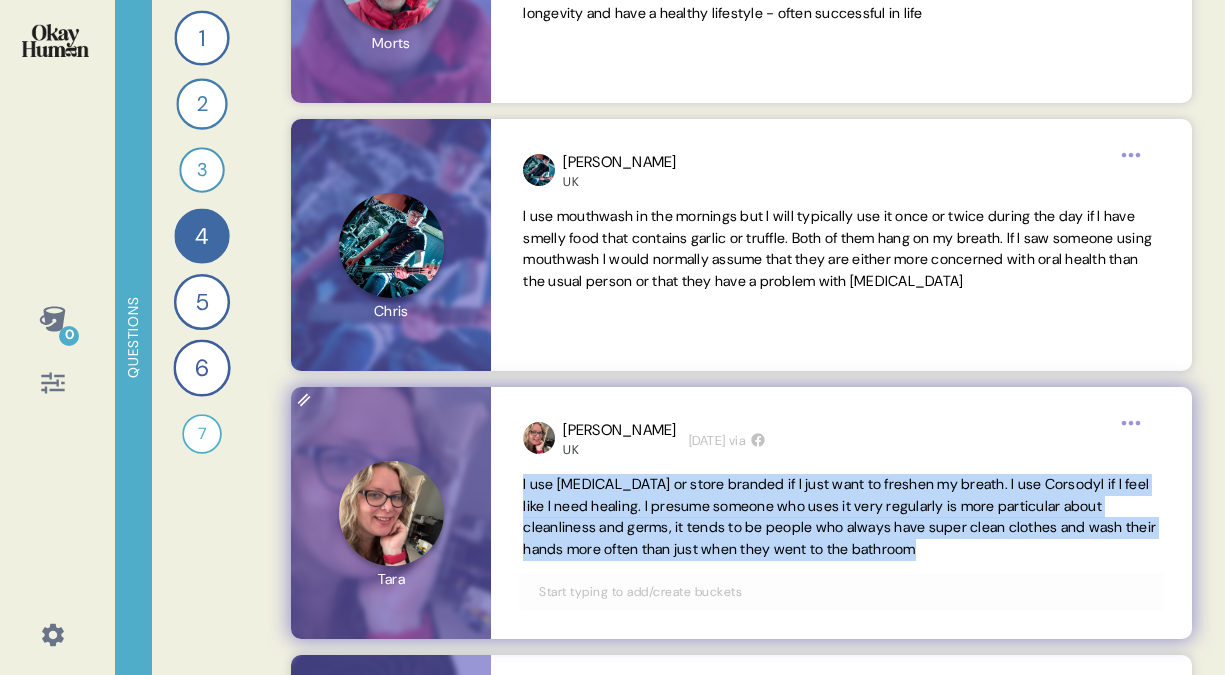 click on "I use [MEDICAL_DATA] or store branded if I just want to freshen my breath. I use Corsodyl if I feel like I need healing.
I presume someone who uses it very regularly is more particular about cleanliness and germs, it tends to be people who always have super clean clothes and wash their hands more often than just when they went to the bathroom" at bounding box center [839, 516] 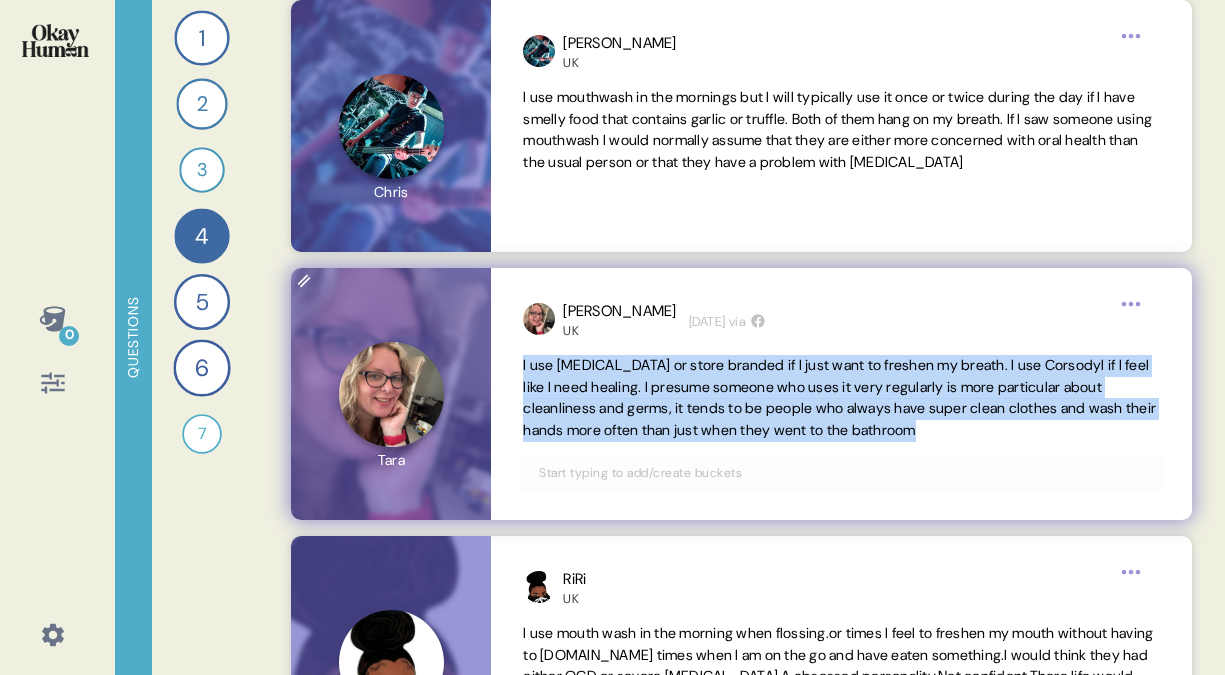 scroll, scrollTop: 2437, scrollLeft: 0, axis: vertical 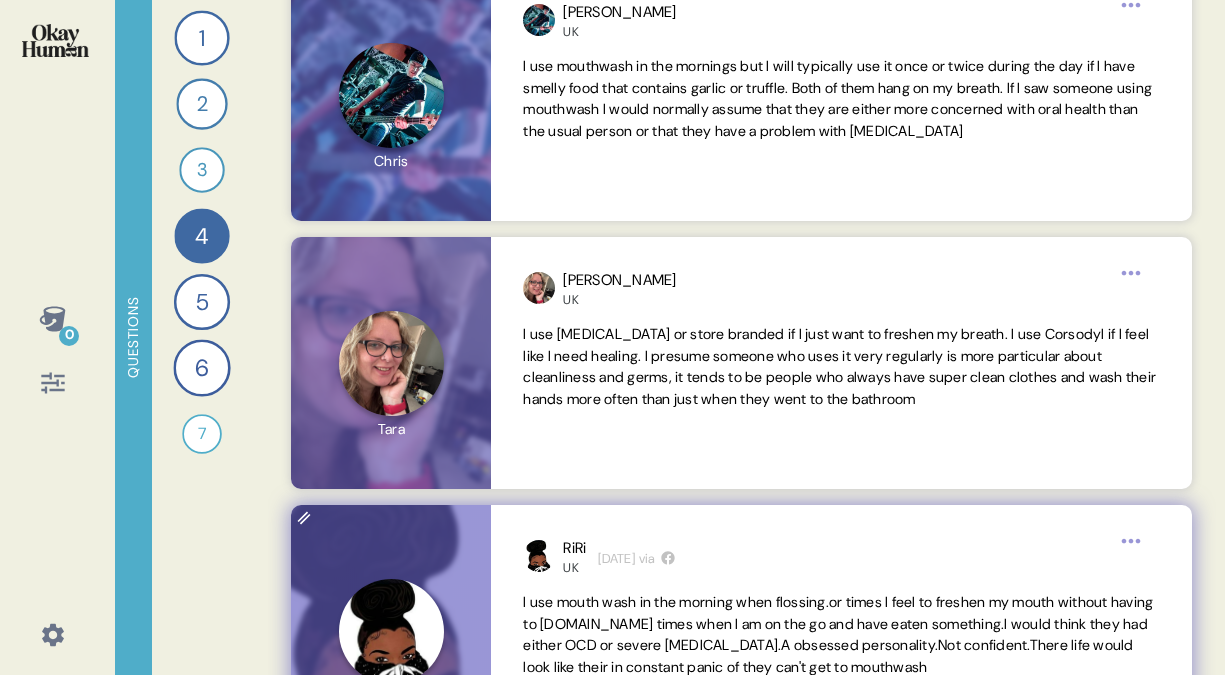 click on "I use mouth wash in the morning when flossing.or times I feel to freshen my mouth without having to [DOMAIN_NAME] times when I am on the go and have eaten something.I would think they had either OCD or severe [MEDICAL_DATA].A obsessed personality.Not confident.There life would look like their in constant panic of they can't get to mouthwash" at bounding box center (838, 634) 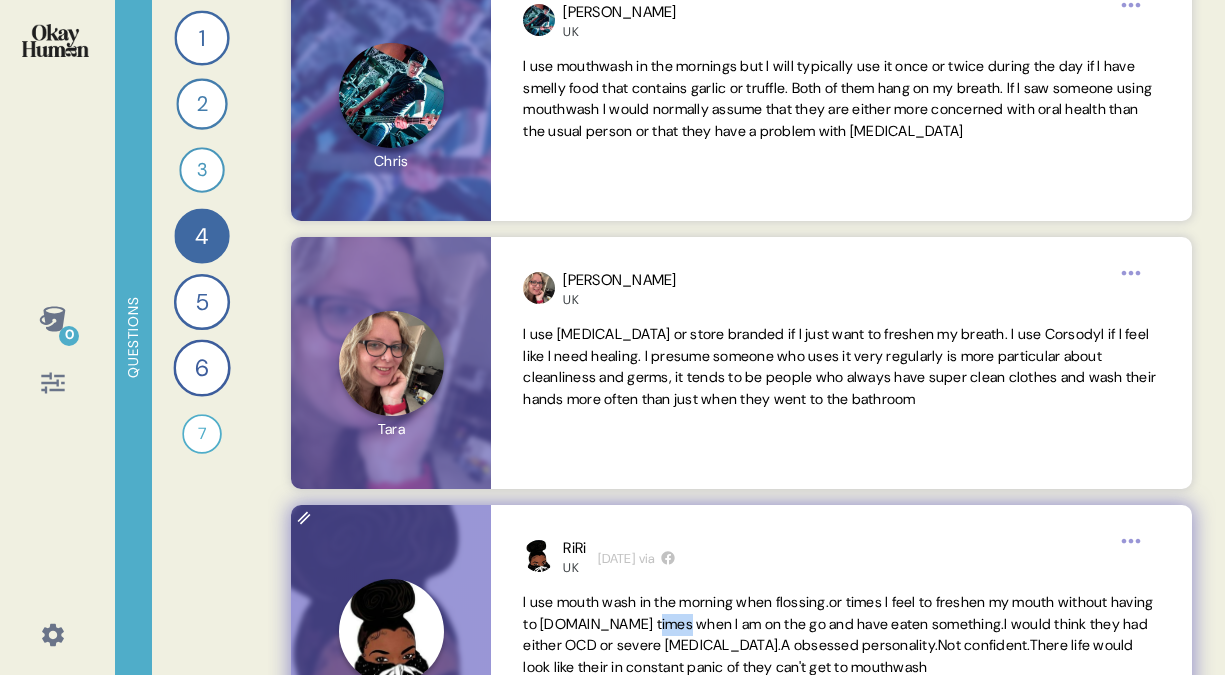 click on "I use mouth wash in the morning when flossing.or times I feel to freshen my mouth without having to [DOMAIN_NAME] times when I am on the go and have eaten something.I would think they had either OCD or severe [MEDICAL_DATA].A obsessed personality.Not confident.There life would look like their in constant panic of they can't get to mouthwash" at bounding box center (838, 634) 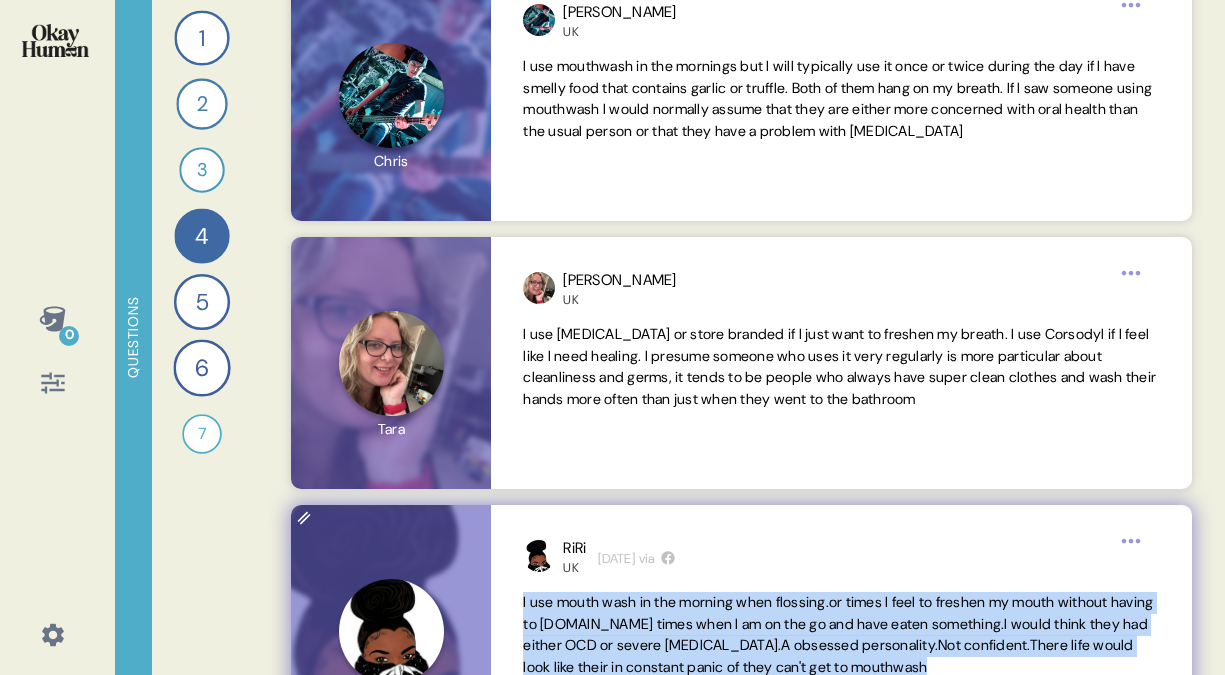 click on "I use mouth wash in the morning when flossing.or times I feel to freshen my mouth without having to [DOMAIN_NAME] times when I am on the go and have eaten something.I would think they had either OCD or severe [MEDICAL_DATA].A obsessed personality.Not confident.There life would look like their in constant panic of they can't get to mouthwash" at bounding box center (838, 634) 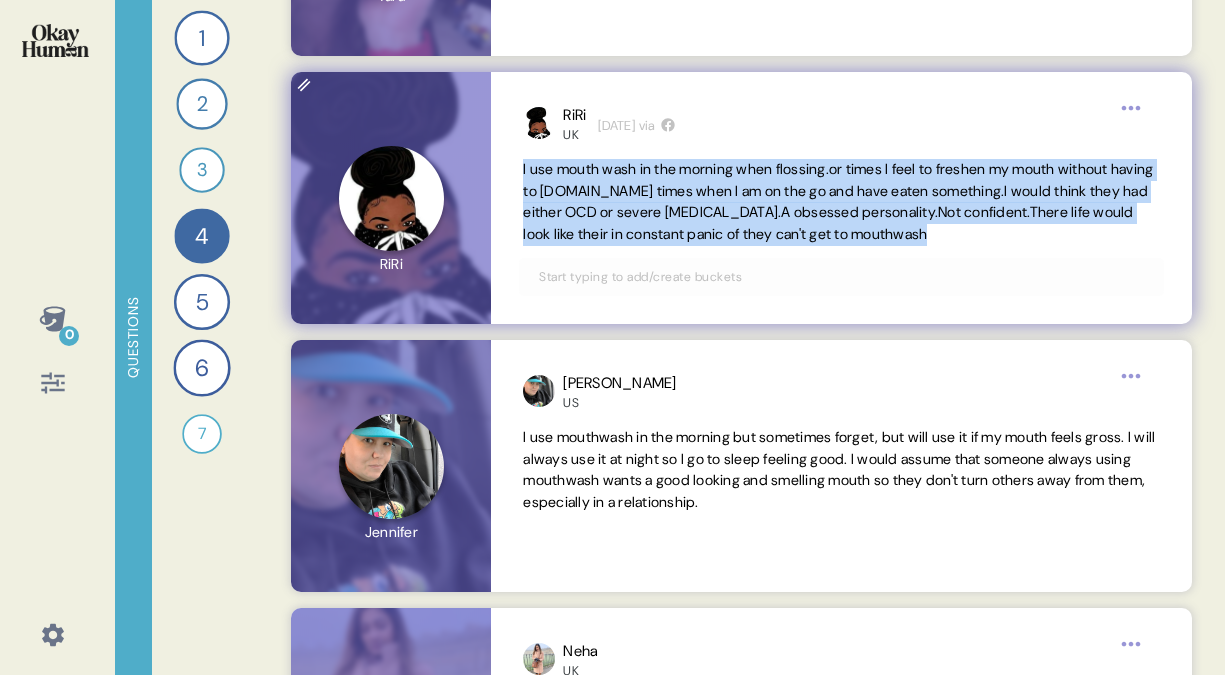 scroll, scrollTop: 2899, scrollLeft: 0, axis: vertical 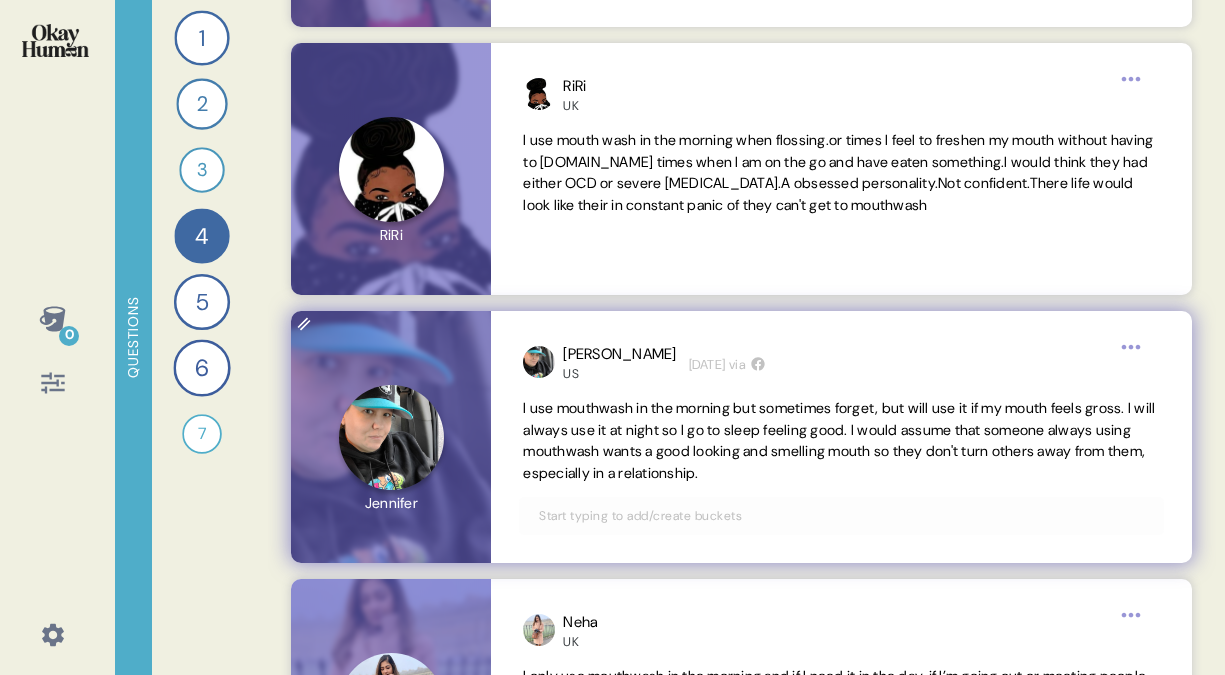 click on "I use mouthwash in the morning but sometimes forget, but will use it if my mouth feels gross. I will always use it at night so I go to sleep feeling good. I would assume that someone always using mouthwash wants a good looking and smelling mouth so they don't turn others away from them, especially in a relationship." at bounding box center [839, 440] 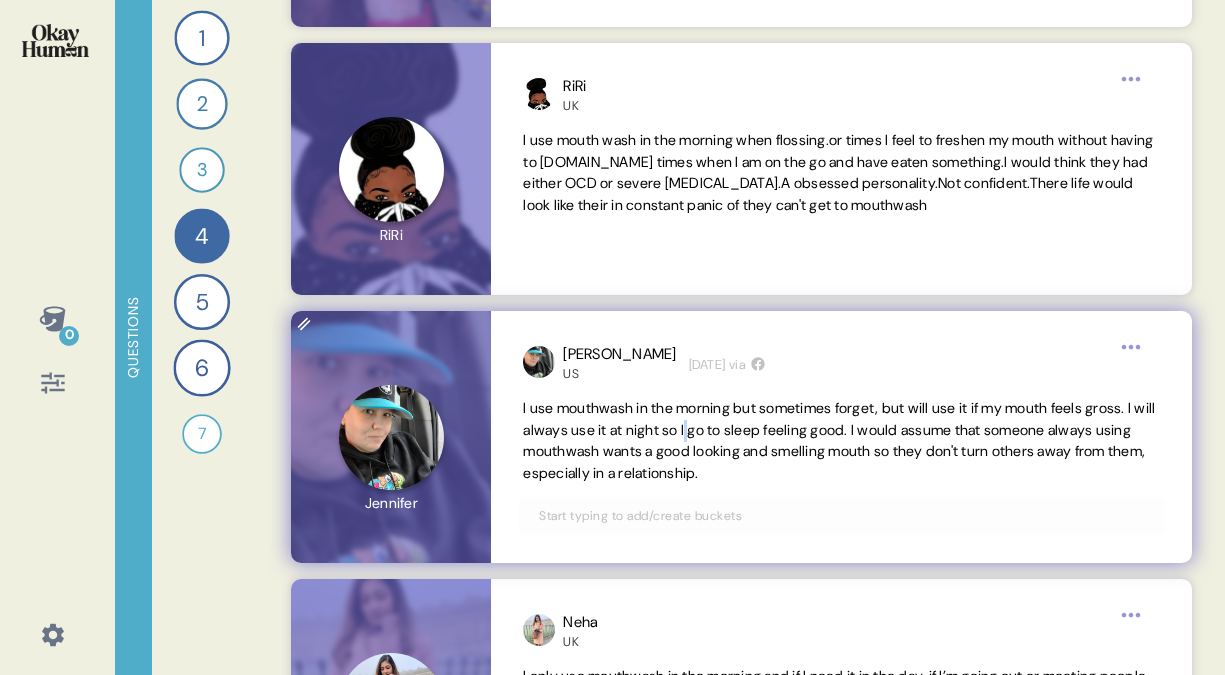 click on "I use mouthwash in the morning but sometimes forget, but will use it if my mouth feels gross. I will always use it at night so I go to sleep feeling good. I would assume that someone always using mouthwash wants a good looking and smelling mouth so they don't turn others away from them, especially in a relationship." at bounding box center (839, 440) 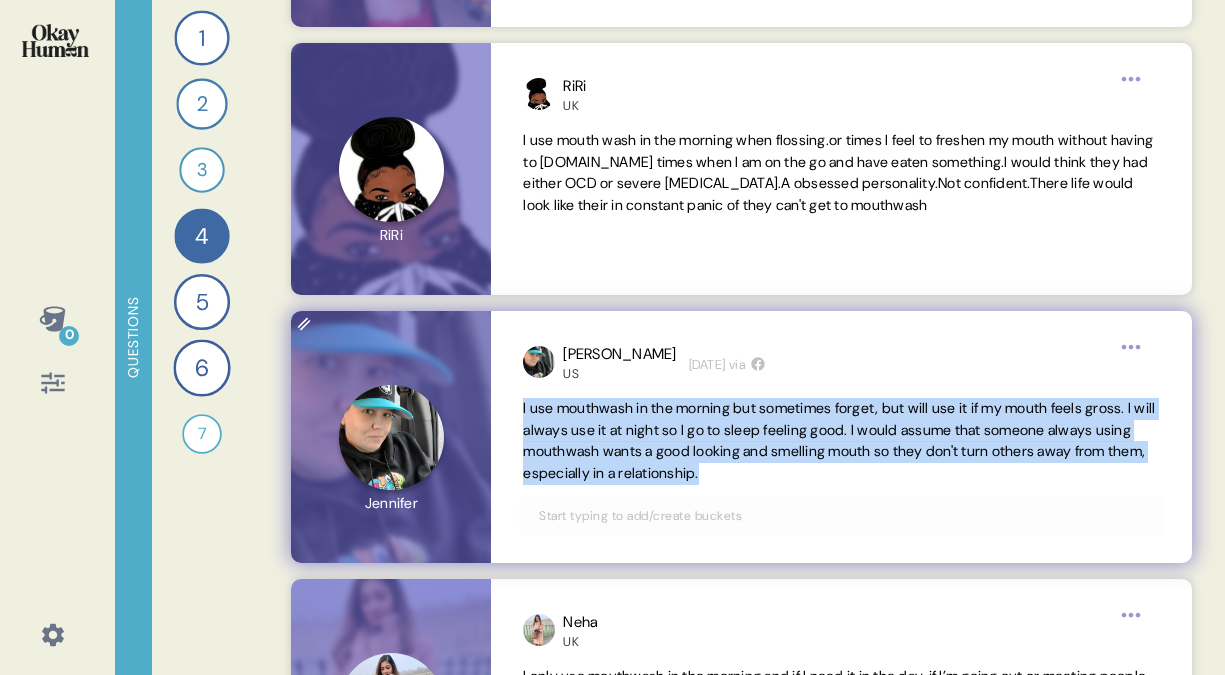 click on "I use mouthwash in the morning but sometimes forget, but will use it if my mouth feels gross. I will always use it at night so I go to sleep feeling good. I would assume that someone always using mouthwash wants a good looking and smelling mouth so they don't turn others away from them, especially in a relationship." at bounding box center [839, 440] 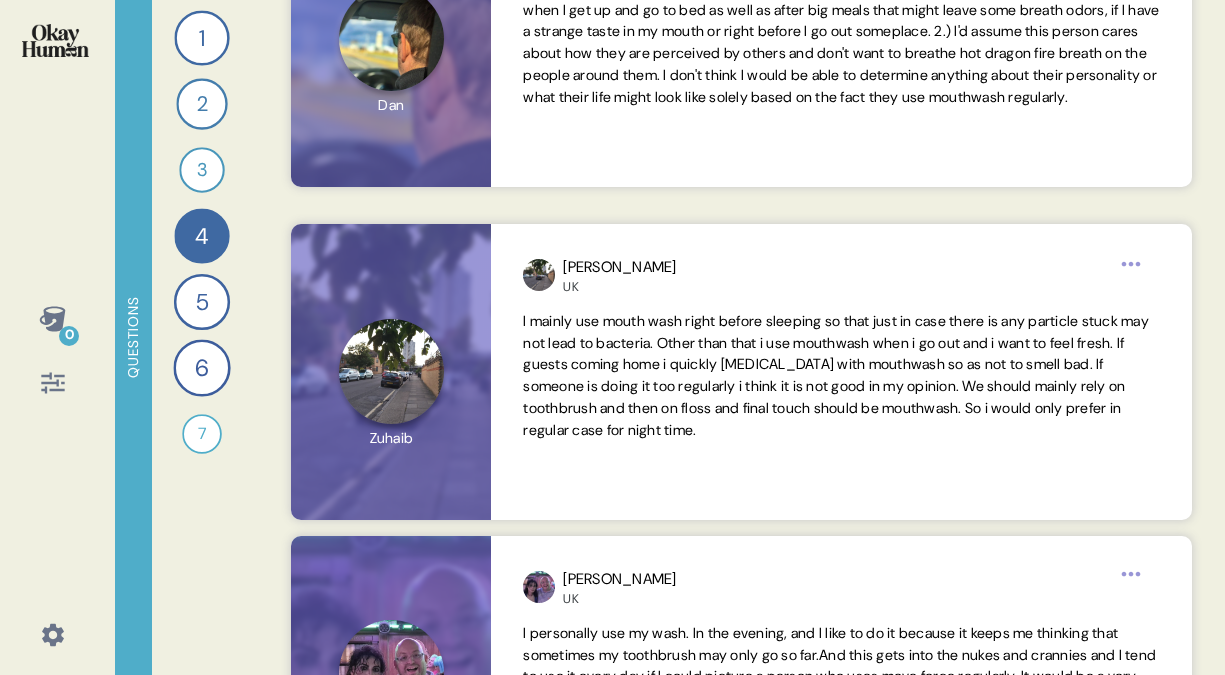 scroll, scrollTop: 0, scrollLeft: 0, axis: both 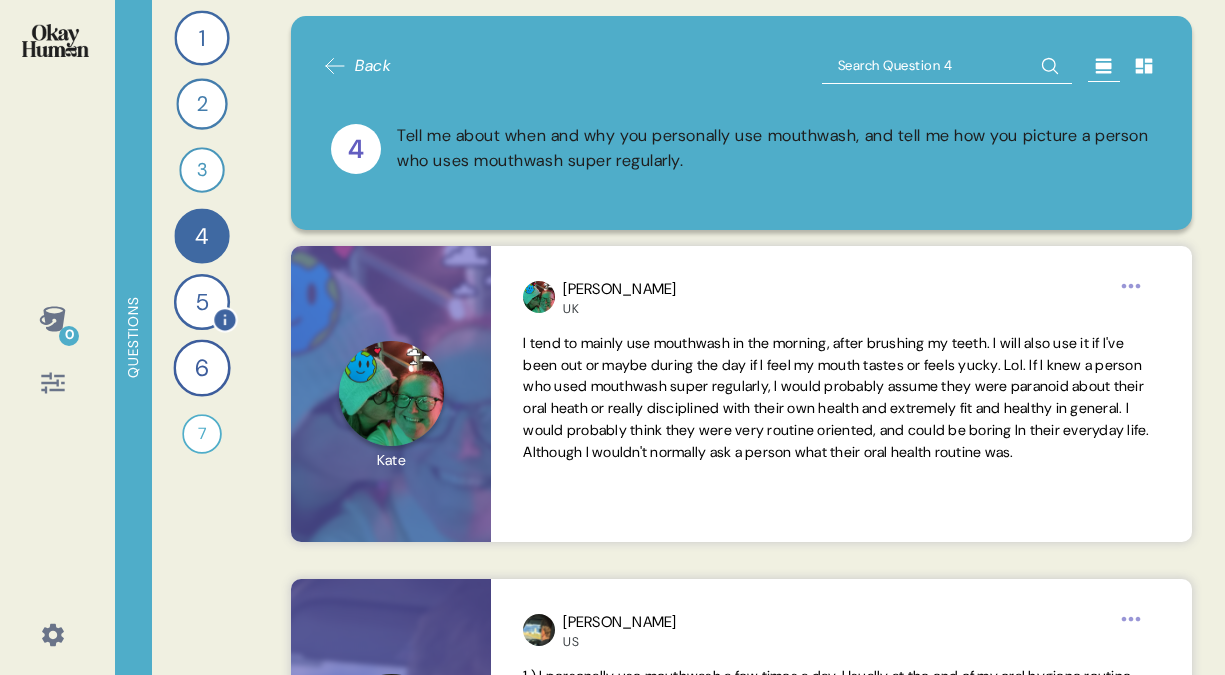 click on "5" at bounding box center [201, 302] 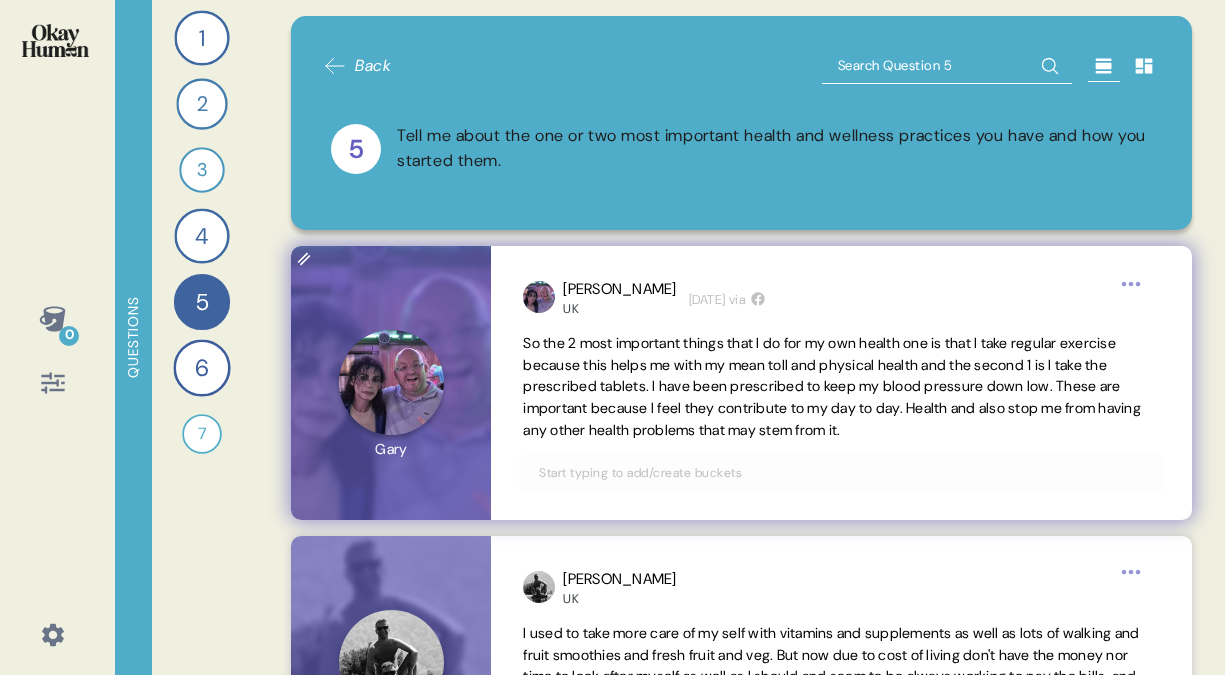 click on "So the 2 most important things that I do for my own health one is that I take regular exercise because this helps me with my mean toll and physical health and the second 1 is I take the prescribed tablets. I have been prescribed to keep my blood pressure down low. These are important because I feel they contribute to my day to day. Health and also stop me from having any other health problems that may stem from it." at bounding box center [832, 386] 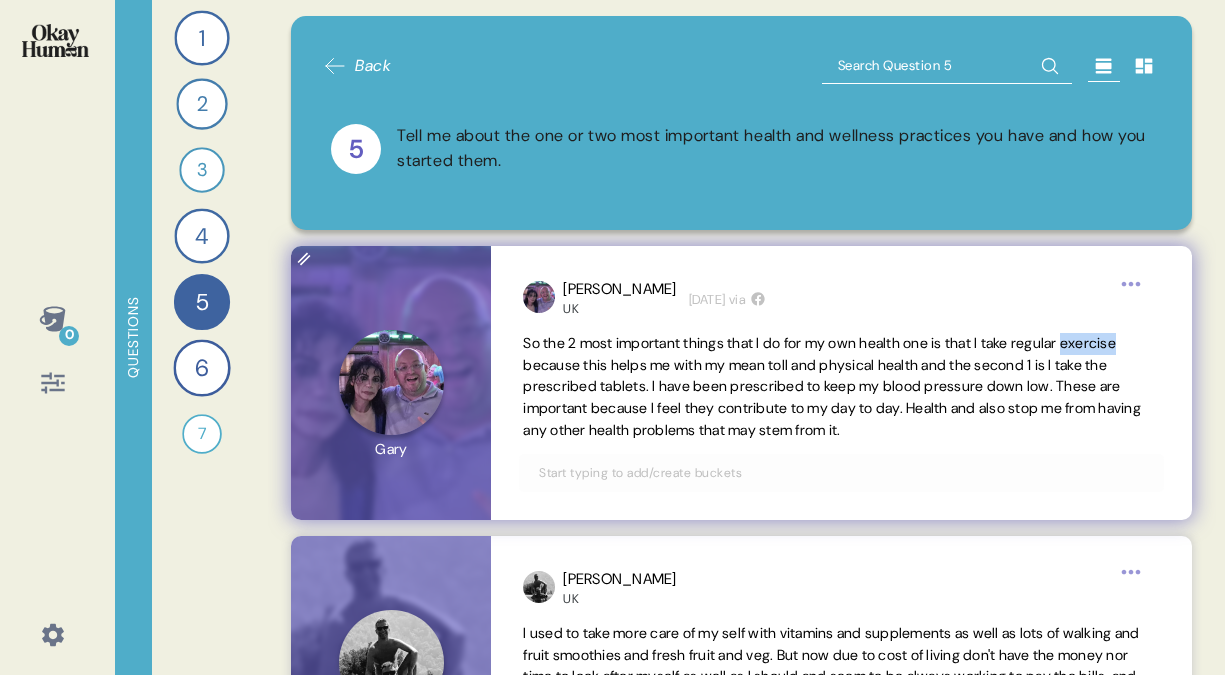 click on "So the 2 most important things that I do for my own health one is that I take regular exercise because this helps me with my mean toll and physical health and the second 1 is I take the prescribed tablets. I have been prescribed to keep my blood pressure down low. These are important because I feel they contribute to my day to day. Health and also stop me from having any other health problems that may stem from it." at bounding box center [832, 386] 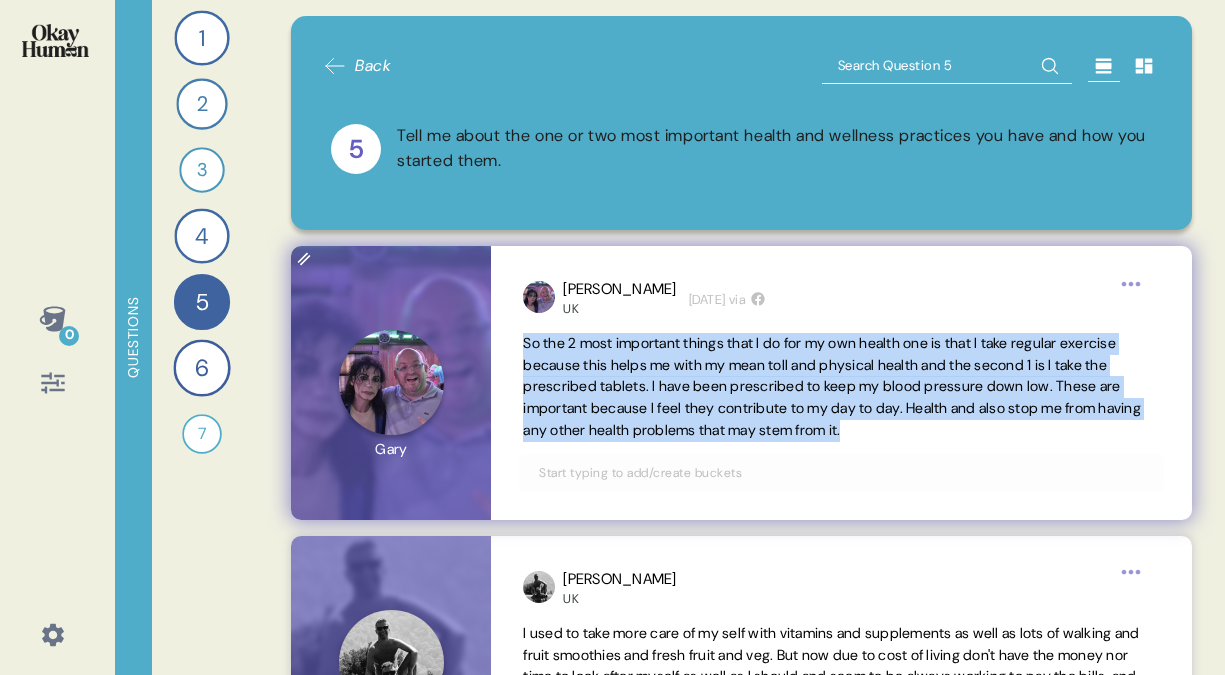click on "So the 2 most important things that I do for my own health one is that I take regular exercise because this helps me with my mean toll and physical health and the second 1 is I take the prescribed tablets. I have been prescribed to keep my blood pressure down low. These are important because I feel they contribute to my day to day. Health and also stop me from having any other health problems that may stem from it." at bounding box center [832, 386] 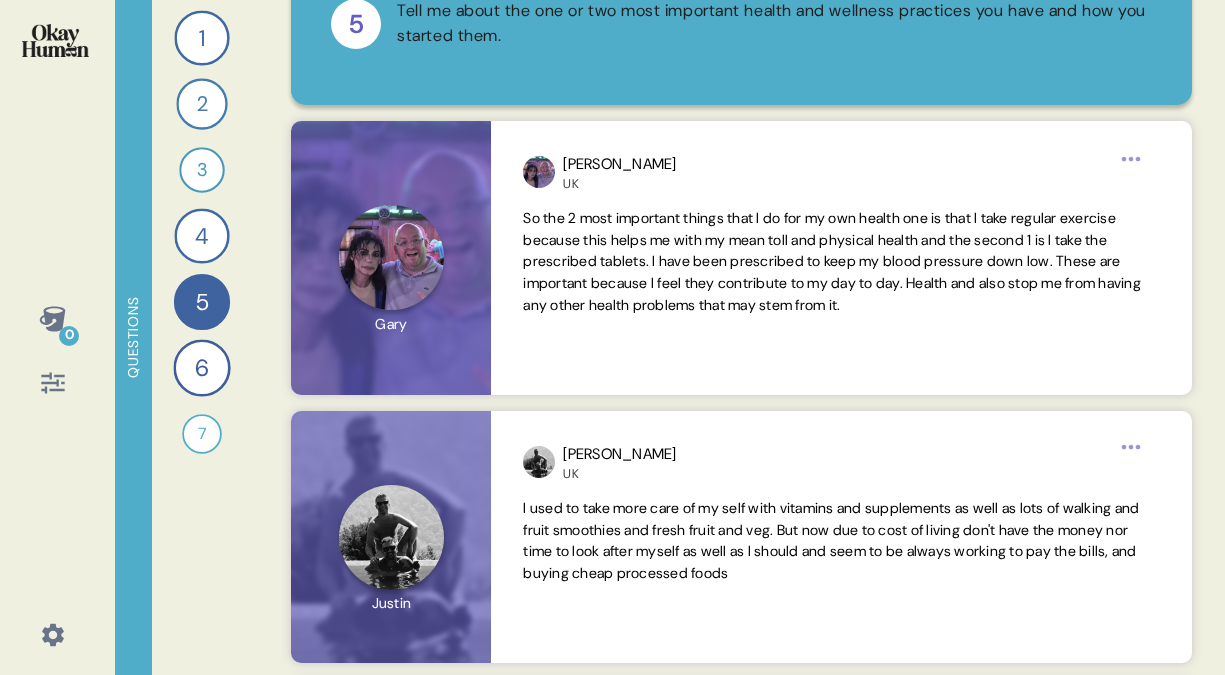 scroll, scrollTop: 149, scrollLeft: 0, axis: vertical 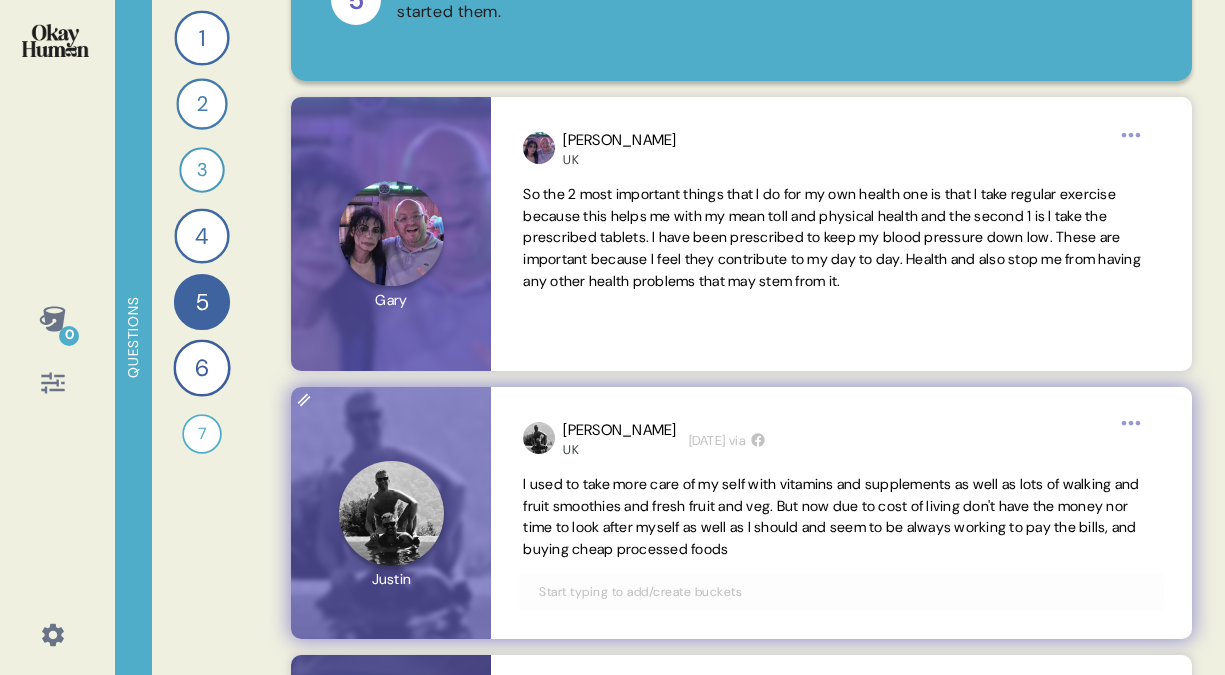 click on "I used to take more care of my self with vitamins and supplements as well as lots of walking and fruit smoothies and fresh fruit and veg.     But now due to cost of living don't have the money nor time to look after myself as well as I should and seem to be always working to pay the bills, and buying cheap processed foods" at bounding box center [831, 516] 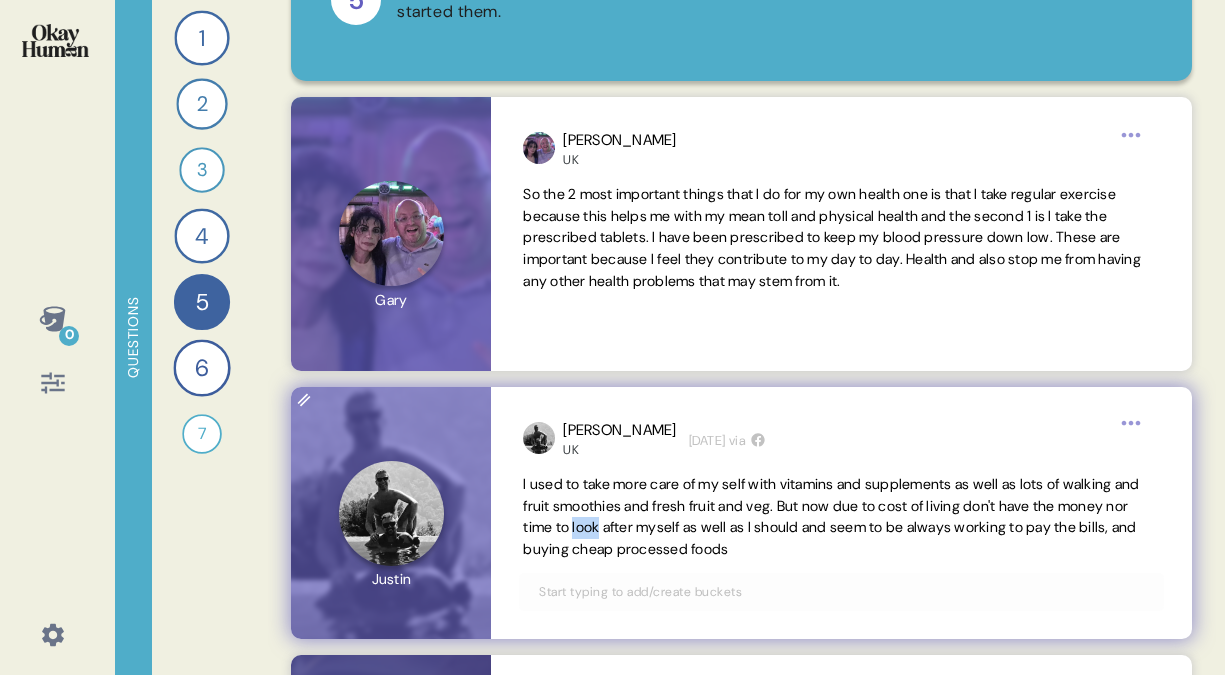click on "I used to take more care of my self with vitamins and supplements as well as lots of walking and fruit smoothies and fresh fruit and veg.     But now due to cost of living don't have the money nor time to look after myself as well as I should and seem to be always working to pay the bills, and buying cheap processed foods" at bounding box center [831, 516] 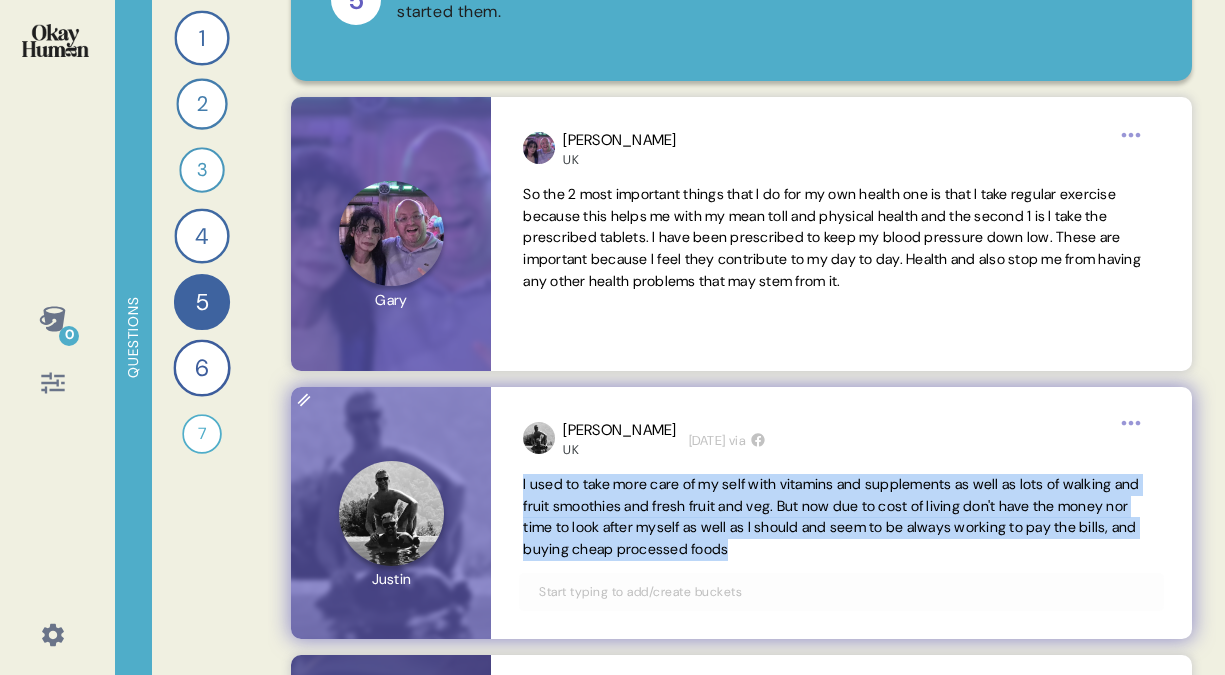 click on "I used to take more care of my self with vitamins and supplements as well as lots of walking and fruit smoothies and fresh fruit and veg.     But now due to cost of living don't have the money nor time to look after myself as well as I should and seem to be always working to pay the bills, and buying cheap processed foods" at bounding box center [831, 516] 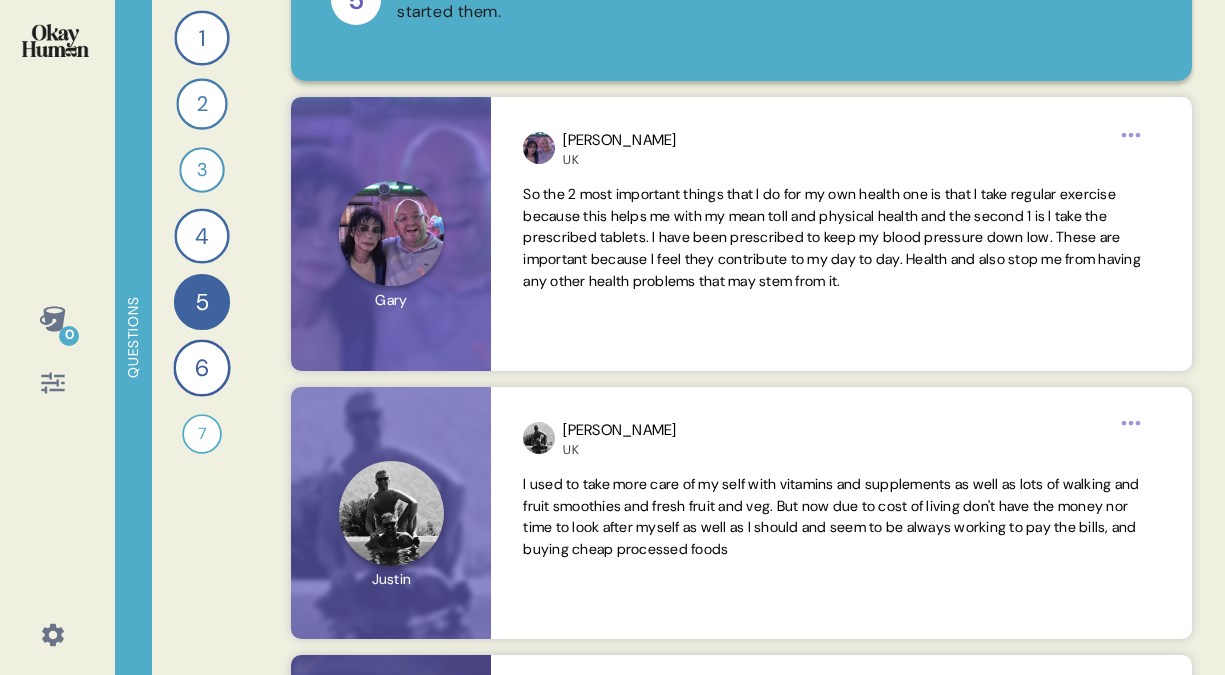 scroll, scrollTop: 396, scrollLeft: 0, axis: vertical 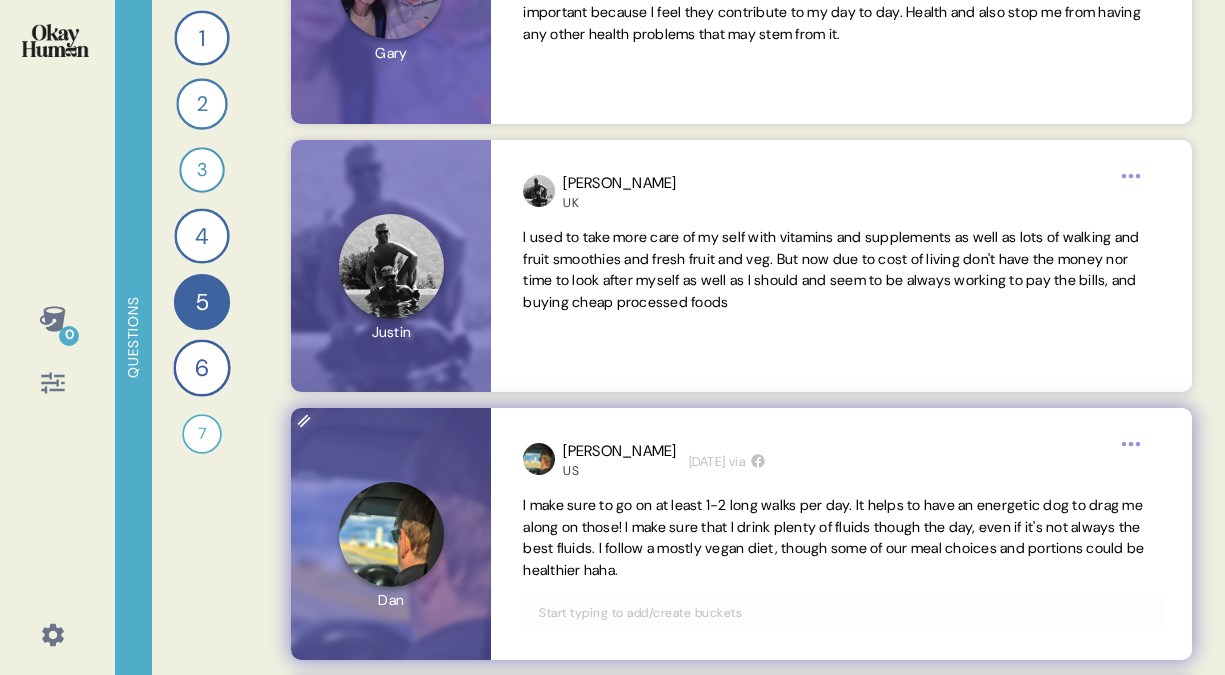 click on "I make sure to go on at least 1-2 long walks per day. It helps to have an energetic dog to drag me along on those! I make sure that I drink plenty of fluids though the day, even if it's not always the best fluids. I follow a mostly vegan diet, though some of our meal choices and portions could be healthier haha." at bounding box center [833, 537] 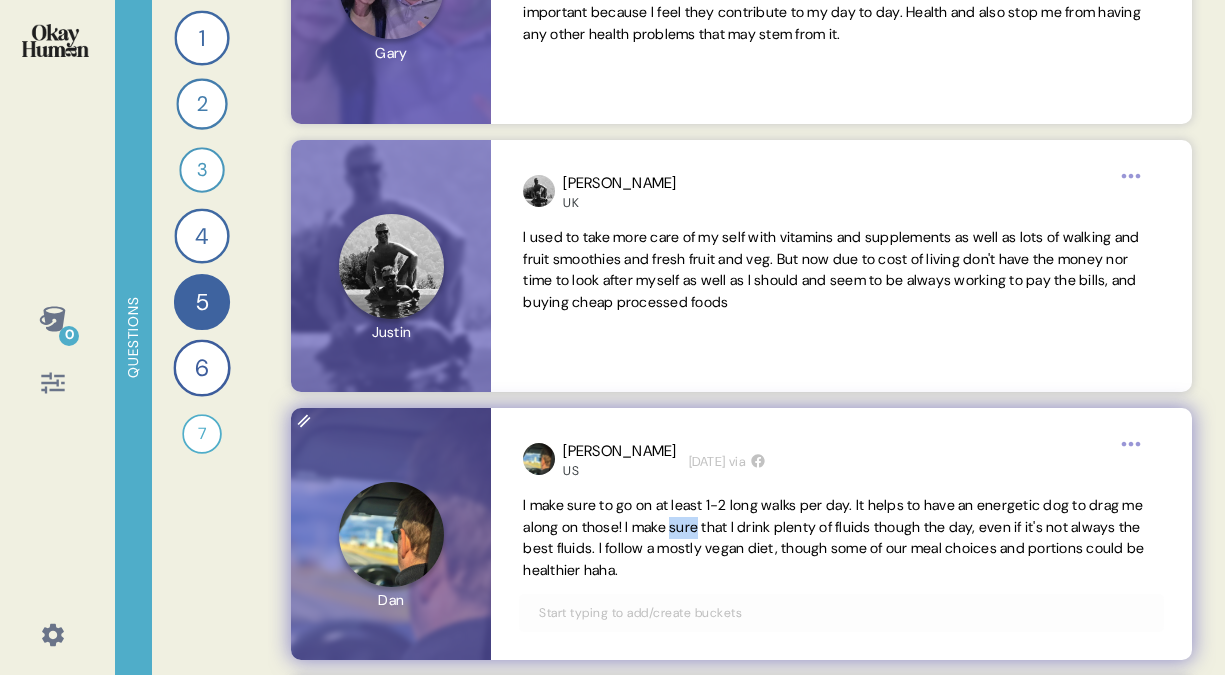 click on "I make sure to go on at least 1-2 long walks per day. It helps to have an energetic dog to drag me along on those! I make sure that I drink plenty of fluids though the day, even if it's not always the best fluids. I follow a mostly vegan diet, though some of our meal choices and portions could be healthier haha." at bounding box center [833, 537] 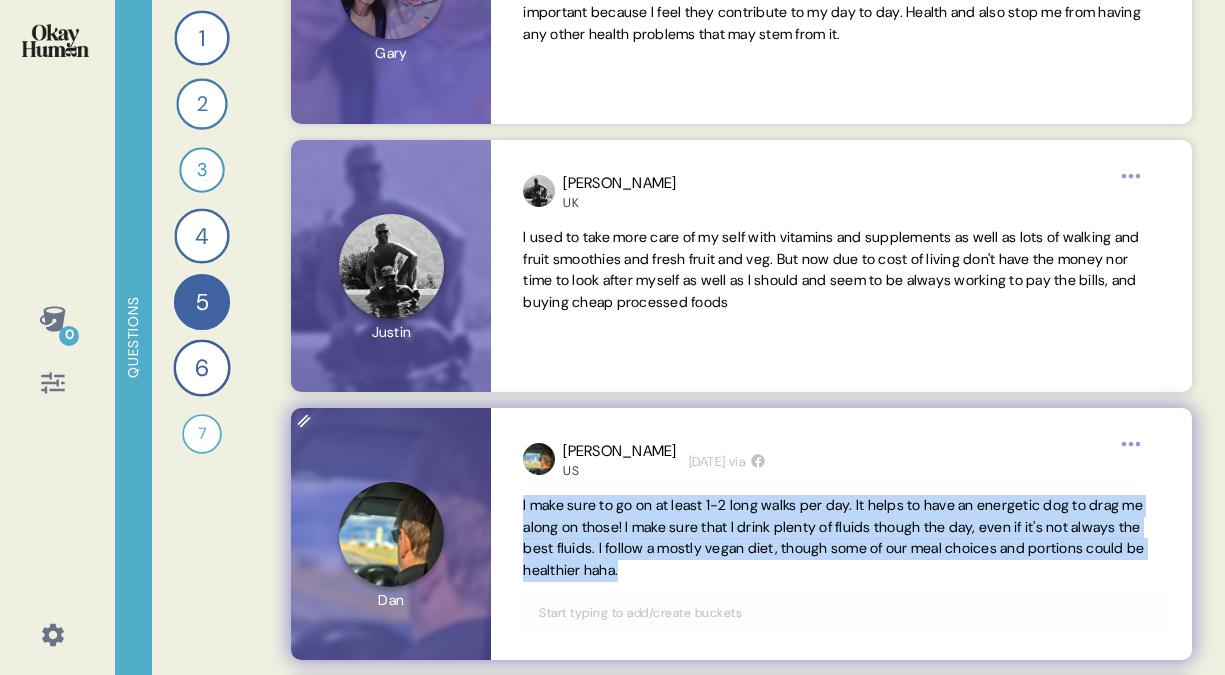 click on "I make sure to go on at least 1-2 long walks per day. It helps to have an energetic dog to drag me along on those! I make sure that I drink plenty of fluids though the day, even if it's not always the best fluids. I follow a mostly vegan diet, though some of our meal choices and portions could be healthier haha." at bounding box center [833, 537] 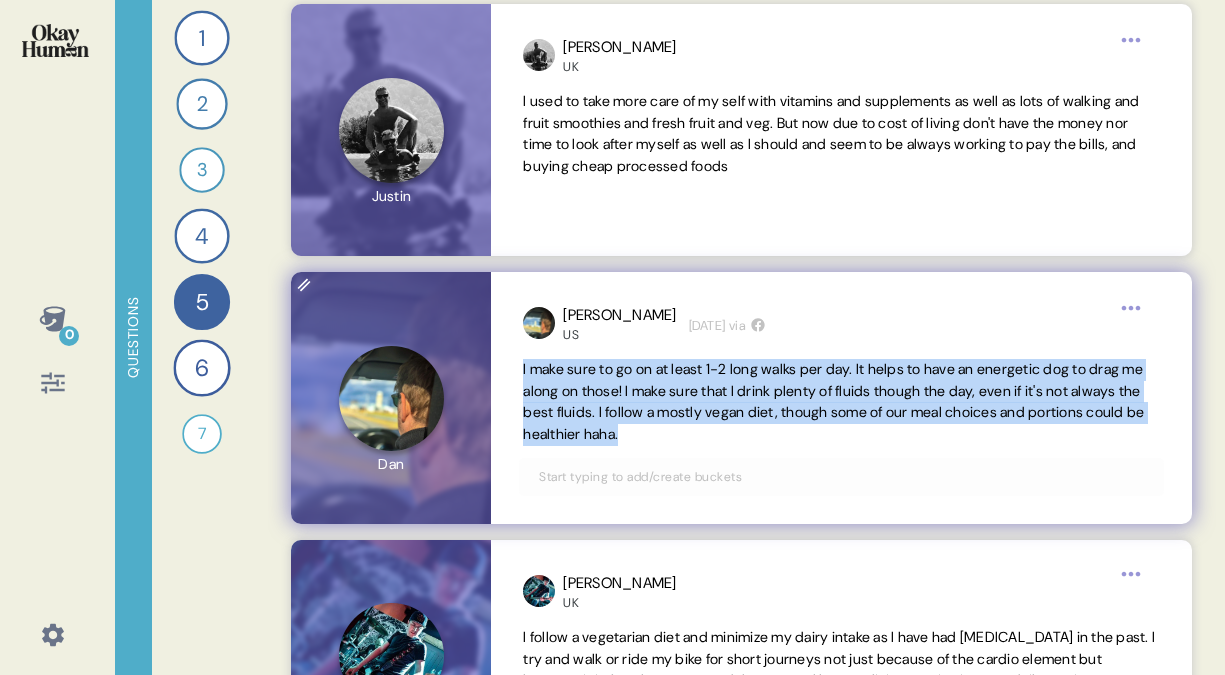 scroll, scrollTop: 589, scrollLeft: 0, axis: vertical 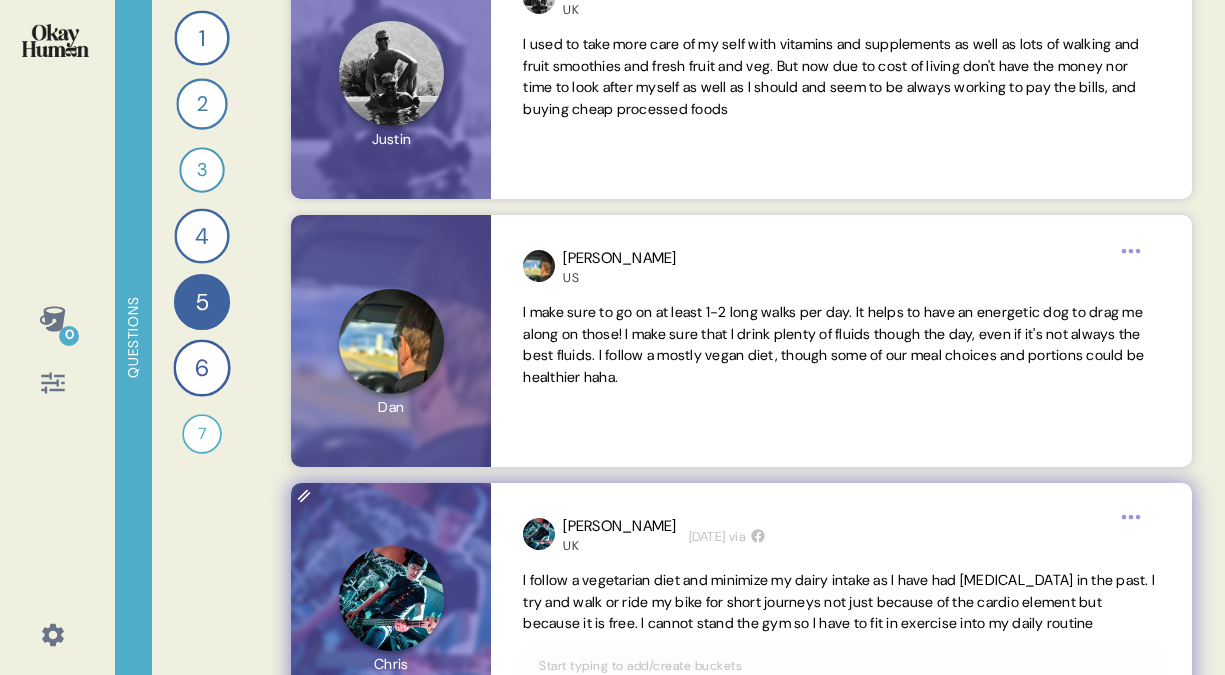 click on "I follow a vegetarian diet and minimize my dairy intake as I have had [MEDICAL_DATA] in the past. I try and walk or ride my bike for short journeys not just because of the cardio element but because it is free. I cannot stand the gym so I have to fit in exercise into my daily routine" at bounding box center (839, 602) 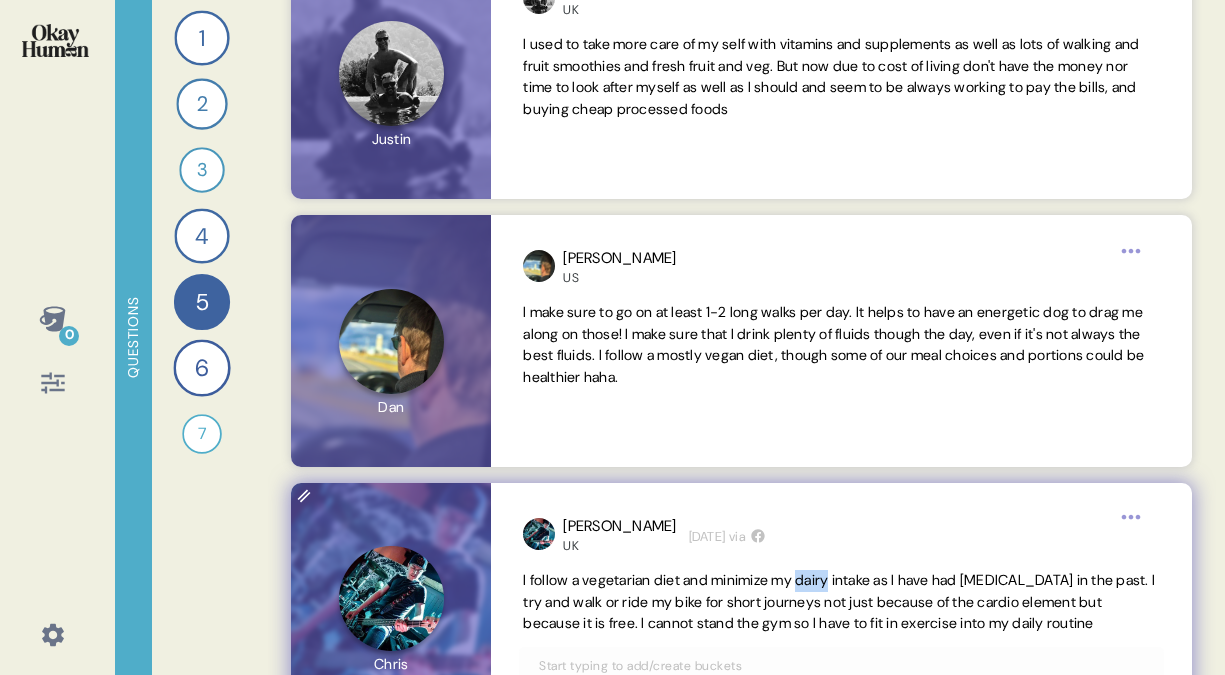 click on "I follow a vegetarian diet and minimize my dairy intake as I have had [MEDICAL_DATA] in the past. I try and walk or ride my bike for short journeys not just because of the cardio element but because it is free. I cannot stand the gym so I have to fit in exercise into my daily routine" at bounding box center [839, 602] 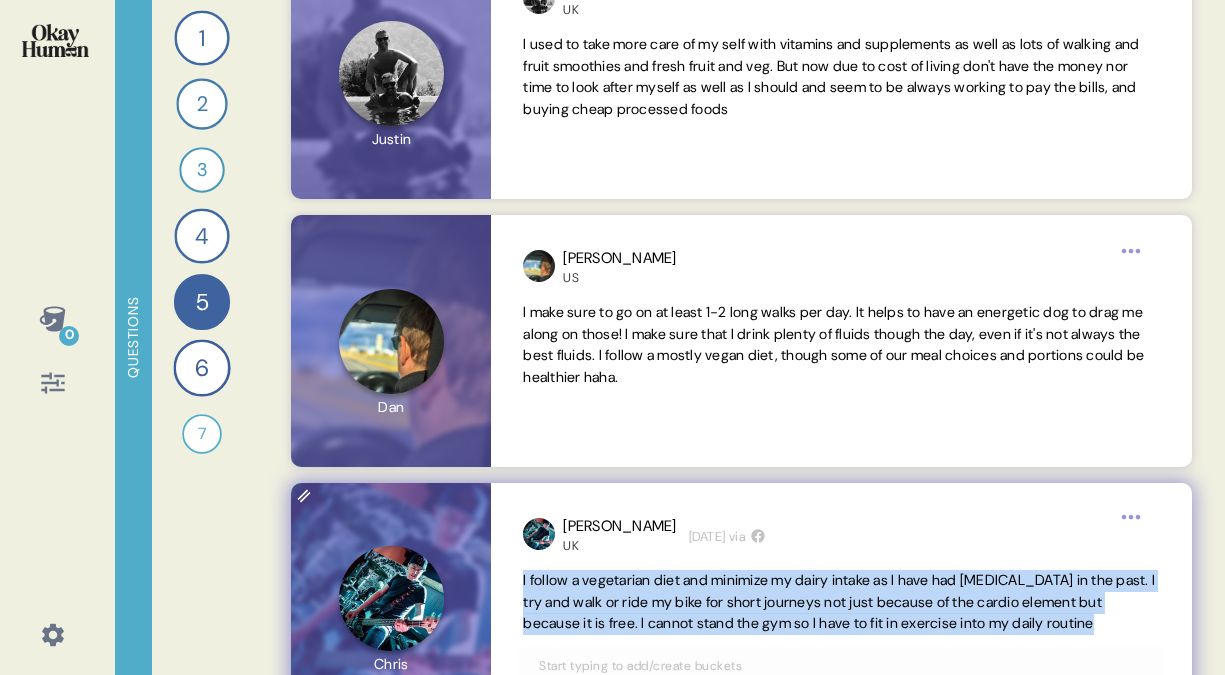 click on "I follow a vegetarian diet and minimize my dairy intake as I have had [MEDICAL_DATA] in the past. I try and walk or ride my bike for short journeys not just because of the cardio element but because it is free. I cannot stand the gym so I have to fit in exercise into my daily routine" at bounding box center (839, 602) 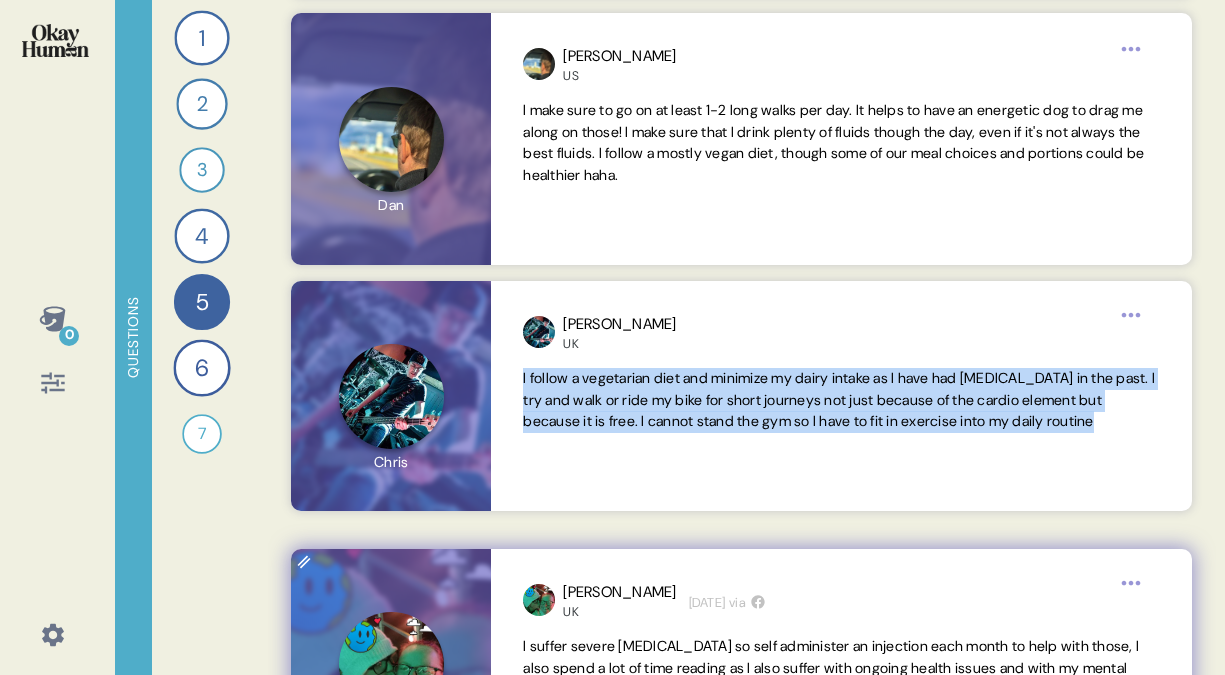 scroll, scrollTop: 865, scrollLeft: 0, axis: vertical 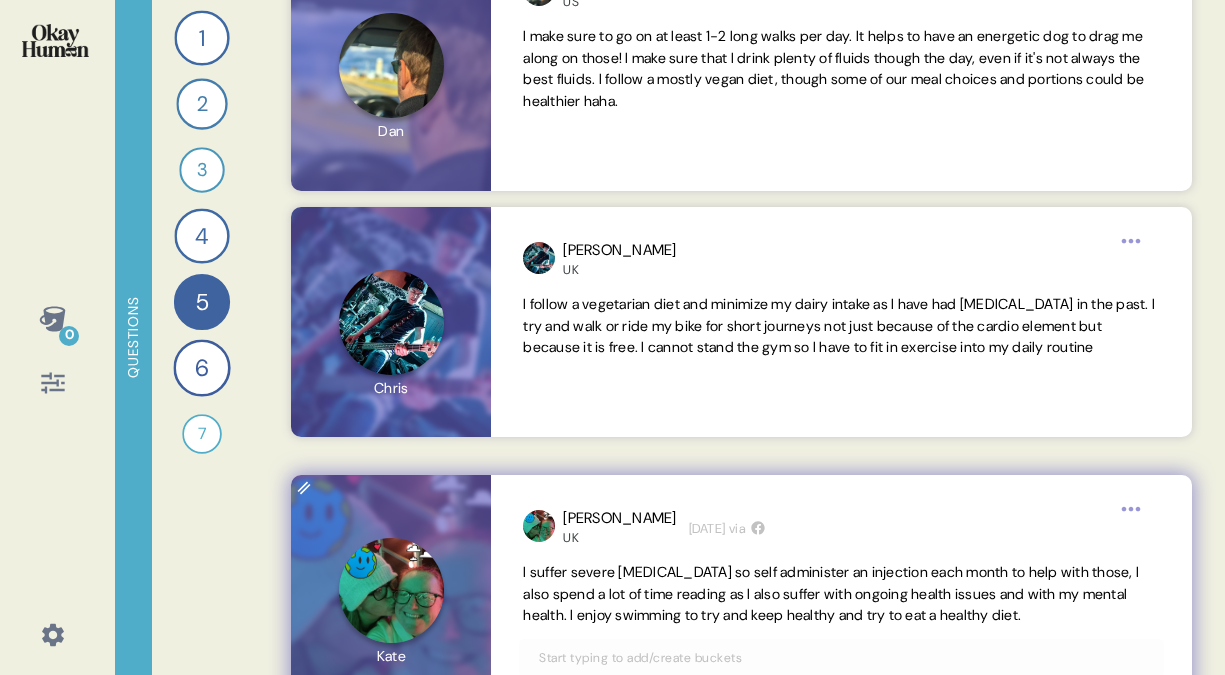 click on "I suffer severe [MEDICAL_DATA] so self administer an injection each month to help with those, I also spend a lot of time reading as I also suffer with ongoing health issues and with my mental health. I enjoy swimming to try and keep healthy and try to eat a healthy diet." at bounding box center [831, 594] 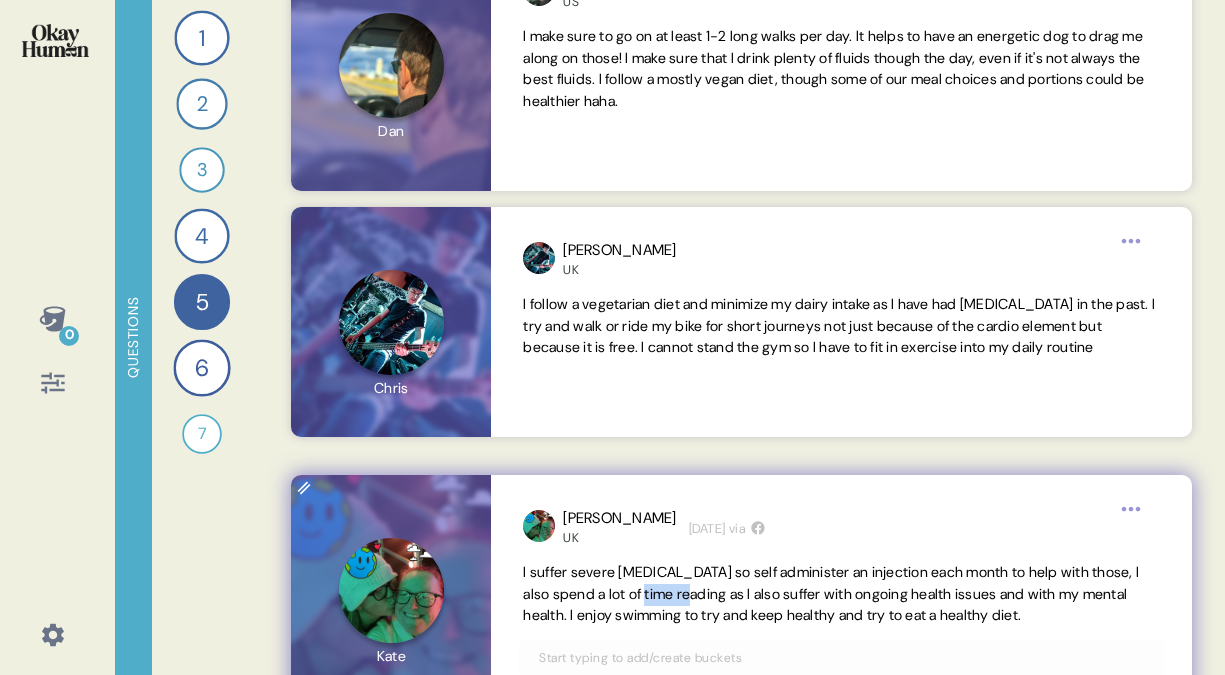 click on "I suffer severe [MEDICAL_DATA] so self administer an injection each month to help with those, I also spend a lot of time reading as I also suffer with ongoing health issues and with my mental health. I enjoy swimming to try and keep healthy and try to eat a healthy diet." at bounding box center [831, 594] 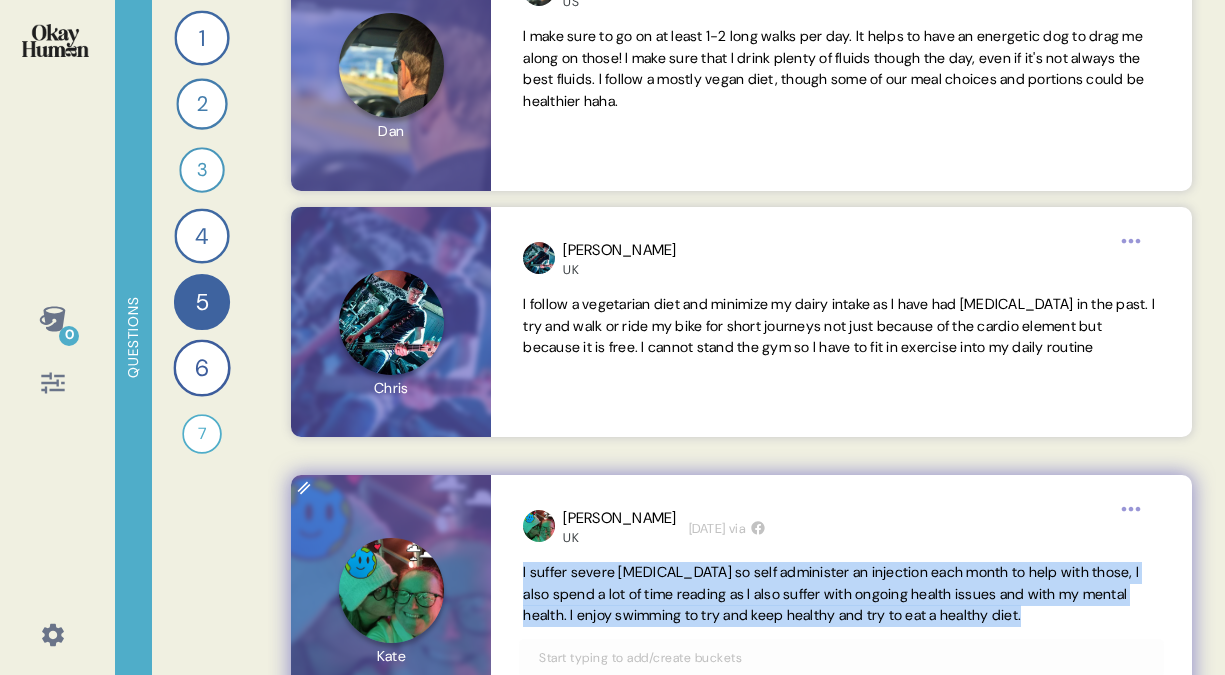 click on "I suffer severe [MEDICAL_DATA] so self administer an injection each month to help with those, I also spend a lot of time reading as I also suffer with ongoing health issues and with my mental health. I enjoy swimming to try and keep healthy and try to eat a healthy diet." at bounding box center [831, 594] 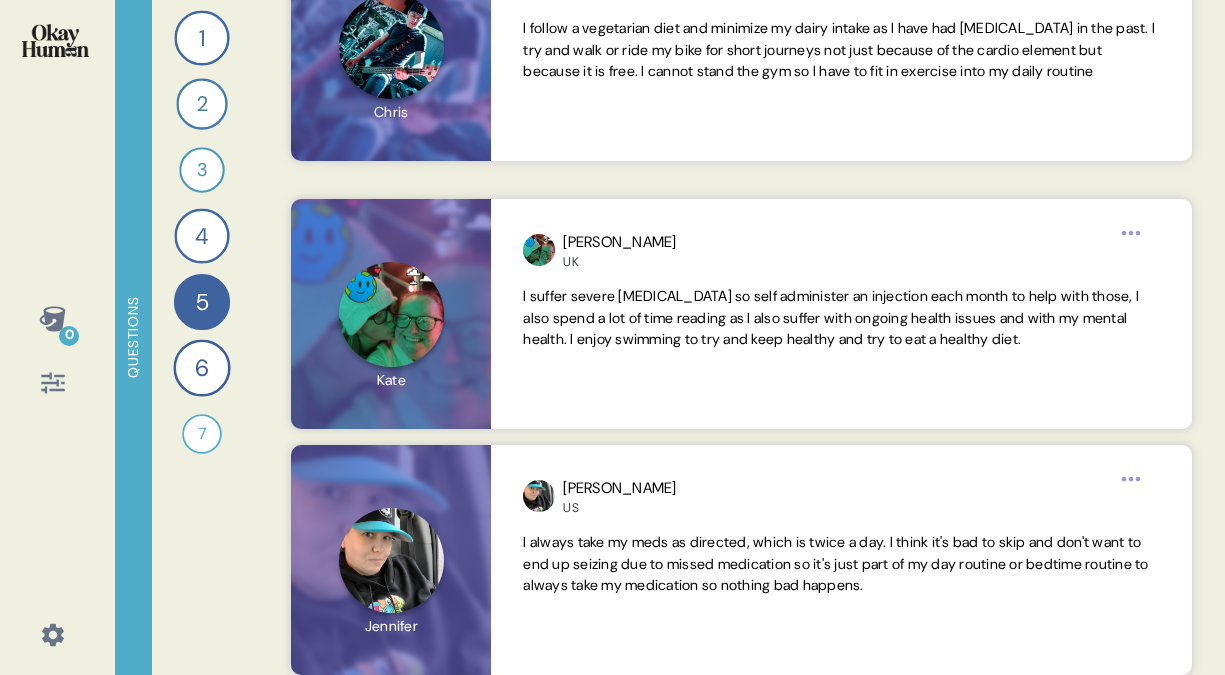 scroll, scrollTop: 1139, scrollLeft: 0, axis: vertical 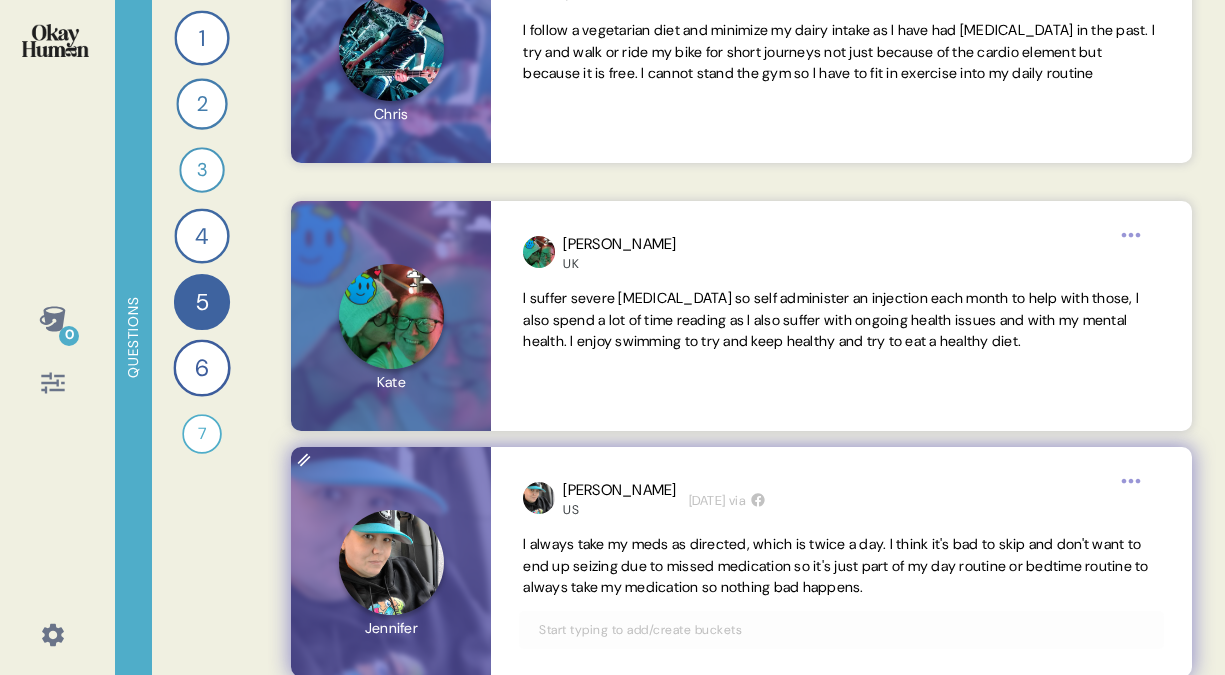 click on "I always take my meds as directed, which is twice a day. I think it's bad to skip and don't want to end up seizing due to missed medication so it's just part of my day routine or bedtime routine to always take my medication so nothing bad happens." at bounding box center [835, 566] 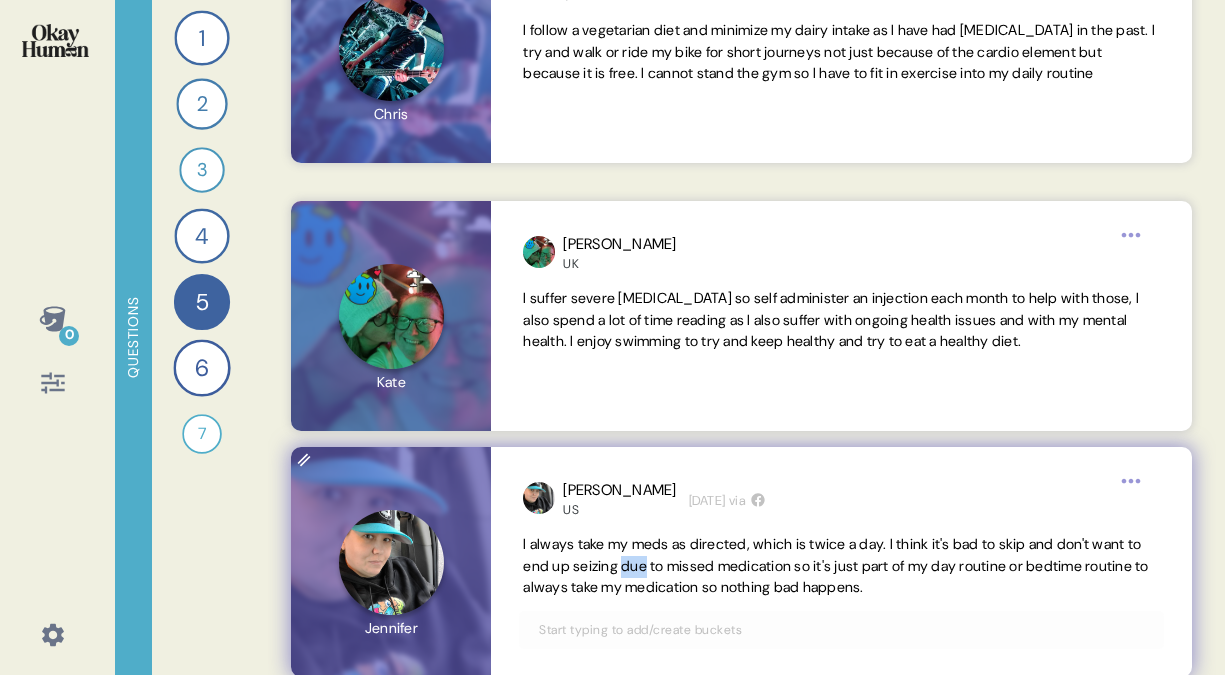 click on "I always take my meds as directed, which is twice a day. I think it's bad to skip and don't want to end up seizing due to missed medication so it's just part of my day routine or bedtime routine to always take my medication so nothing bad happens." at bounding box center (835, 566) 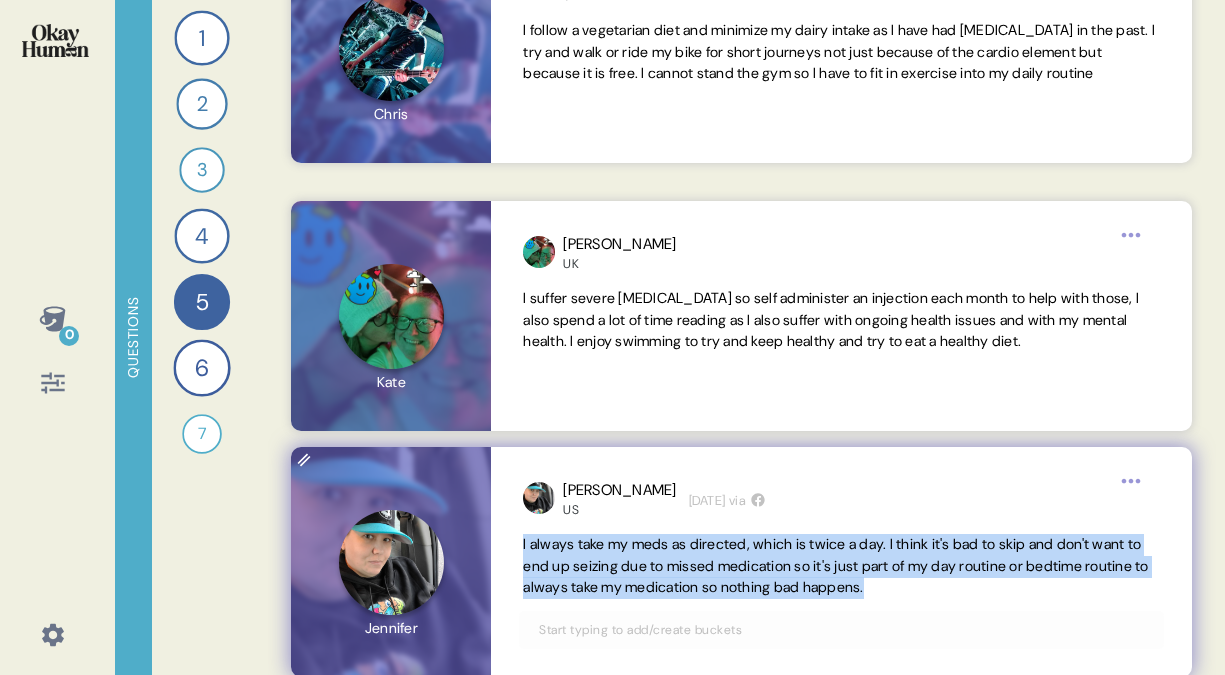 click on "I always take my meds as directed, which is twice a day. I think it's bad to skip and don't want to end up seizing due to missed medication so it's just part of my day routine or bedtime routine to always take my medication so nothing bad happens." at bounding box center [835, 566] 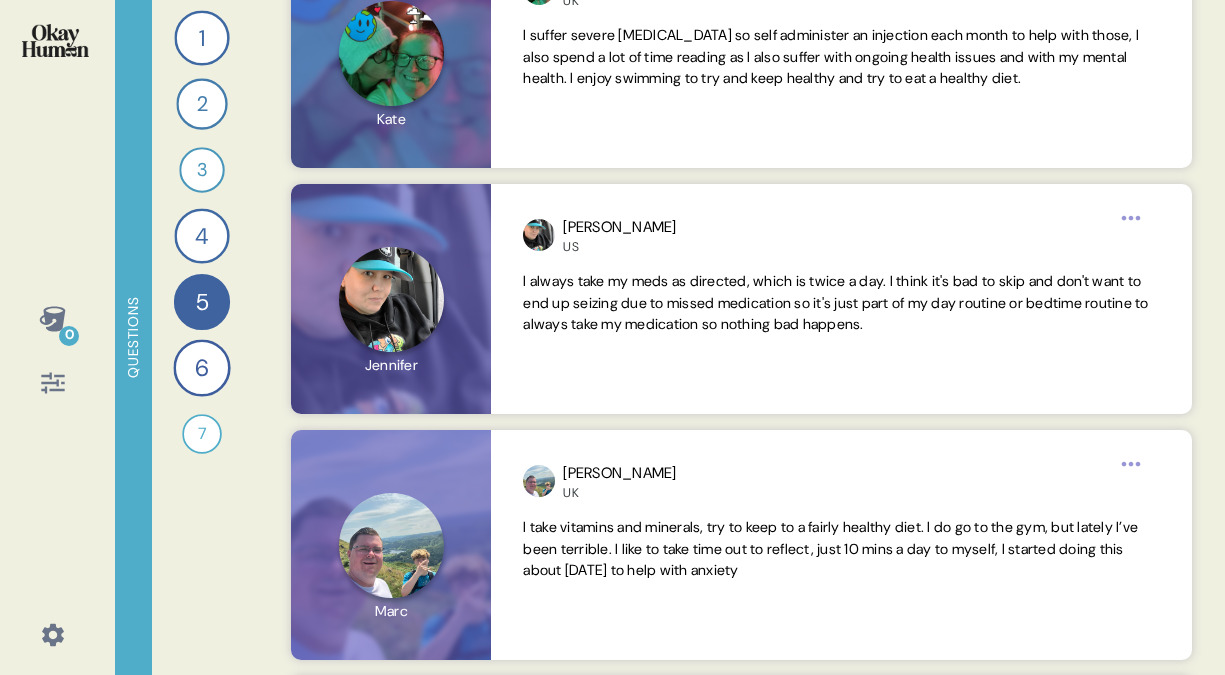 scroll, scrollTop: 1401, scrollLeft: 0, axis: vertical 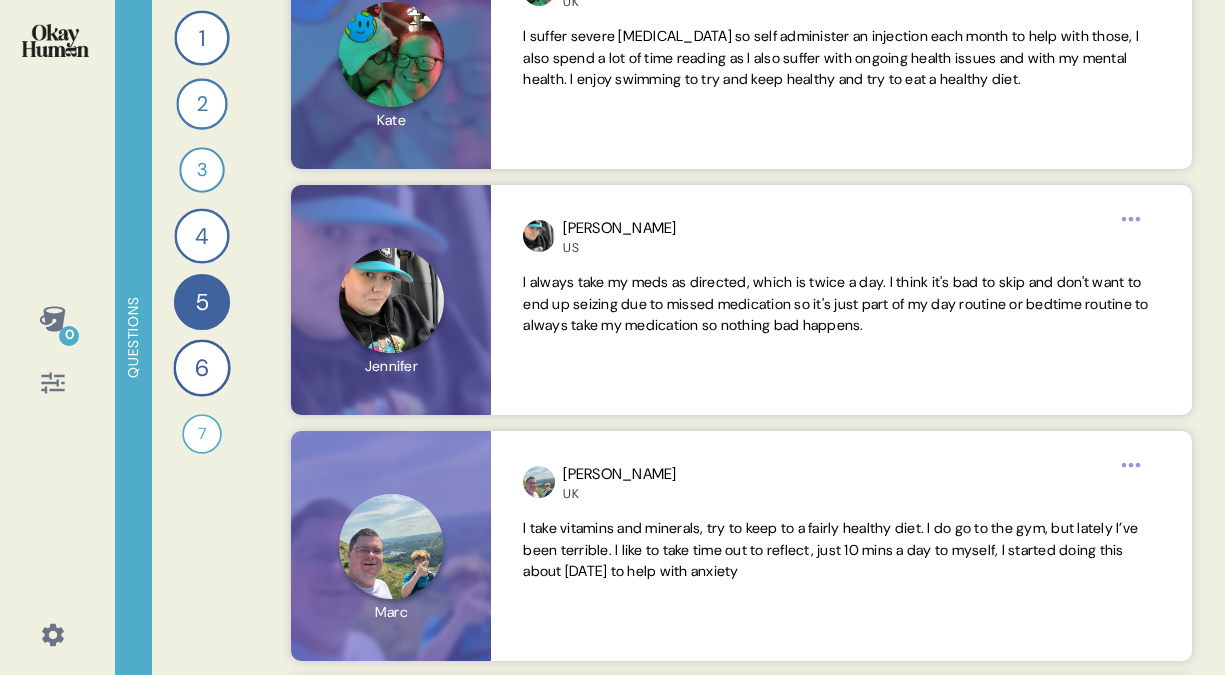 click on "I take vitamins and minerals, try to keep to a fairly healthy diet. I do go to the gym, but lately I’ve been terrible. I like to take time out to reflect, just 10 mins a day to myself, I started doing this about [DATE] to help with anxiety" at bounding box center (830, 550) 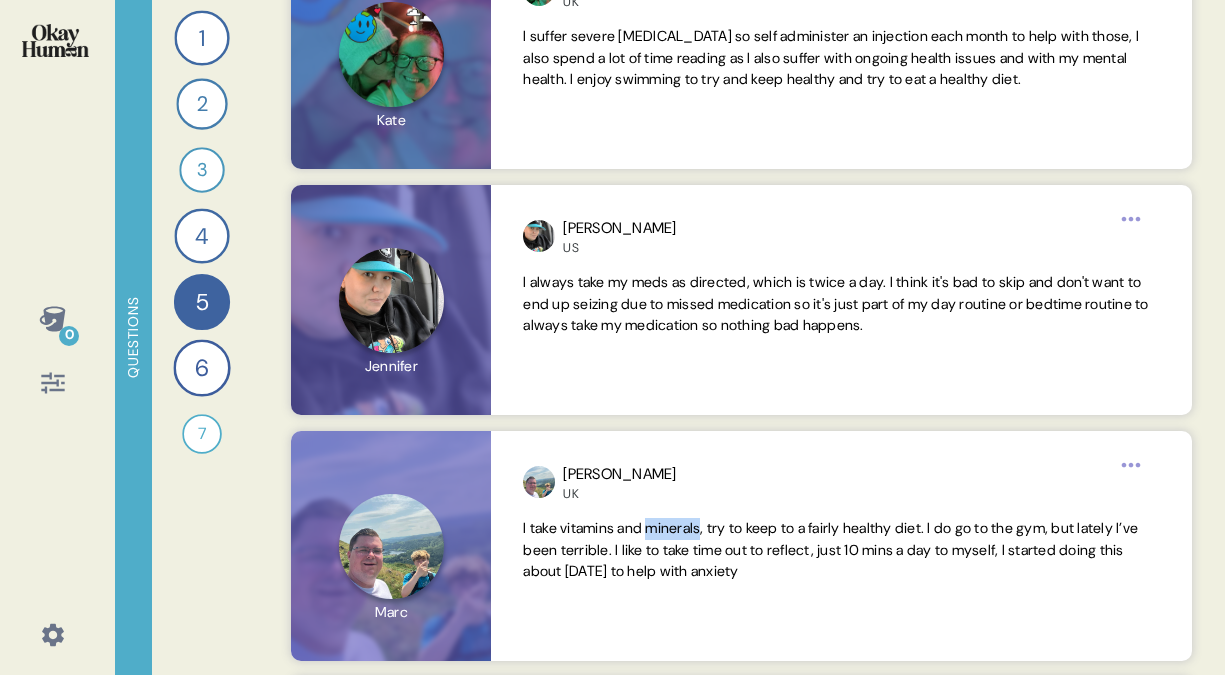 click on "I take vitamins and minerals, try to keep to a fairly healthy diet. I do go to the gym, but lately I’ve been terrible. I like to take time out to reflect, just 10 mins a day to myself, I started doing this about [DATE] to help with anxiety" at bounding box center (830, 550) 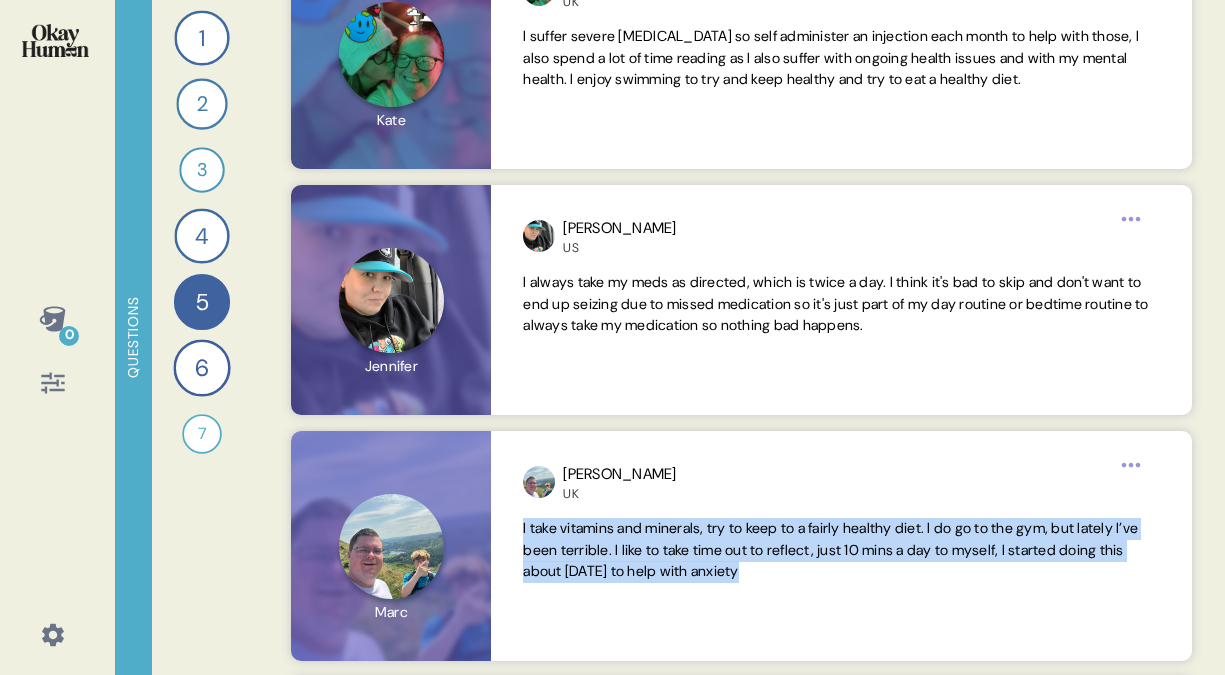 click on "I take vitamins and minerals, try to keep to a fairly healthy diet. I do go to the gym, but lately I’ve been terrible. I like to take time out to reflect, just 10 mins a day to myself, I started doing this about [DATE] to help with anxiety" at bounding box center [830, 550] 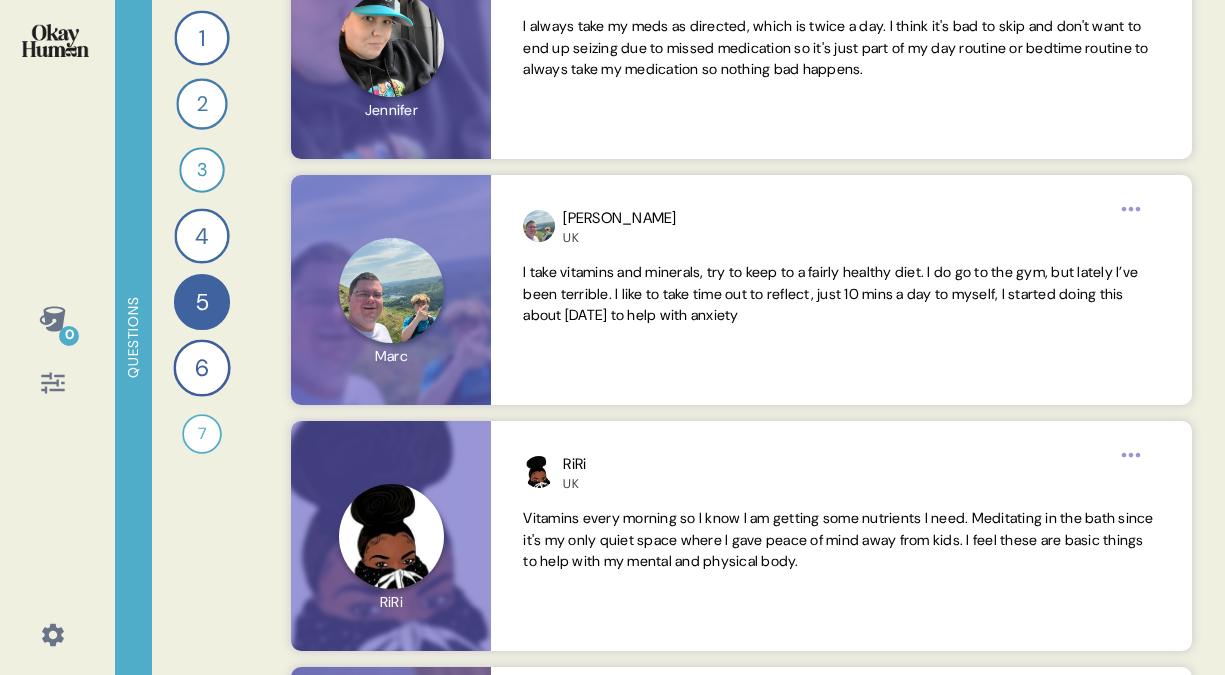 scroll, scrollTop: 1655, scrollLeft: 0, axis: vertical 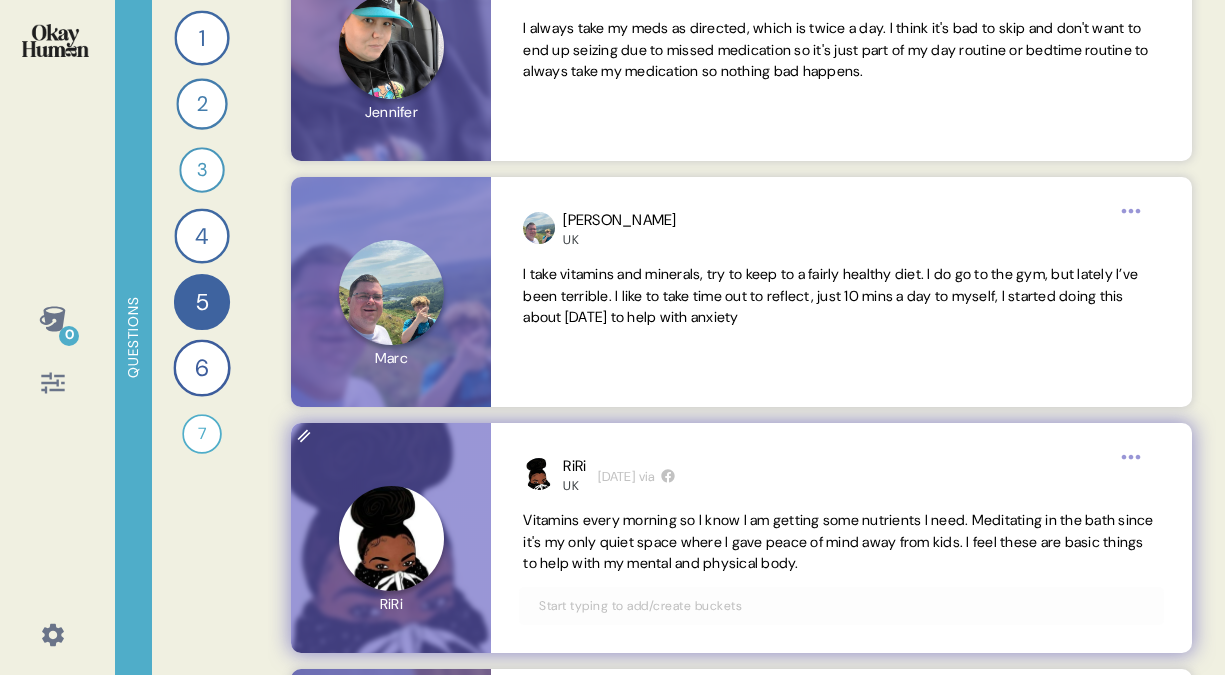 click on "Vitamins every morning so I know I am getting some nutrients I need.
Meditating in the bath since it's my only quiet space where I gave peace of mind away from kids. I feel these are basic things to help with my mental and physical body." at bounding box center (838, 542) 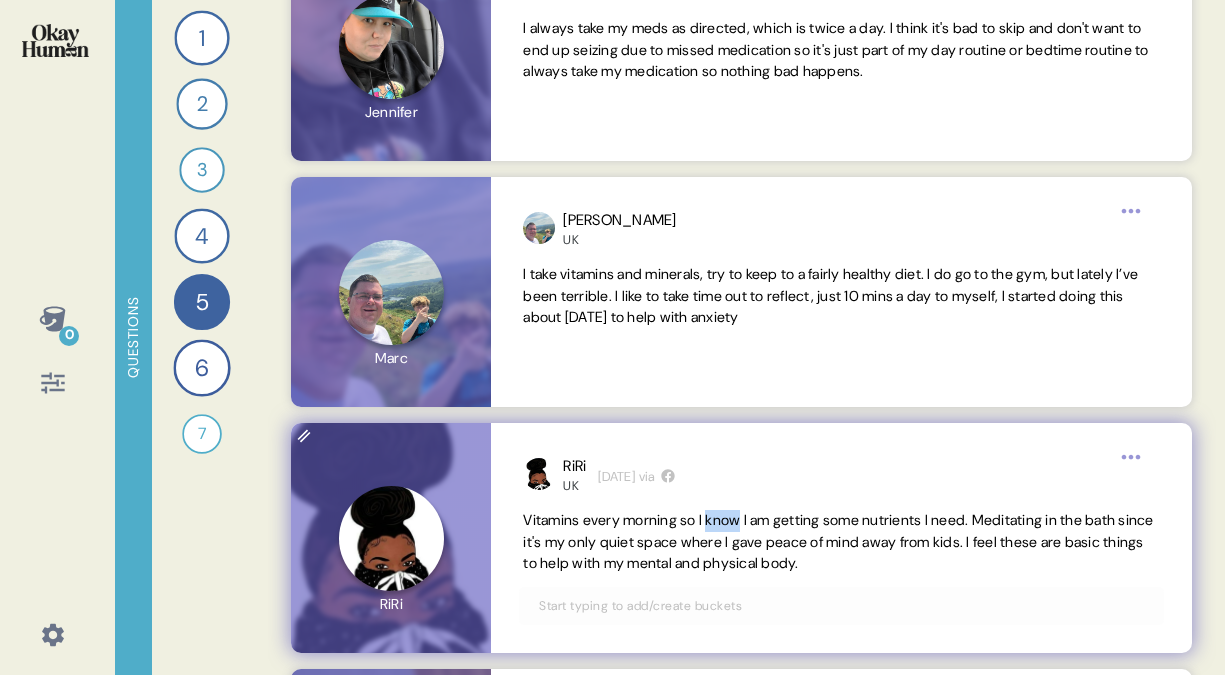 click on "Vitamins every morning so I know I am getting some nutrients I need.
Meditating in the bath since it's my only quiet space where I gave peace of mind away from kids. I feel these are basic things to help with my mental and physical body." at bounding box center (838, 542) 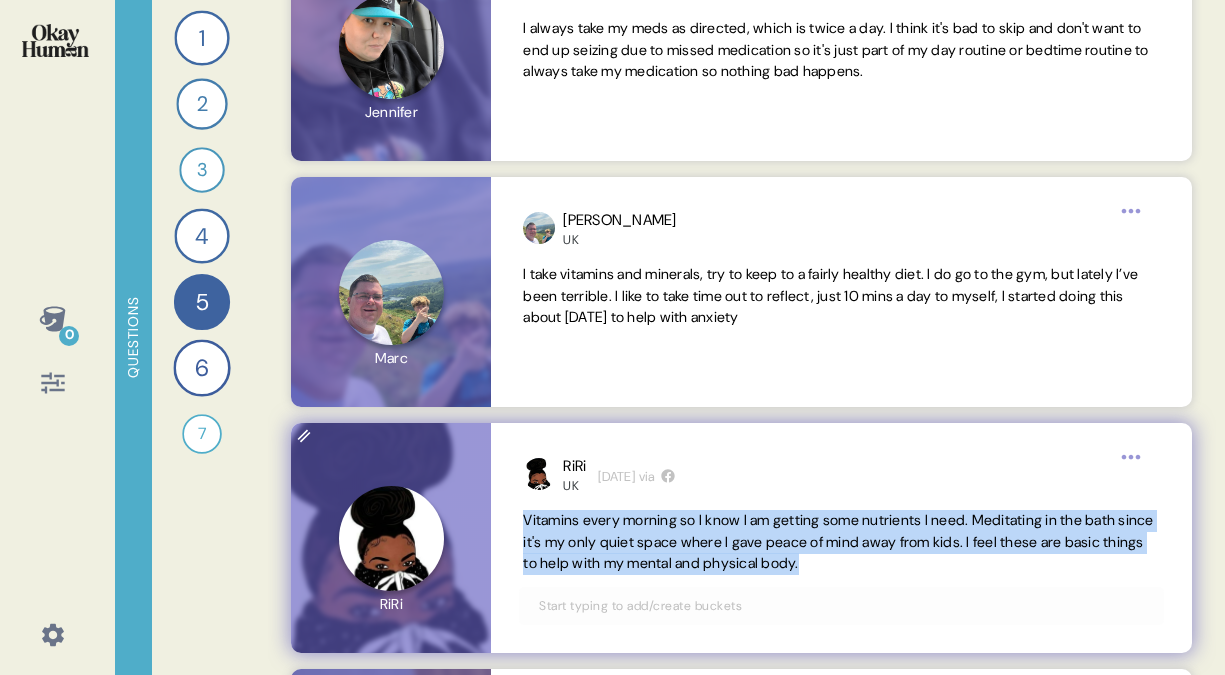 click on "Vitamins every morning so I know I am getting some nutrients I need.
Meditating in the bath since it's my only quiet space where I gave peace of mind away from kids. I feel these are basic things to help with my mental and physical body." at bounding box center (838, 542) 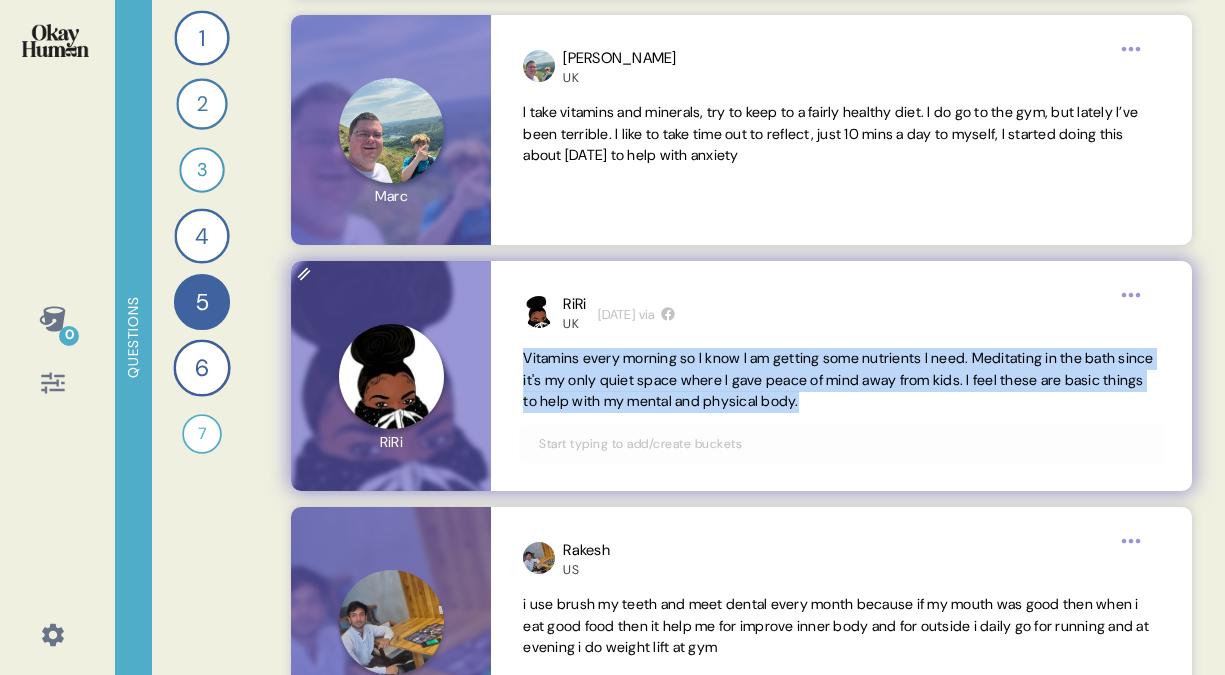 scroll, scrollTop: 1827, scrollLeft: 0, axis: vertical 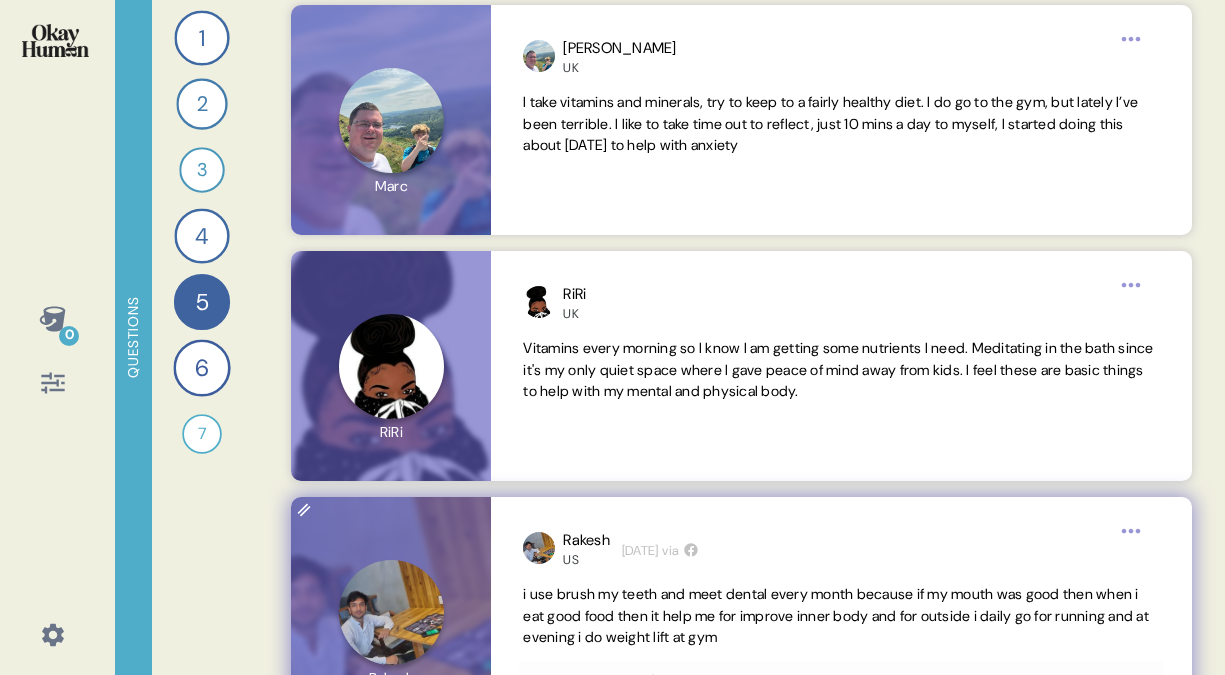 click on "i use brush my teeth and meet dental  every month  because if my mouth was good then when i eat good food then it help me for improve inner body and for outside i daily go for running and at evening i do weight lift at gym" at bounding box center [836, 616] 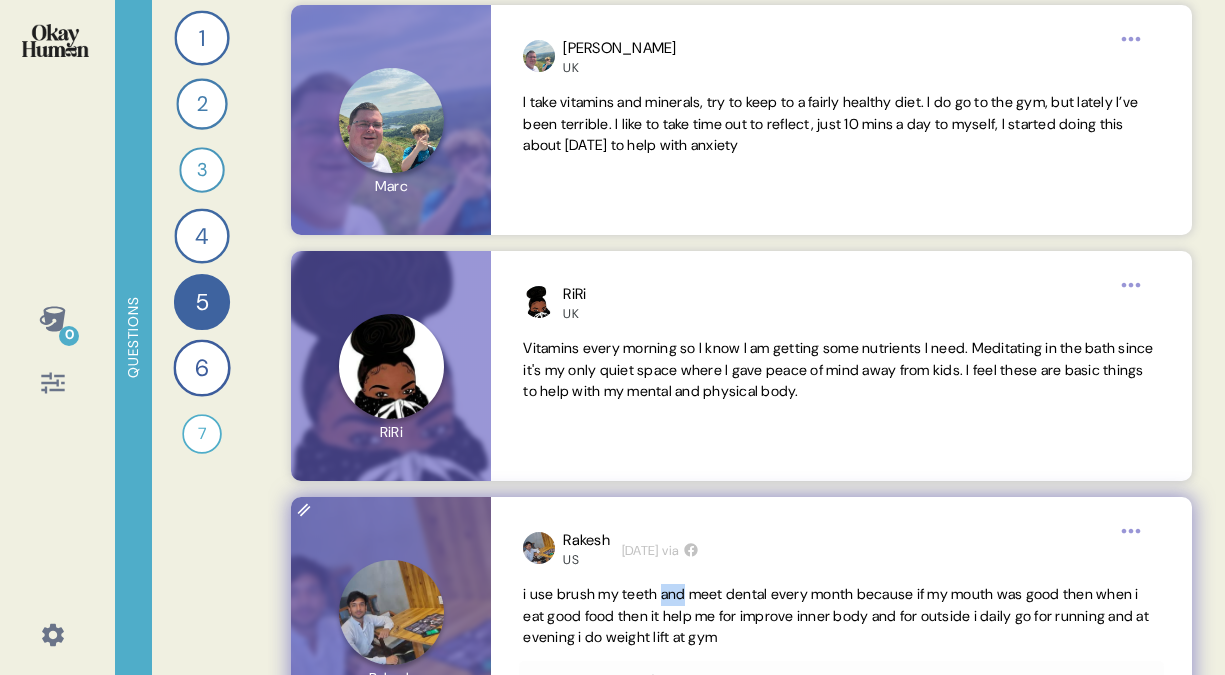 click on "i use brush my teeth and meet dental  every month  because if my mouth was good then when i eat good food then it help me for improve inner body and for outside i daily go for running and at evening i do weight lift at gym" at bounding box center [836, 616] 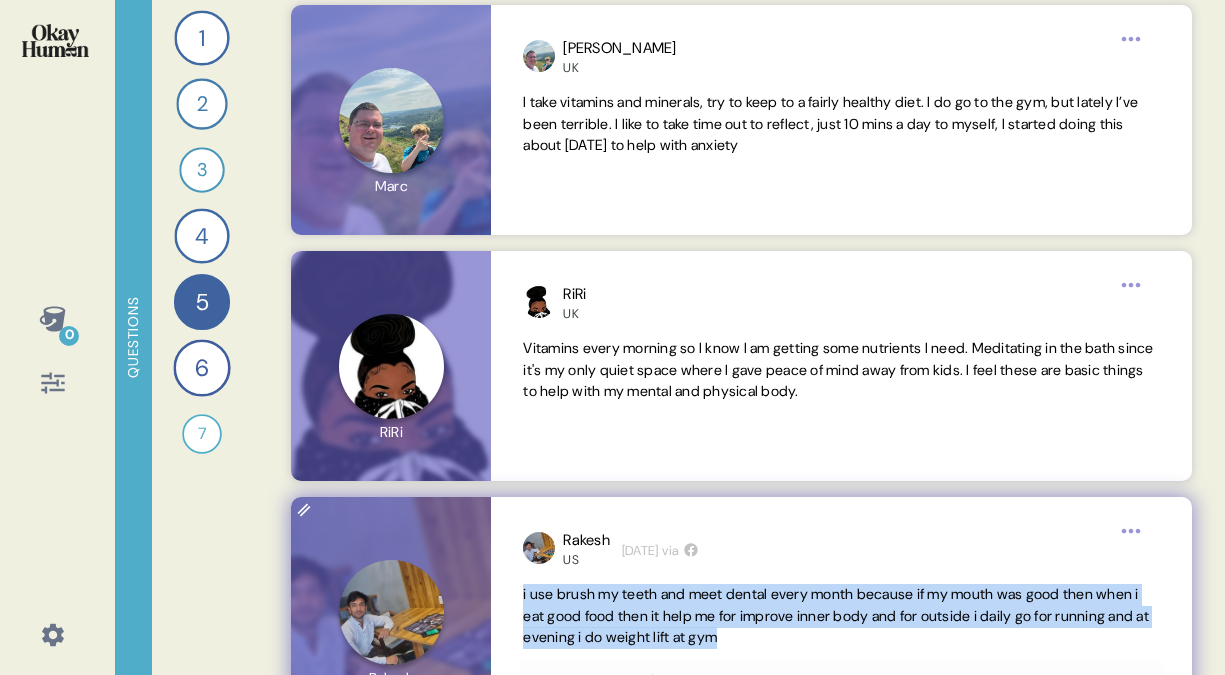 click on "i use brush my teeth and meet dental  every month  because if my mouth was good then when i eat good food then it help me for improve inner body and for outside i daily go for running and at evening i do weight lift at gym" at bounding box center (836, 616) 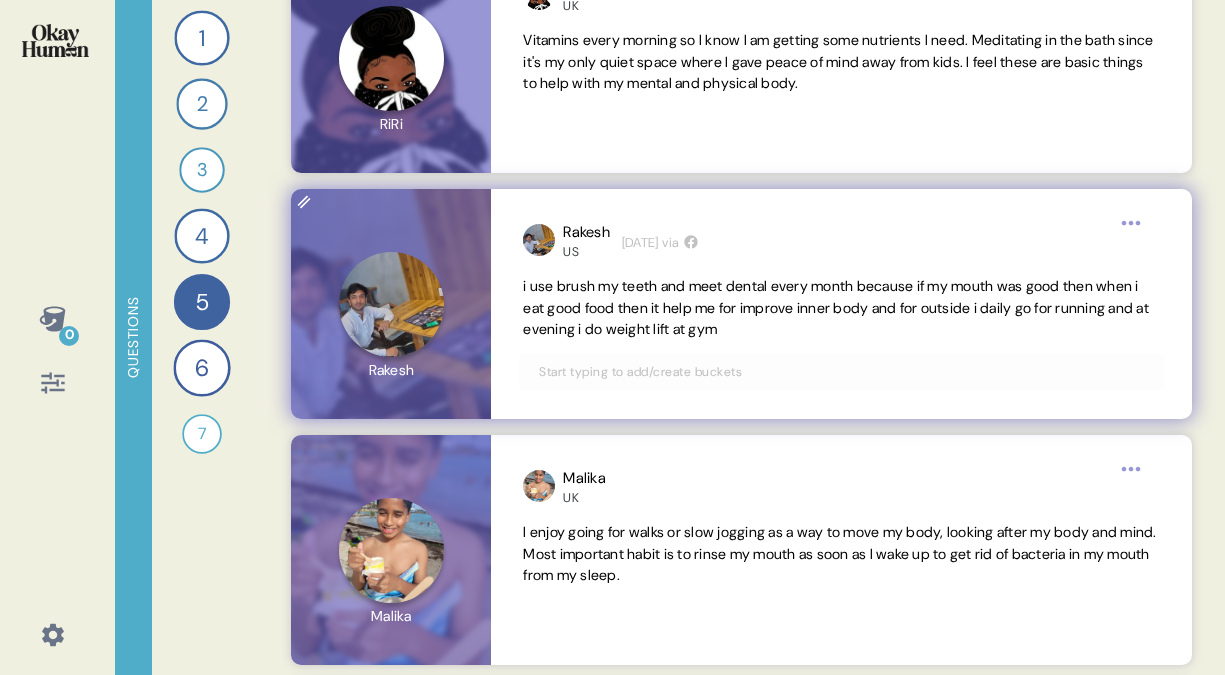 scroll, scrollTop: 2156, scrollLeft: 0, axis: vertical 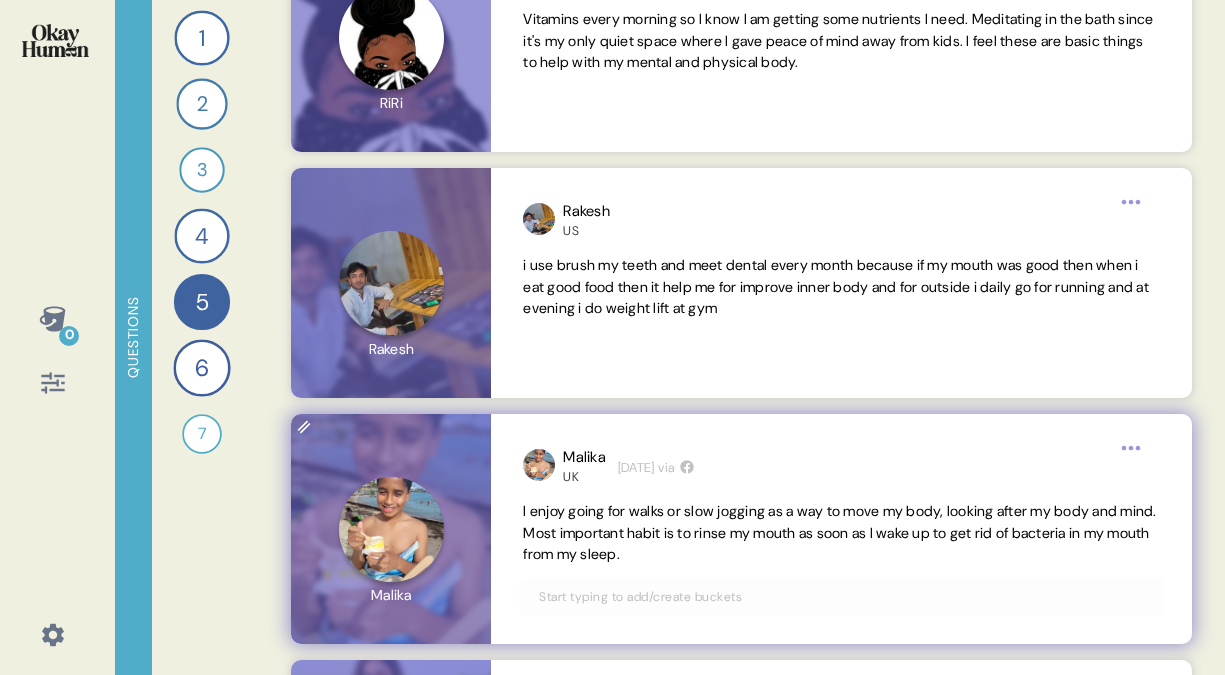 click on "I enjoy going for walks or slow jogging as a way to move my body, looking after my body and mind. Most important habit is to rinse my mouth as soon as I wake up to get rid of bacteria in my mouth from my sleep." at bounding box center [839, 533] 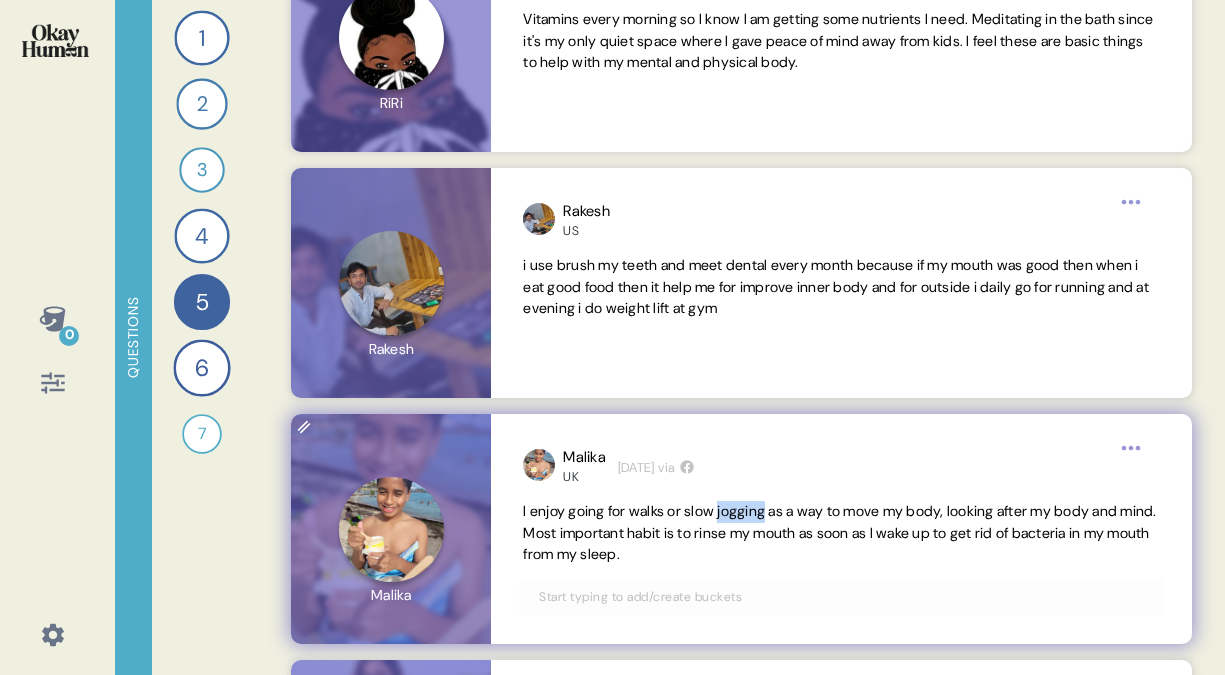 click on "I enjoy going for walks or slow jogging as a way to move my body, looking after my body and mind. Most important habit is to rinse my mouth as soon as I wake up to get rid of bacteria in my mouth from my sleep." at bounding box center [839, 533] 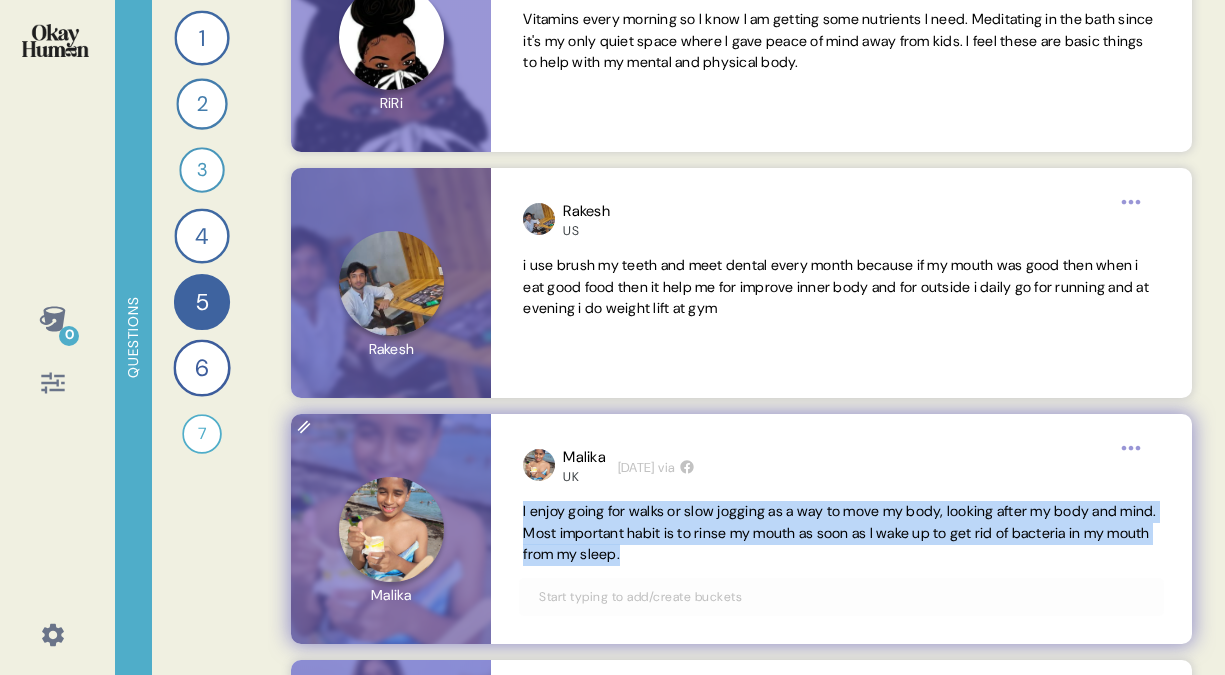 click on "I enjoy going for walks or slow jogging as a way to move my body, looking after my body and mind. Most important habit is to rinse my mouth as soon as I wake up to get rid of bacteria in my mouth from my sleep." at bounding box center (839, 533) 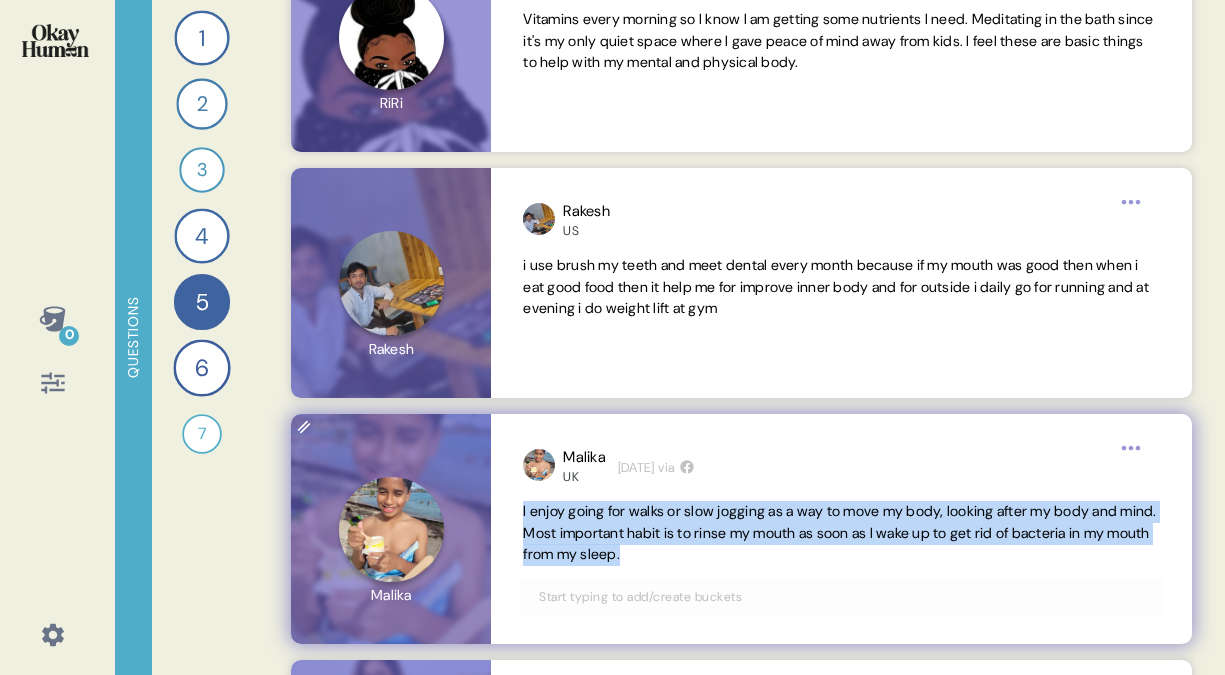 scroll, scrollTop: 2486, scrollLeft: 0, axis: vertical 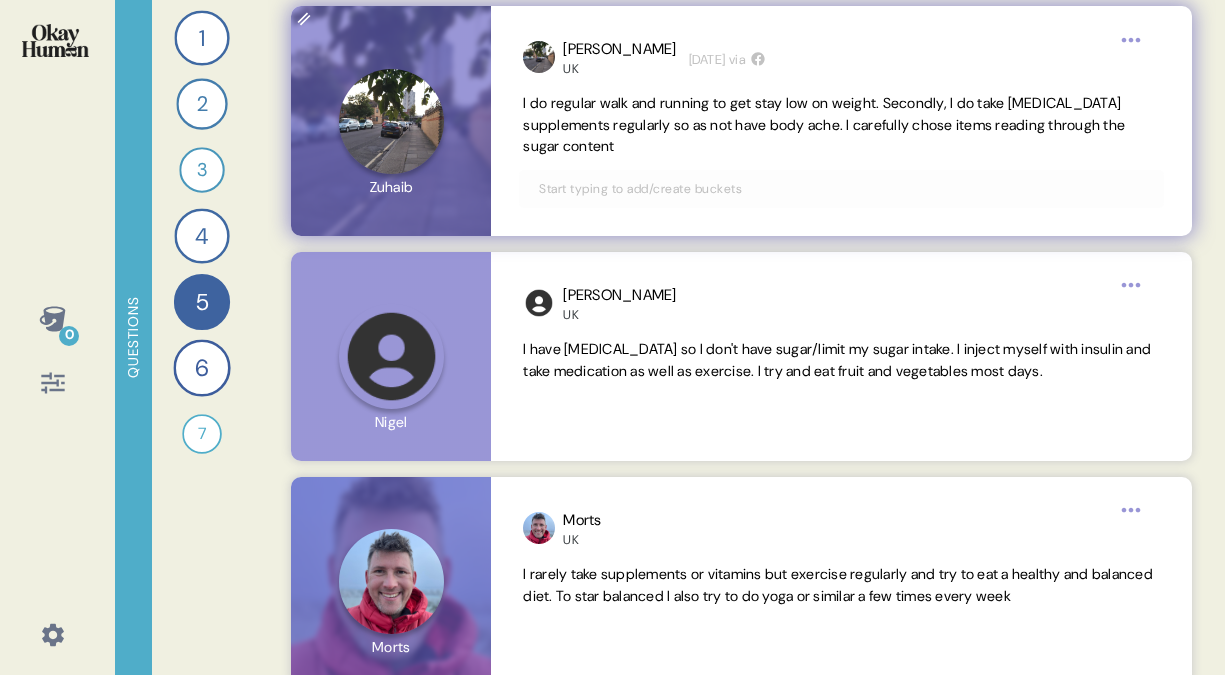 click at bounding box center (841, 189) 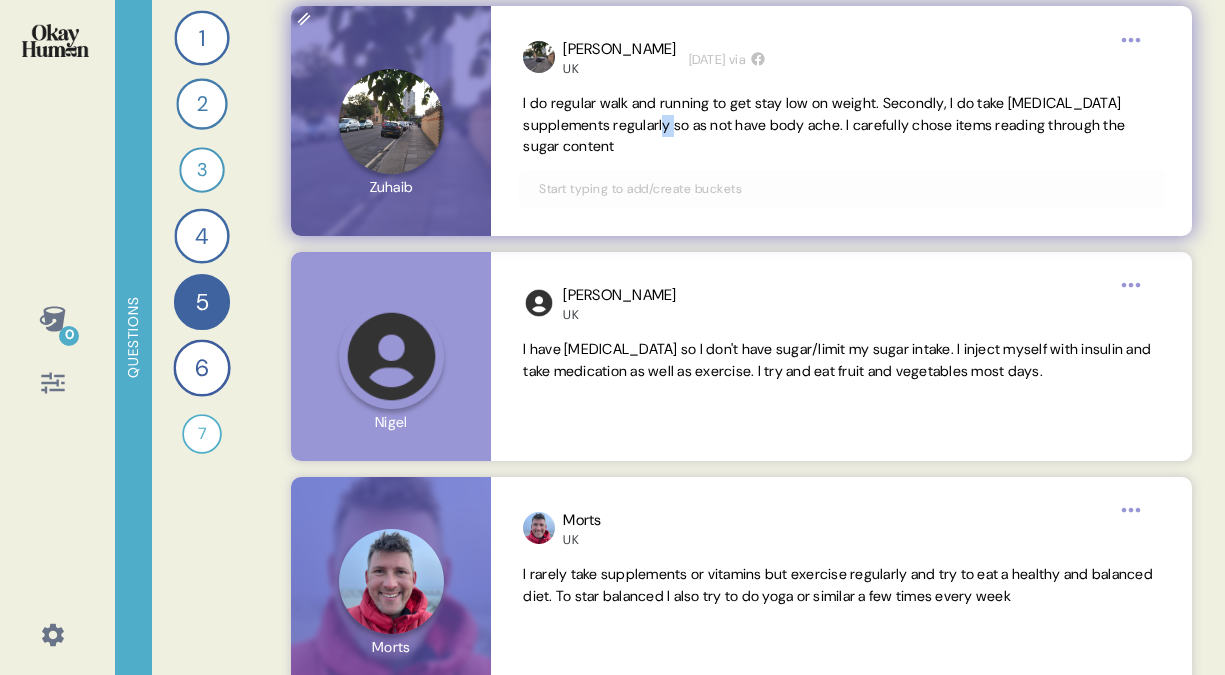 click on "I do regular walk and running to get stay low on weight. Secondly, I do take [MEDICAL_DATA] supplements regularly so as not have body ache. I carefully chose items reading through the sugar content" at bounding box center (824, 125) 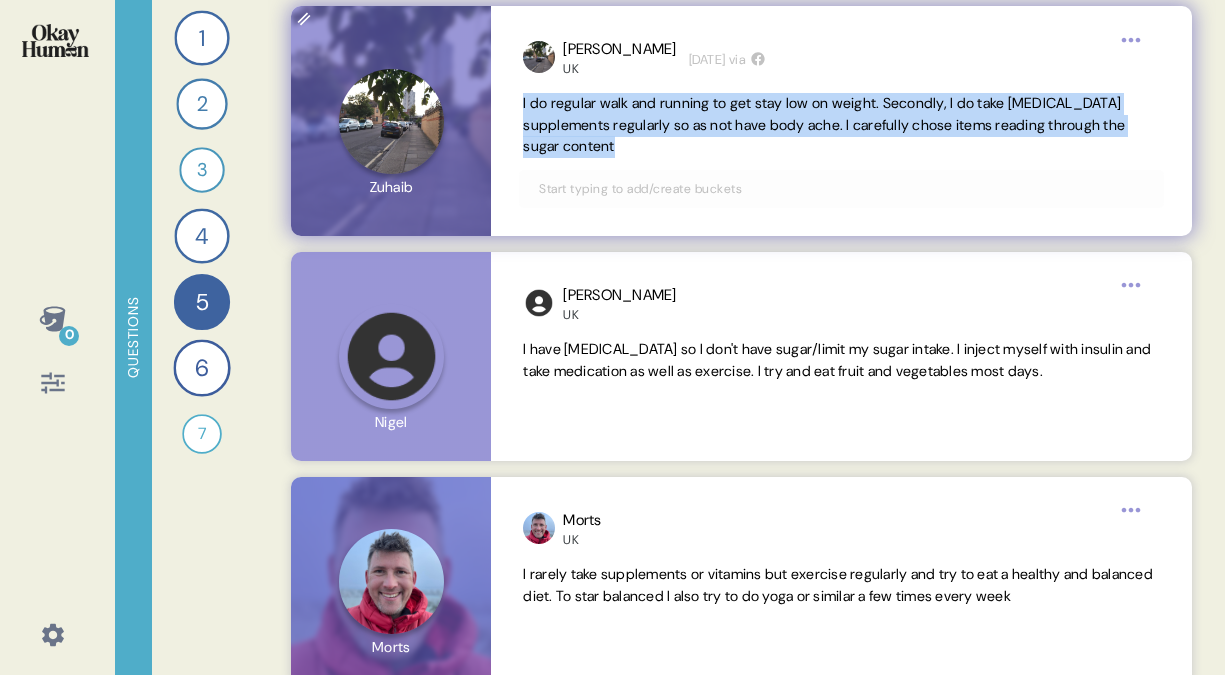 click on "I do regular walk and running to get stay low on weight. Secondly, I do take [MEDICAL_DATA] supplements regularly so as not have body ache. I carefully chose items reading through the sugar content" at bounding box center (824, 125) 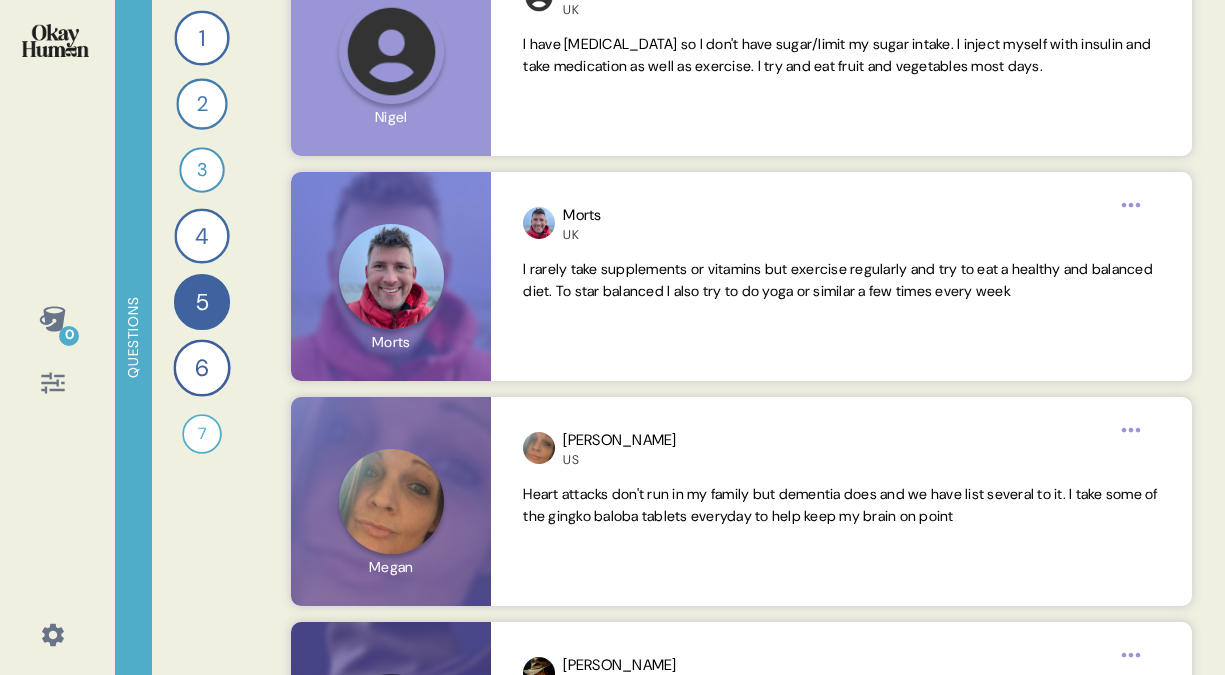 scroll, scrollTop: 3895, scrollLeft: 0, axis: vertical 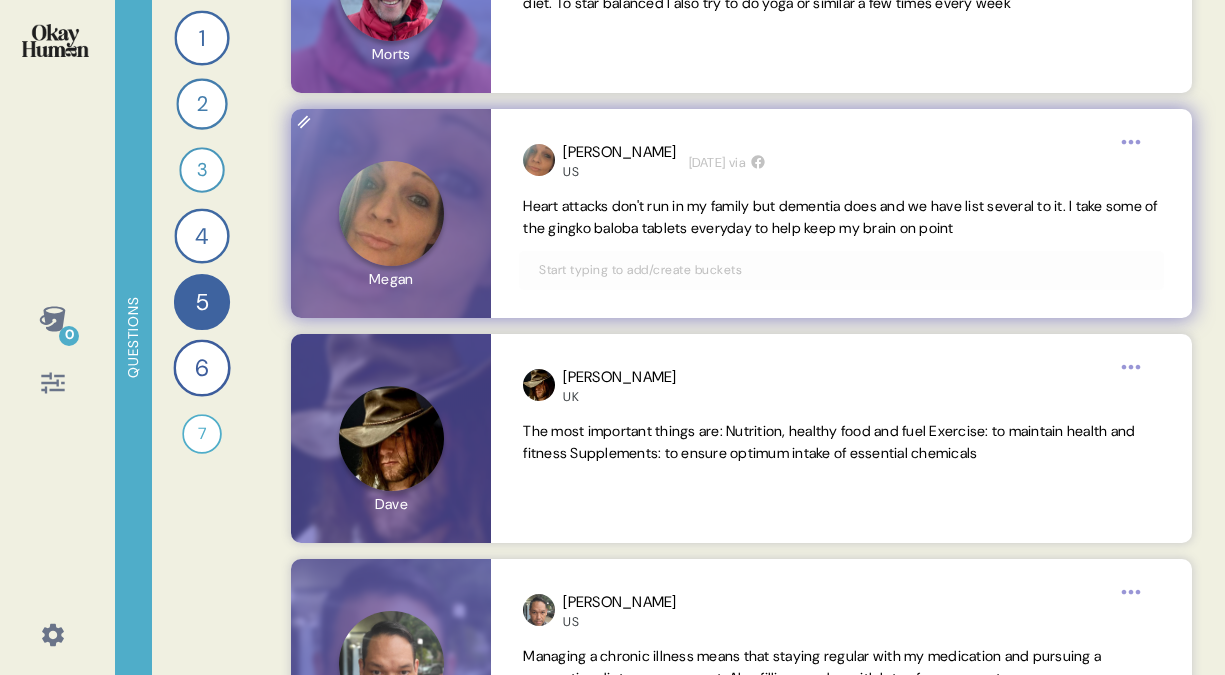 click on "Heart attacks don't run in my family but dementia does and we have list several to it. I take some of the gingko baloba tablets everyday to help keep my brain on point" at bounding box center (840, 217) 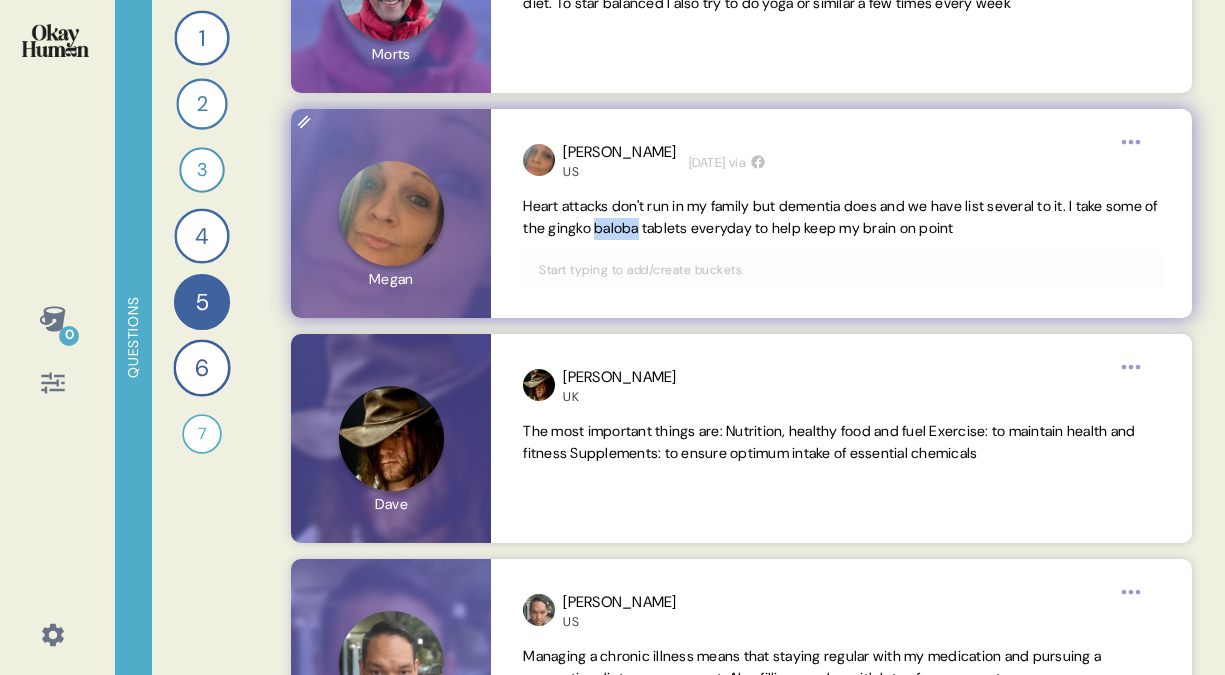 click on "Heart attacks don't run in my family but dementia does and we have list several to it. I take some of the gingko baloba tablets everyday to help keep my brain on point" at bounding box center [840, 217] 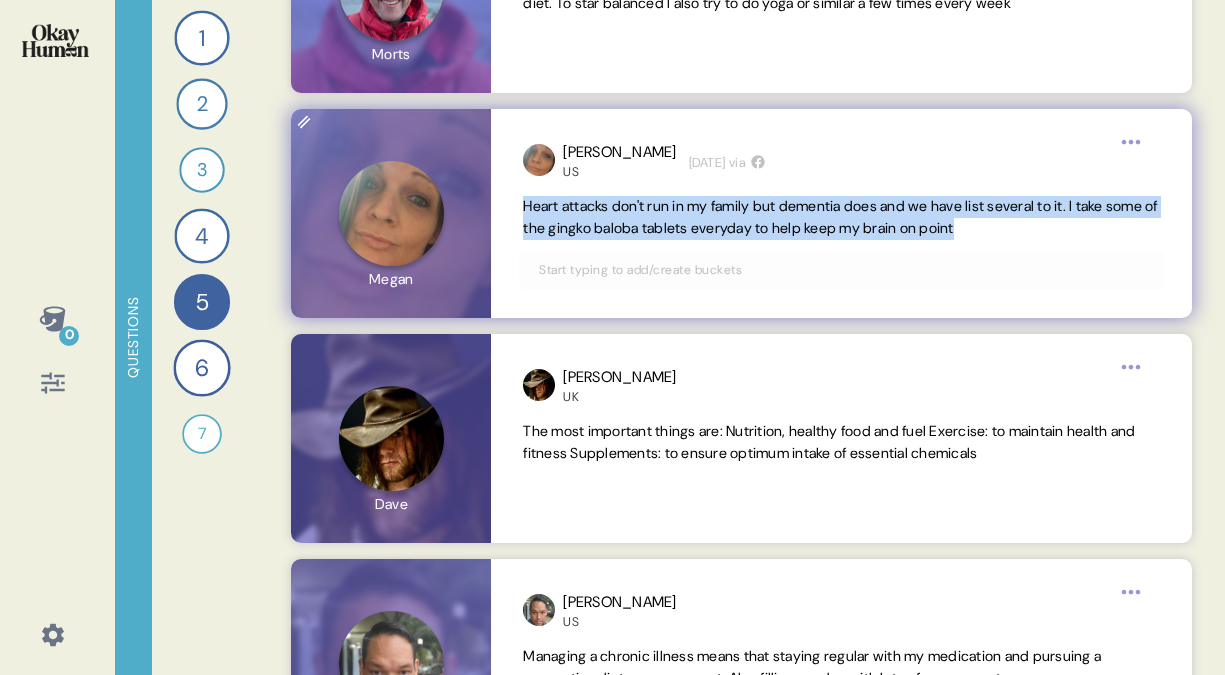 click on "Heart attacks don't run in my family but dementia does and we have list several to it. I take some of the gingko baloba tablets everyday to help keep my brain on point" at bounding box center [840, 217] 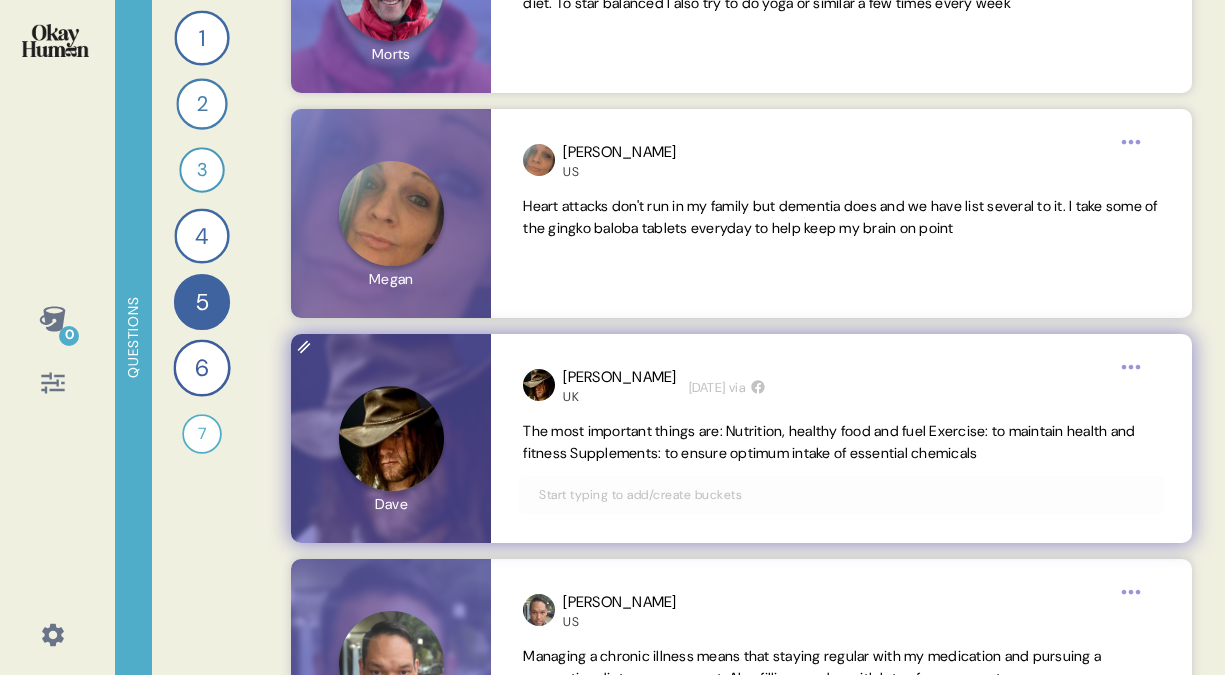click on "The most important things are:
Nutrition, healthy food and fuel
Exercise: to maintain health and fitness
Supplements: to ensure optimum intake of essential chemicals" at bounding box center (829, 442) 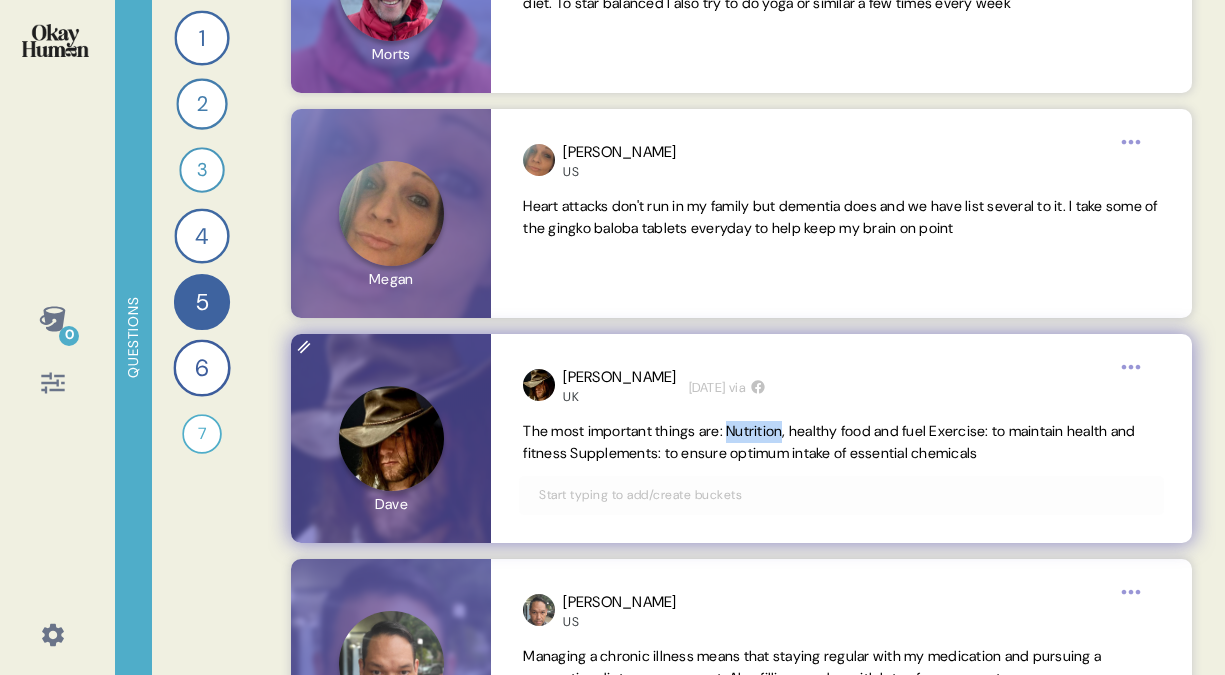 click on "The most important things are:
Nutrition, healthy food and fuel
Exercise: to maintain health and fitness
Supplements: to ensure optimum intake of essential chemicals" at bounding box center [829, 442] 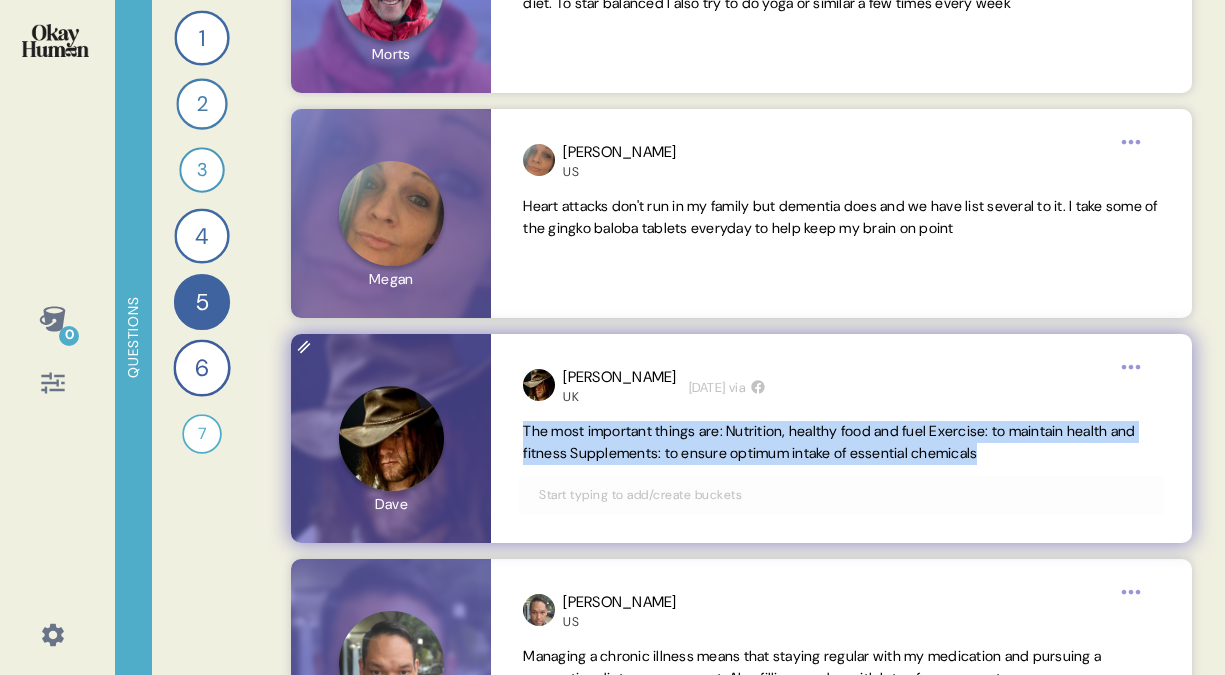 click on "The most important things are:
Nutrition, healthy food and fuel
Exercise: to maintain health and fitness
Supplements: to ensure optimum intake of essential chemicals" at bounding box center (829, 442) 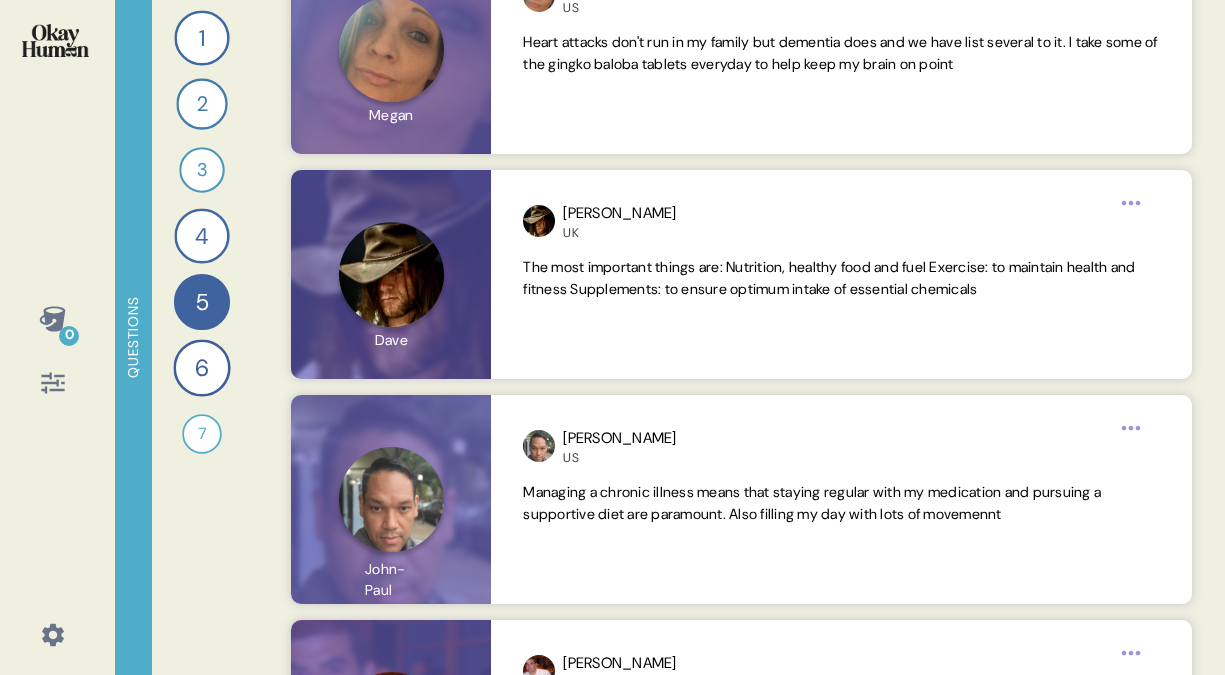 scroll, scrollTop: 4071, scrollLeft: 0, axis: vertical 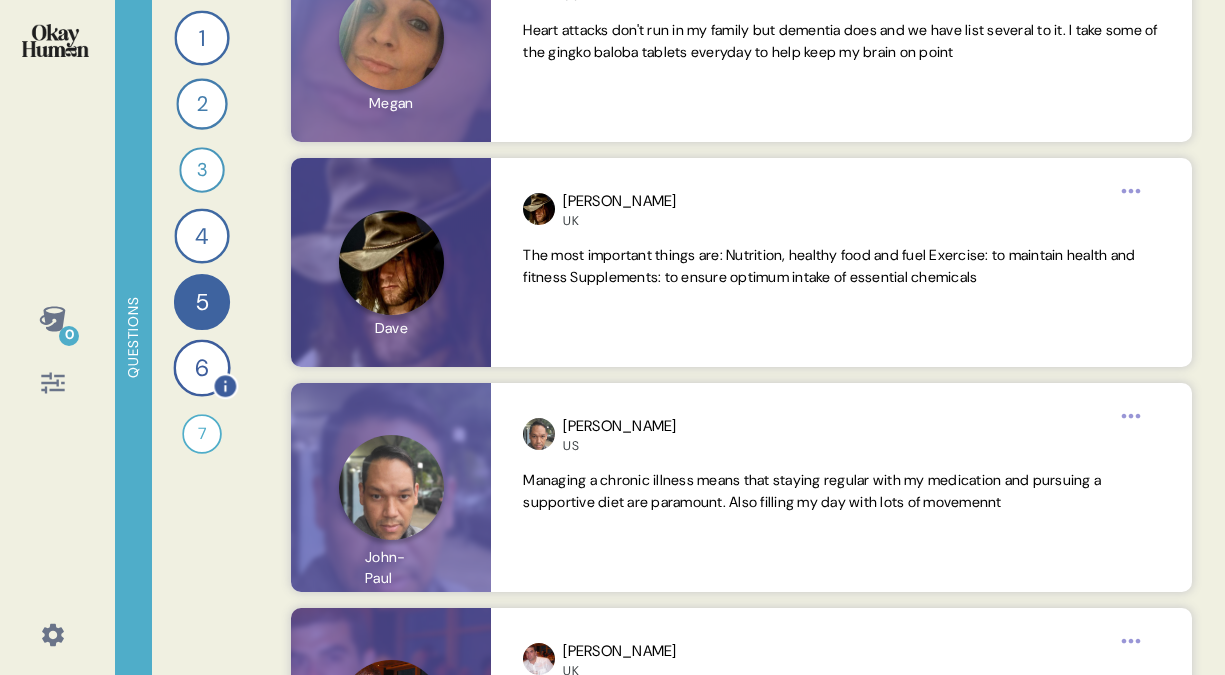 click on "1 Take me through your oral health routines and the products you use. 44 Responses text Responses 2 How would your routines change - in reality and in your own telling - prior to a dentist appointment? 40 Responses text Responses 3 What specific parts of your mouth do you think of with your oral health routines? 34 Responses text Responses 4 Tell me about when and why you personally use mouthwash, and tell me how you picture a person who uses mouthwash super regularly. 44 Responses text Responses 5 Tell me about the one or two most important health and wellness practices you have and how you started them. 45 Responses text Responses 6 How important do you oral health routines feel in comparison to other health & wellness practices? 46 Responses text Responses 7 Record a video where you play a dentist trying to persuade a patient to take whole mouth health seriously. 28 Responses video Responses" at bounding box center (202, 337) 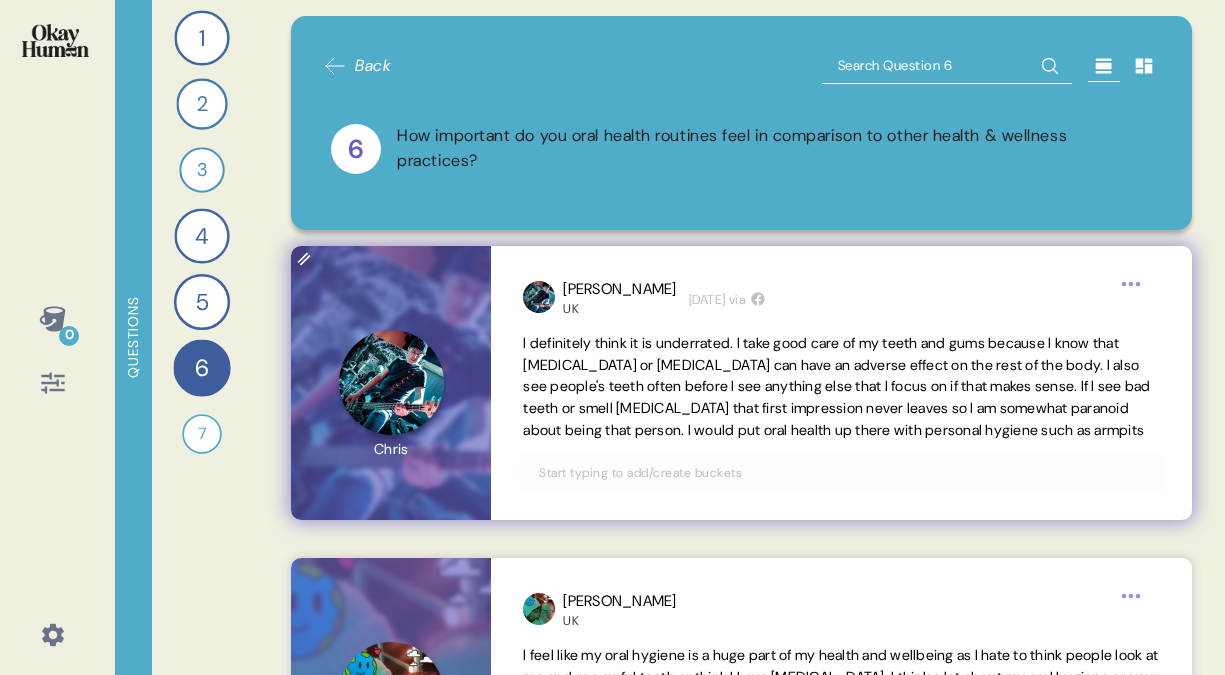 click on "I definitely think it is underrated. I take good care of my teeth and gums because I know that [MEDICAL_DATA] or [MEDICAL_DATA] can have an adverse effect on the rest of the body. I also see people's teeth often before I see anything else that I focus on if that makes sense. If I see bad teeth or smell [MEDICAL_DATA] that first impression never leaves so I am somewhat paranoid about being that person. I would put oral health up there with personal hygiene such as armpits" at bounding box center (836, 386) 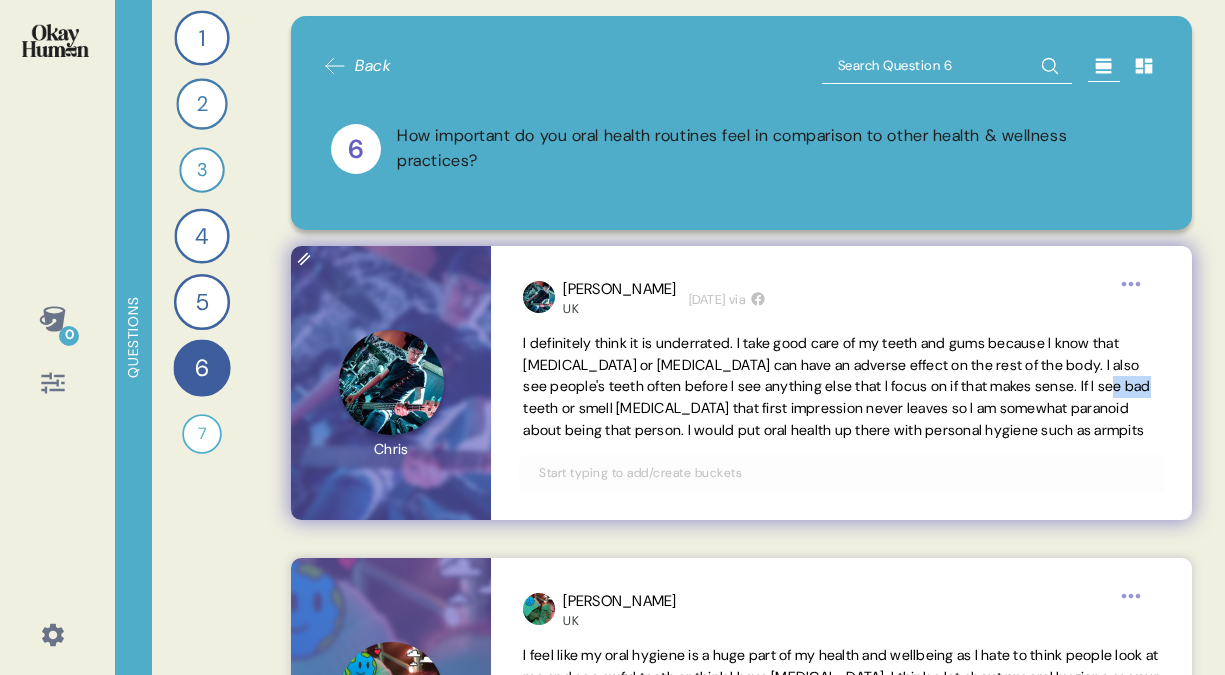 click on "I definitely think it is underrated. I take good care of my teeth and gums because I know that [MEDICAL_DATA] or [MEDICAL_DATA] can have an adverse effect on the rest of the body. I also see people's teeth often before I see anything else that I focus on if that makes sense. If I see bad teeth or smell [MEDICAL_DATA] that first impression never leaves so I am somewhat paranoid about being that person. I would put oral health up there with personal hygiene such as armpits" at bounding box center (836, 386) 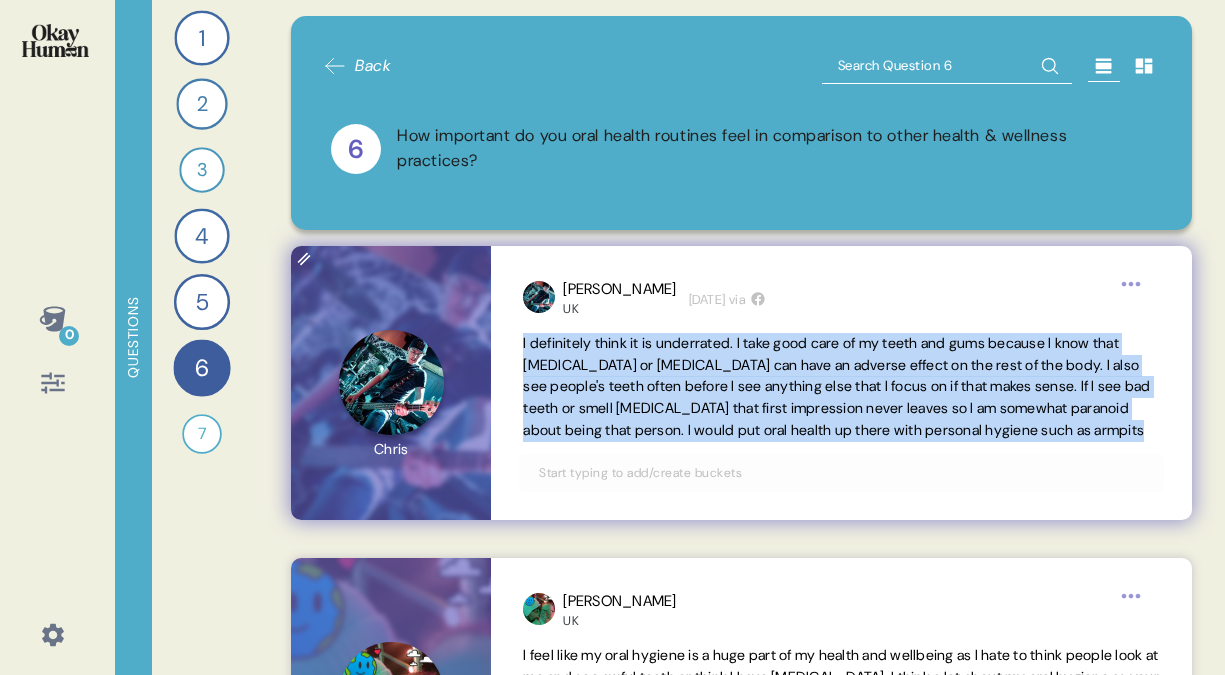 click on "I definitely think it is underrated. I take good care of my teeth and gums because I know that [MEDICAL_DATA] or [MEDICAL_DATA] can have an adverse effect on the rest of the body. I also see people's teeth often before I see anything else that I focus on if that makes sense. If I see bad teeth or smell [MEDICAL_DATA] that first impression never leaves so I am somewhat paranoid about being that person. I would put oral health up there with personal hygiene such as armpits" at bounding box center (836, 386) 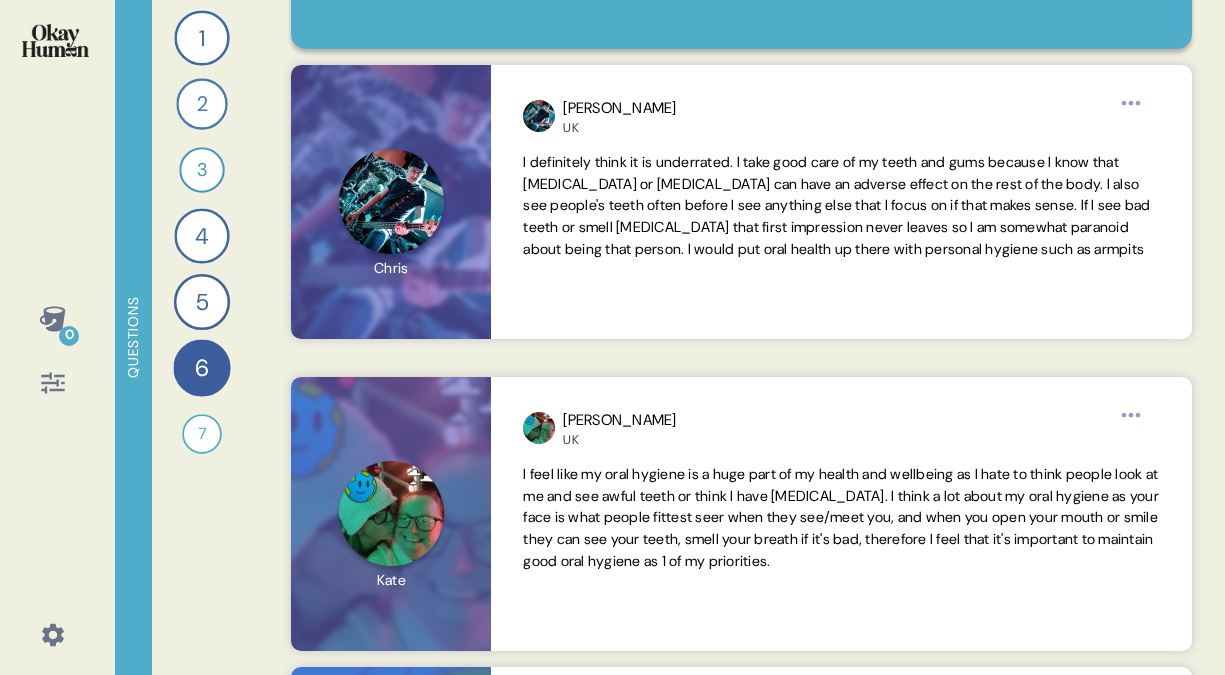 scroll, scrollTop: 181, scrollLeft: 0, axis: vertical 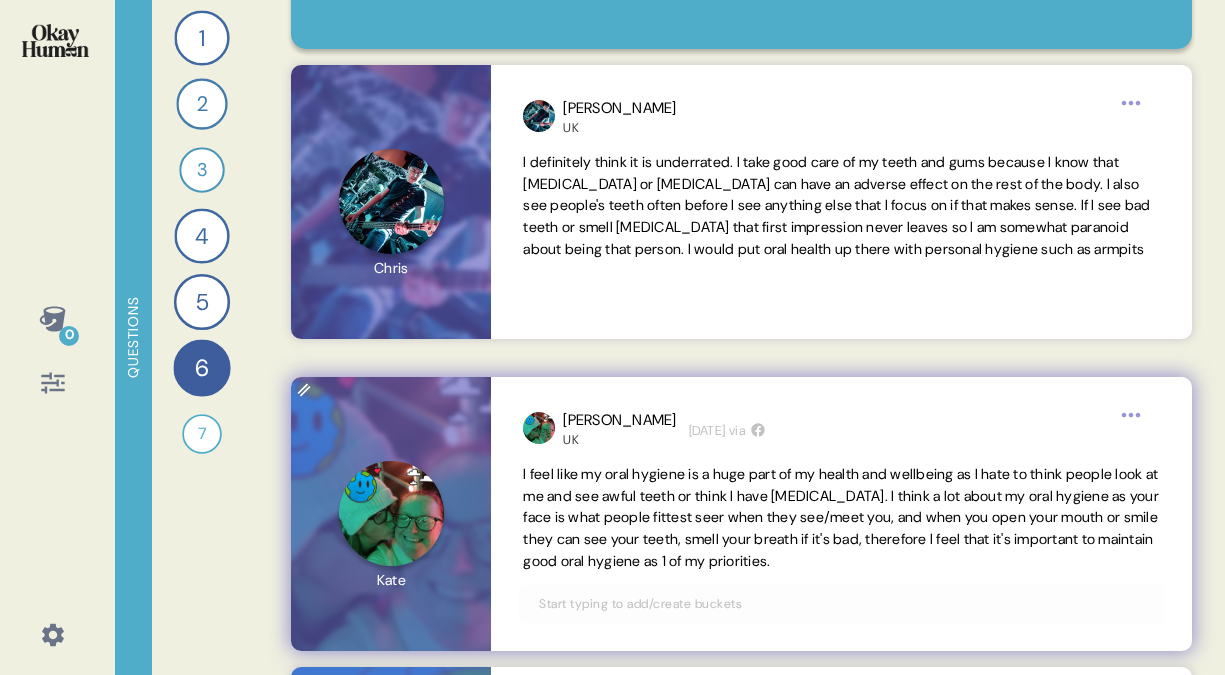 click on "I feel like my oral hygiene is a huge part of my health and wellbeing as I hate to think people look at me and see awful teeth or think I have [MEDICAL_DATA]. I think a lot about my oral hygiene as your face is what people fittest seer when they see/meet you, and when you open your mouth or smile they can see your teeth, smell your breath if it's bad, therefore I feel that it's important to maintain good oral hygiene as 1 of my priorities." at bounding box center (841, 518) 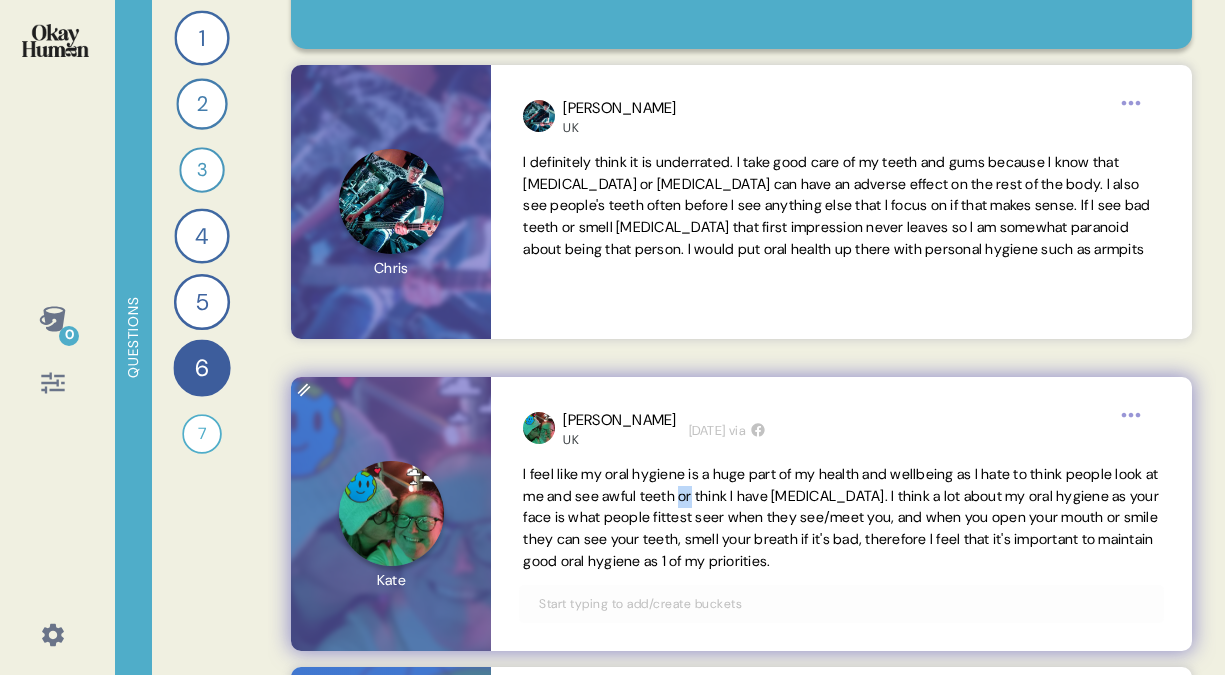 click on "I feel like my oral hygiene is a huge part of my health and wellbeing as I hate to think people look at me and see awful teeth or think I have [MEDICAL_DATA]. I think a lot about my oral hygiene as your face is what people fittest seer when they see/meet you, and when you open your mouth or smile they can see your teeth, smell your breath if it's bad, therefore I feel that it's important to maintain good oral hygiene as 1 of my priorities." at bounding box center [841, 518] 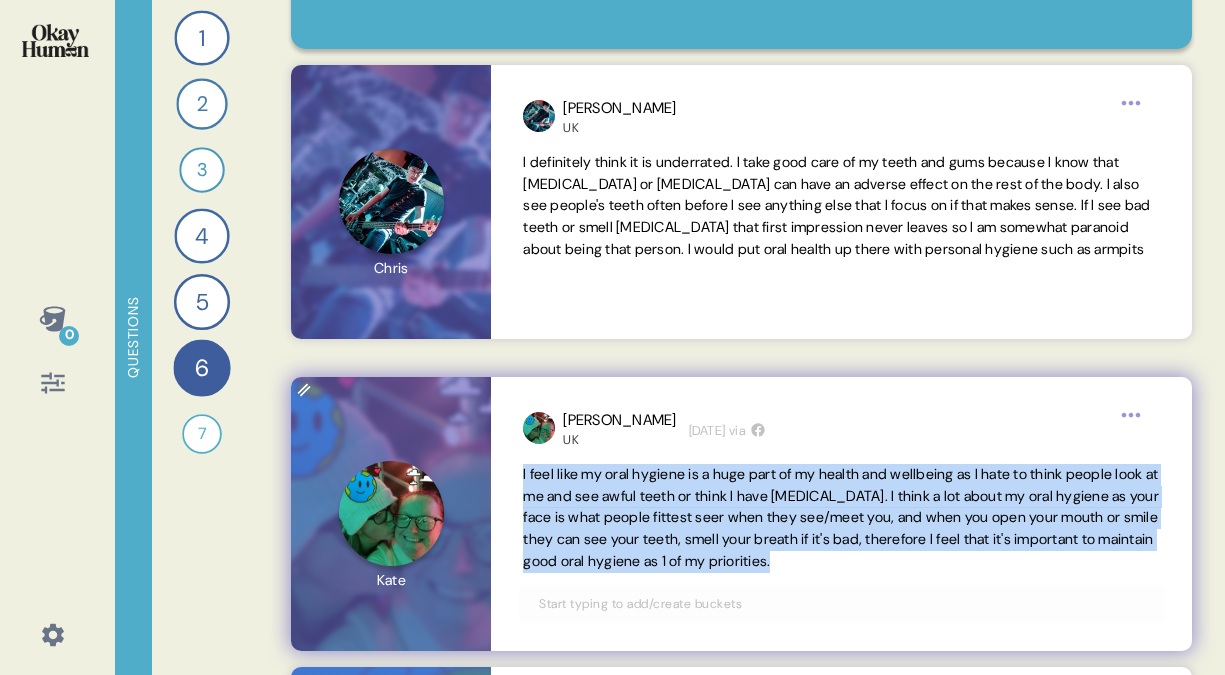 click on "I feel like my oral hygiene is a huge part of my health and wellbeing as I hate to think people look at me and see awful teeth or think I have [MEDICAL_DATA]. I think a lot about my oral hygiene as your face is what people fittest seer when they see/meet you, and when you open your mouth or smile they can see your teeth, smell your breath if it's bad, therefore I feel that it's important to maintain good oral hygiene as 1 of my priorities." at bounding box center (841, 518) 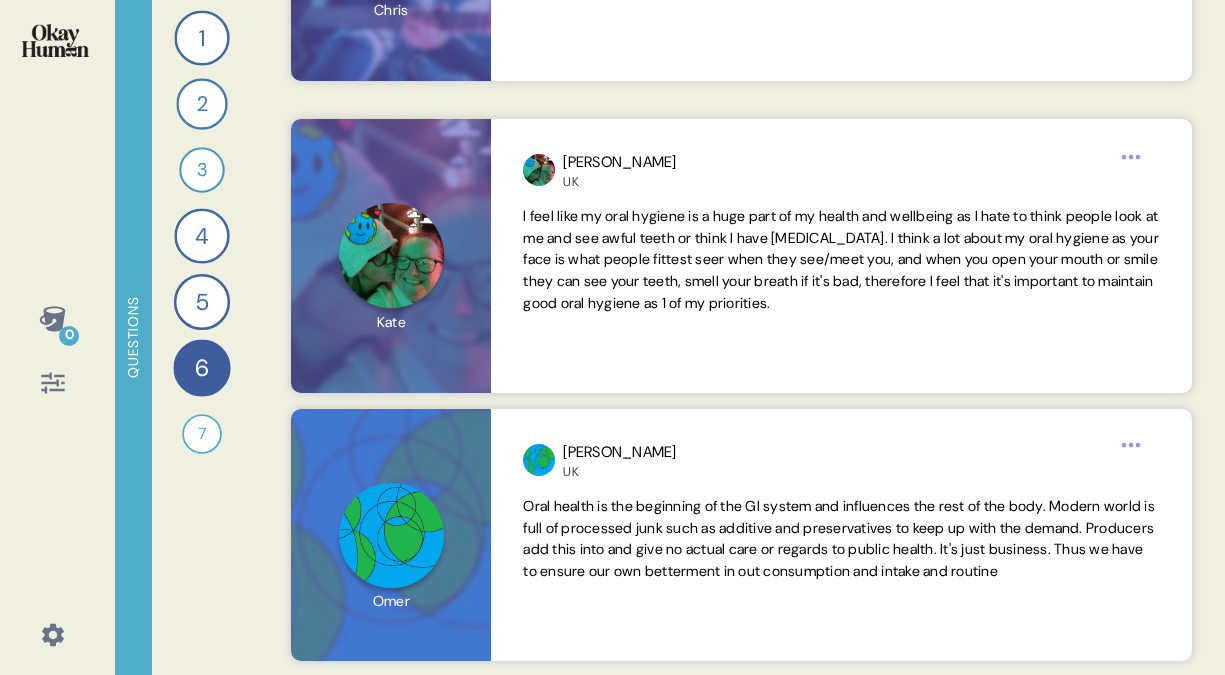 scroll, scrollTop: 439, scrollLeft: 0, axis: vertical 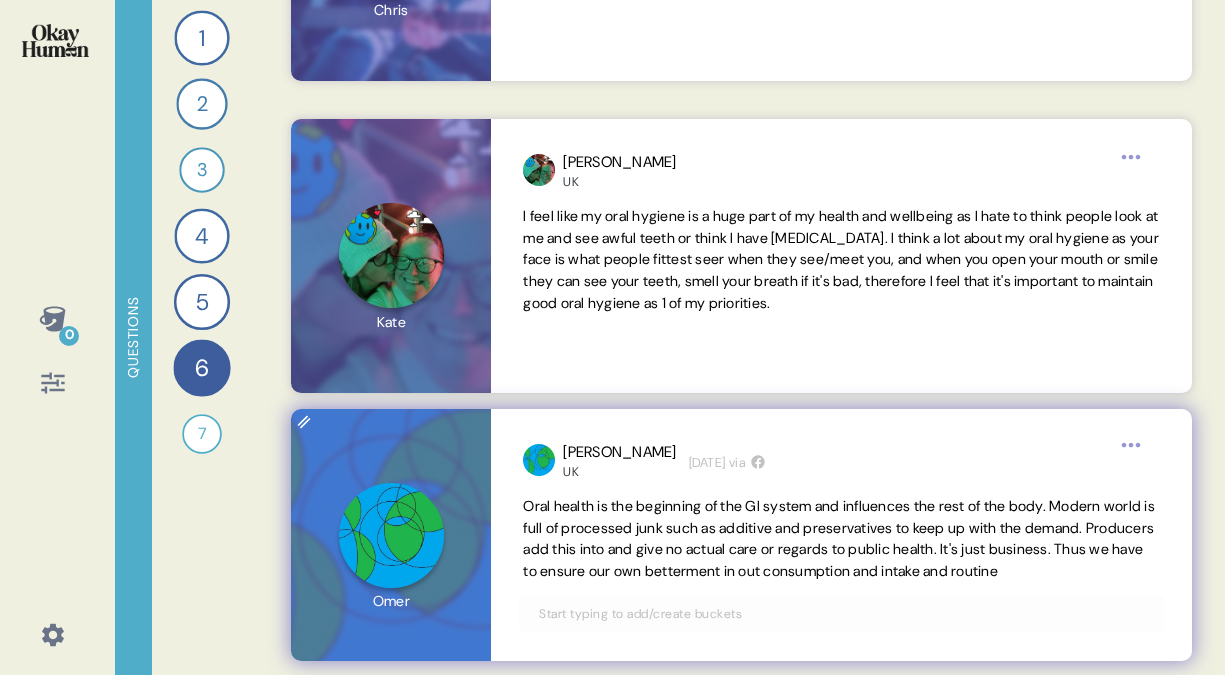 click on "Oral health is the beginning of the GI system and influences the rest of the body. Modern world is full of processed junk such as additive and preservatives to keep up with the demand. Producers add this into and give no actual care or regards to public health. It's just business. Thus we have to ensure our own betterment in out consumption and intake and routine" at bounding box center [839, 538] 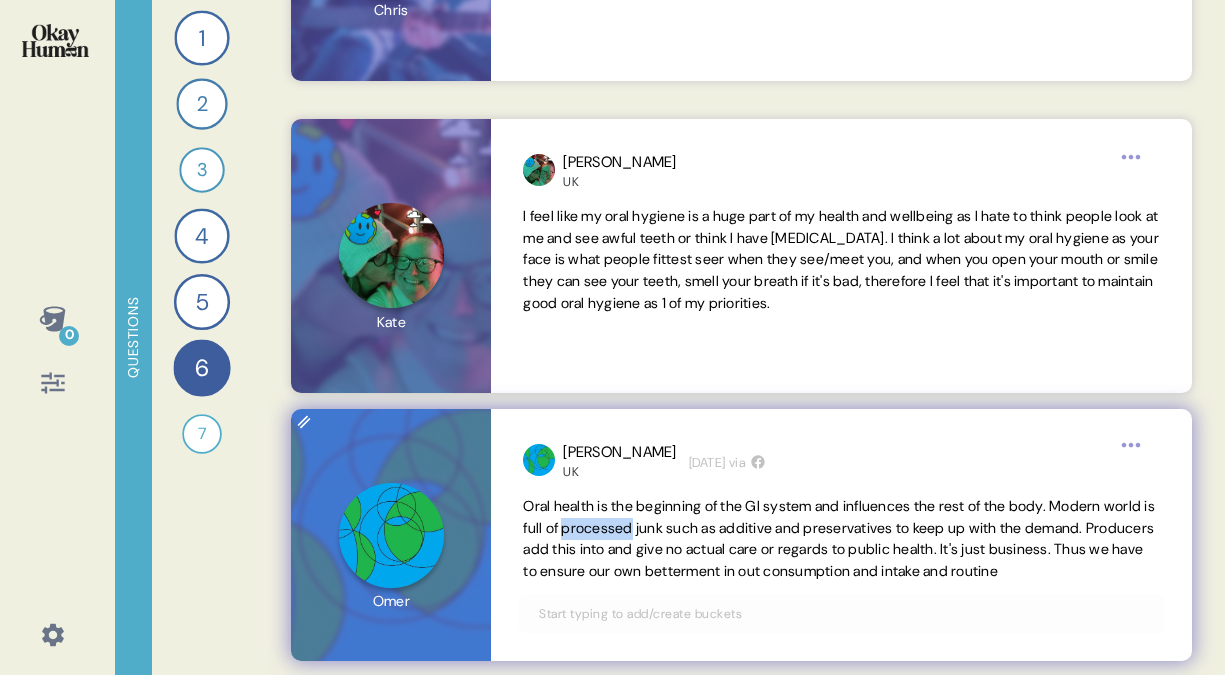 click on "Oral health is the beginning of the GI system and influences the rest of the body. Modern world is full of processed junk such as additive and preservatives to keep up with the demand. Producers add this into and give no actual care or regards to public health. It's just business. Thus we have to ensure our own betterment in out consumption and intake and routine" at bounding box center [839, 538] 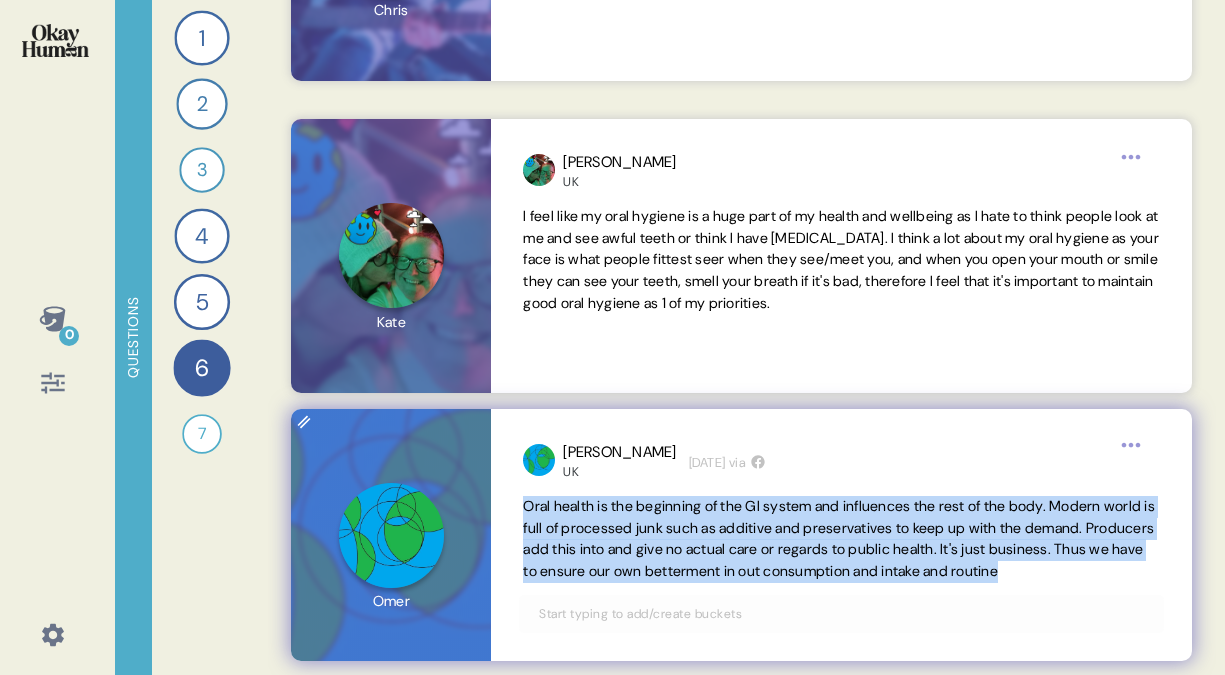 click on "Oral health is the beginning of the GI system and influences the rest of the body. Modern world is full of processed junk such as additive and preservatives to keep up with the demand. Producers add this into and give no actual care or regards to public health. It's just business. Thus we have to ensure our own betterment in out consumption and intake and routine" at bounding box center [839, 538] 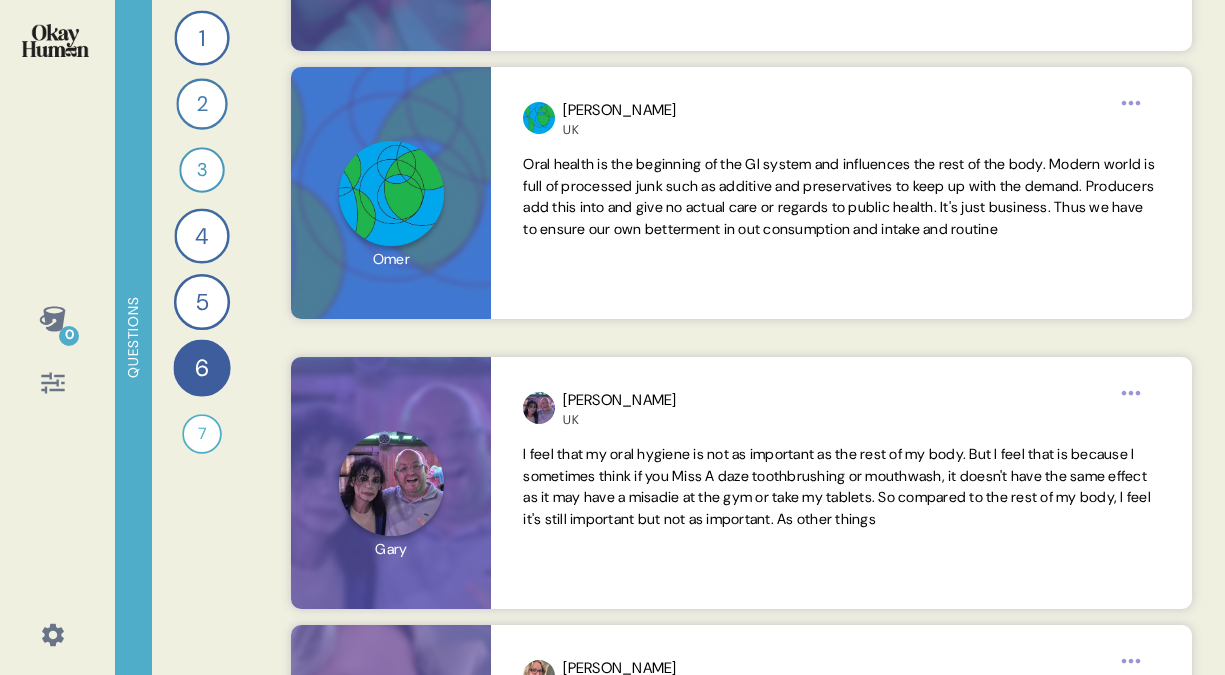 scroll, scrollTop: 780, scrollLeft: 0, axis: vertical 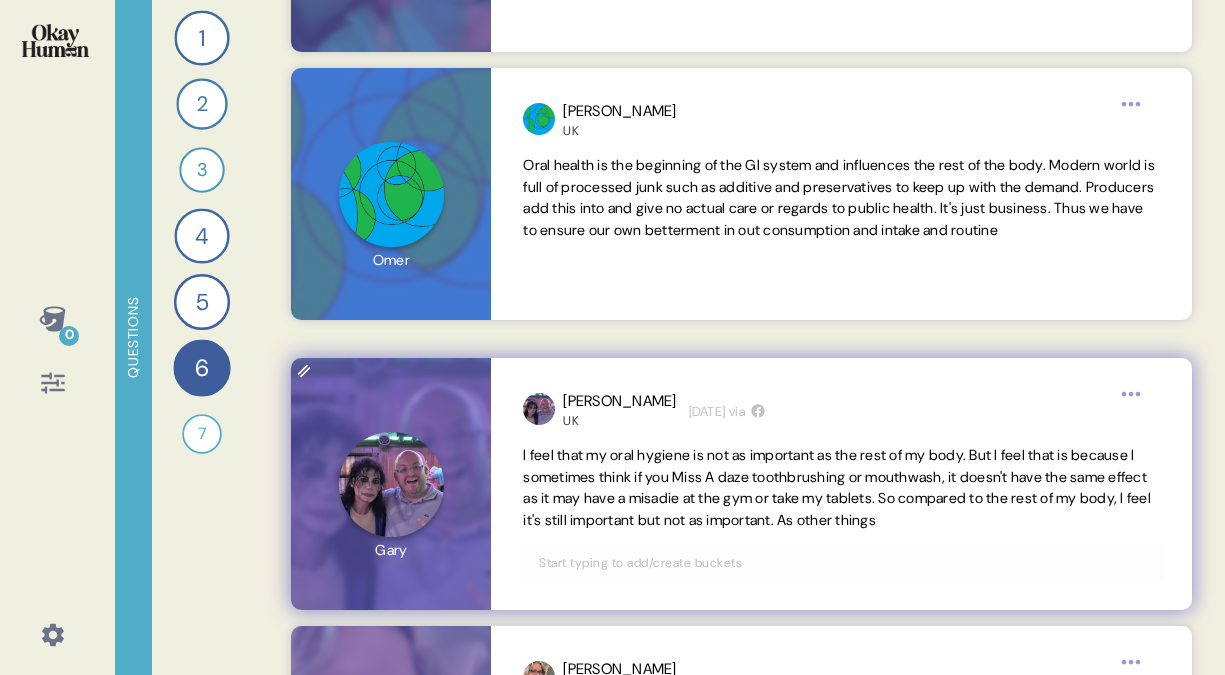 click on "I feel that my oral hygiene is not as important as the rest of my body. But I feel that is because I sometimes think if you Miss A daze toothbrushing or mouthwash, it doesn't have the same effect as it may have a misadie at the gym or take my tablets. So compared to the rest of my body, I feel it's still important but not as important. As other things" at bounding box center [837, 487] 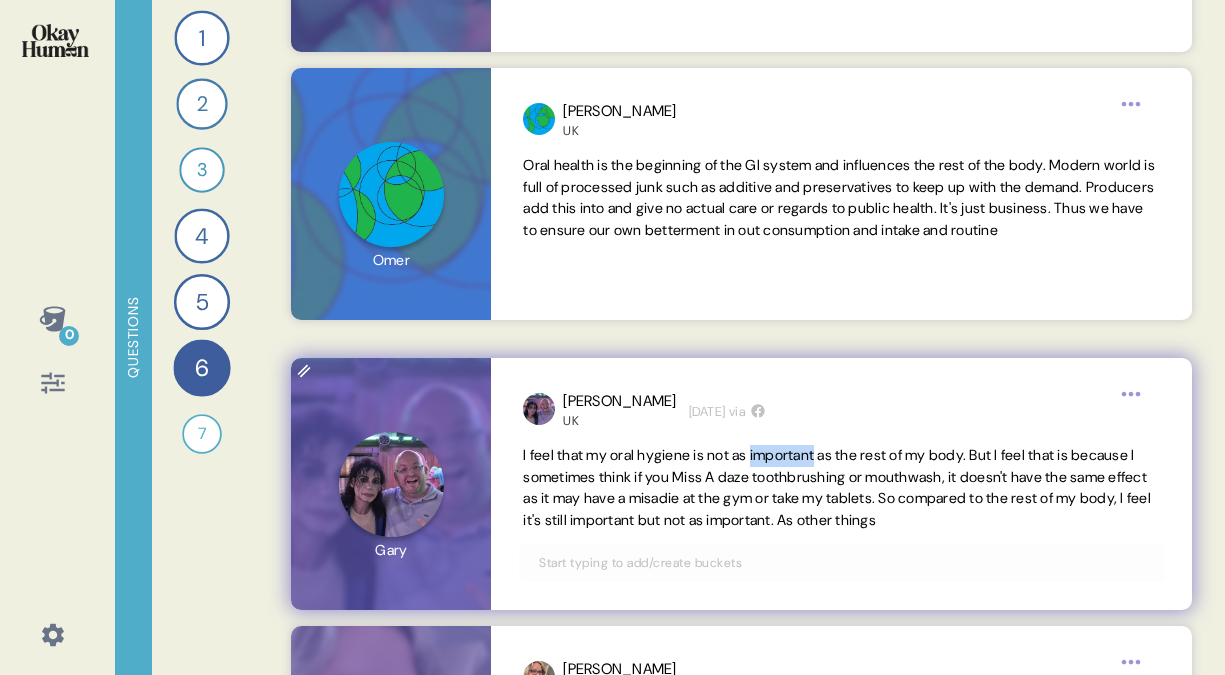 click on "I feel that my oral hygiene is not as important as the rest of my body. But I feel that is because I sometimes think if you Miss A daze toothbrushing or mouthwash, it doesn't have the same effect as it may have a misadie at the gym or take my tablets. So compared to the rest of my body, I feel it's still important but not as important. As other things" at bounding box center (837, 487) 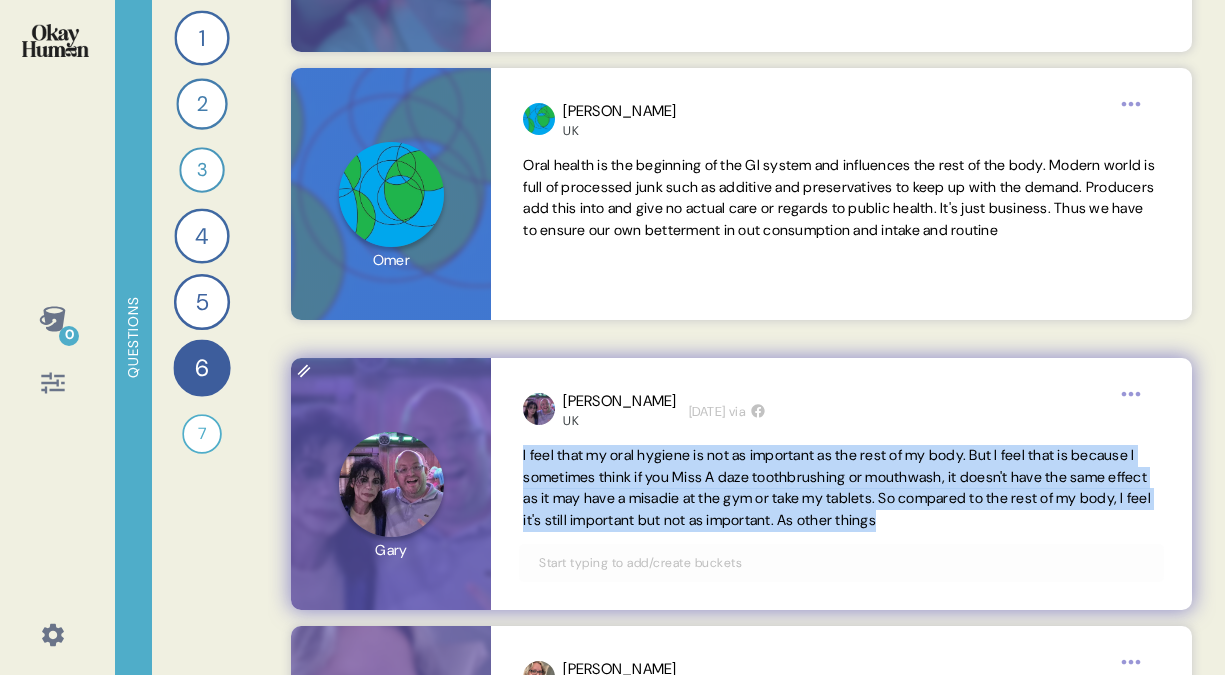 click on "I feel that my oral hygiene is not as important as the rest of my body. But I feel that is because I sometimes think if you Miss A daze toothbrushing or mouthwash, it doesn't have the same effect as it may have a misadie at the gym or take my tablets. So compared to the rest of my body, I feel it's still important but not as important. As other things" at bounding box center (837, 487) 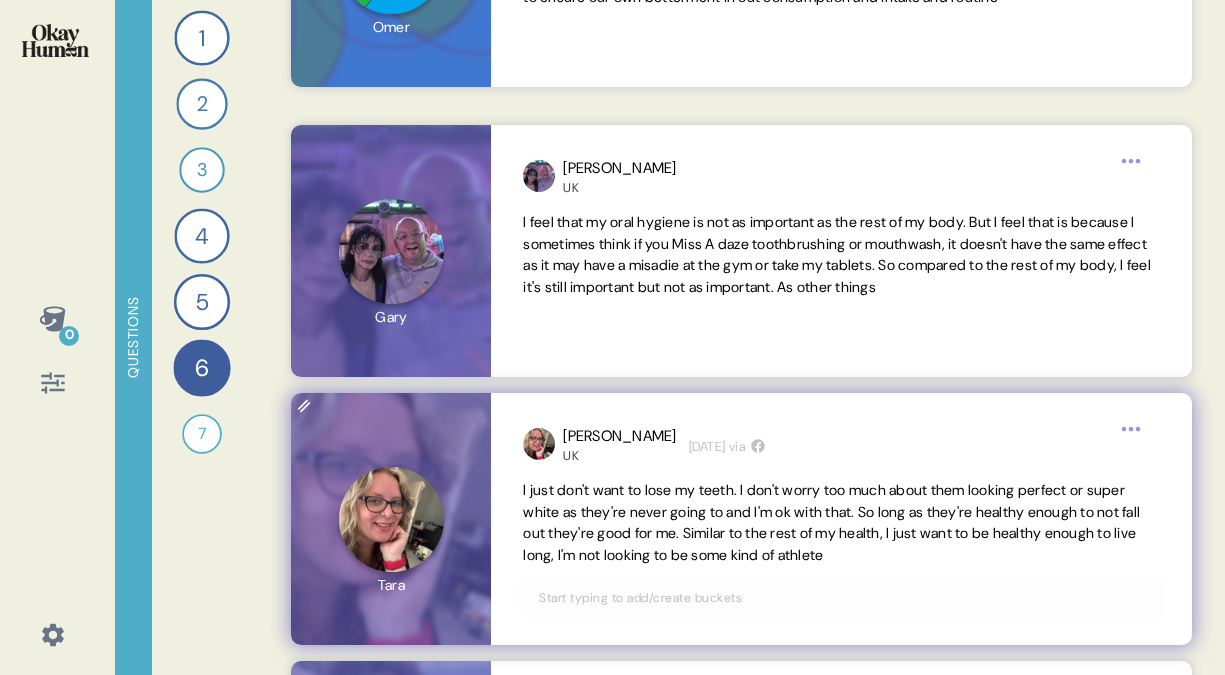 click on "I just don't want to lose my teeth. I don't worry too much about them looking perfect or super white as they're never going to and I'm ok with that. So long as they're healthy enough to not fall out they're good for me. Similar to the rest of my health, I just want to be healthy enough to live long, I'm not looking to be some kind of athlete" at bounding box center (831, 522) 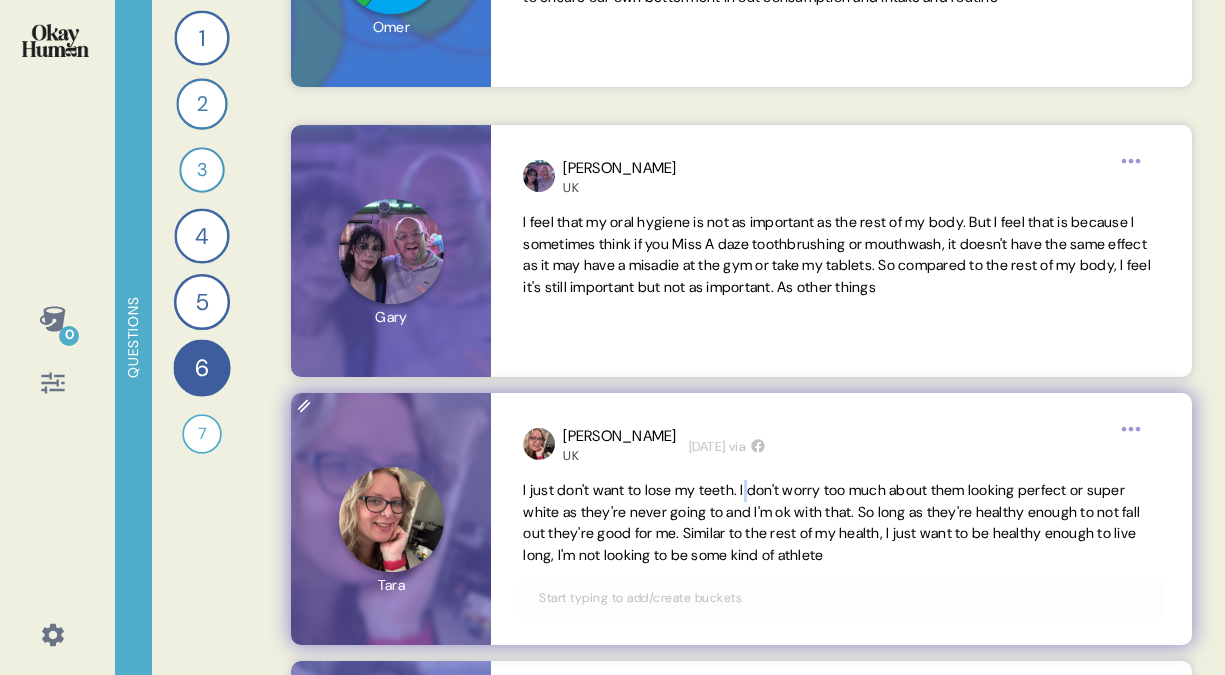 click on "I just don't want to lose my teeth. I don't worry too much about them looking perfect or super white as they're never going to and I'm ok with that. So long as they're healthy enough to not fall out they're good for me. Similar to the rest of my health, I just want to be healthy enough to live long, I'm not looking to be some kind of athlete" at bounding box center (831, 522) 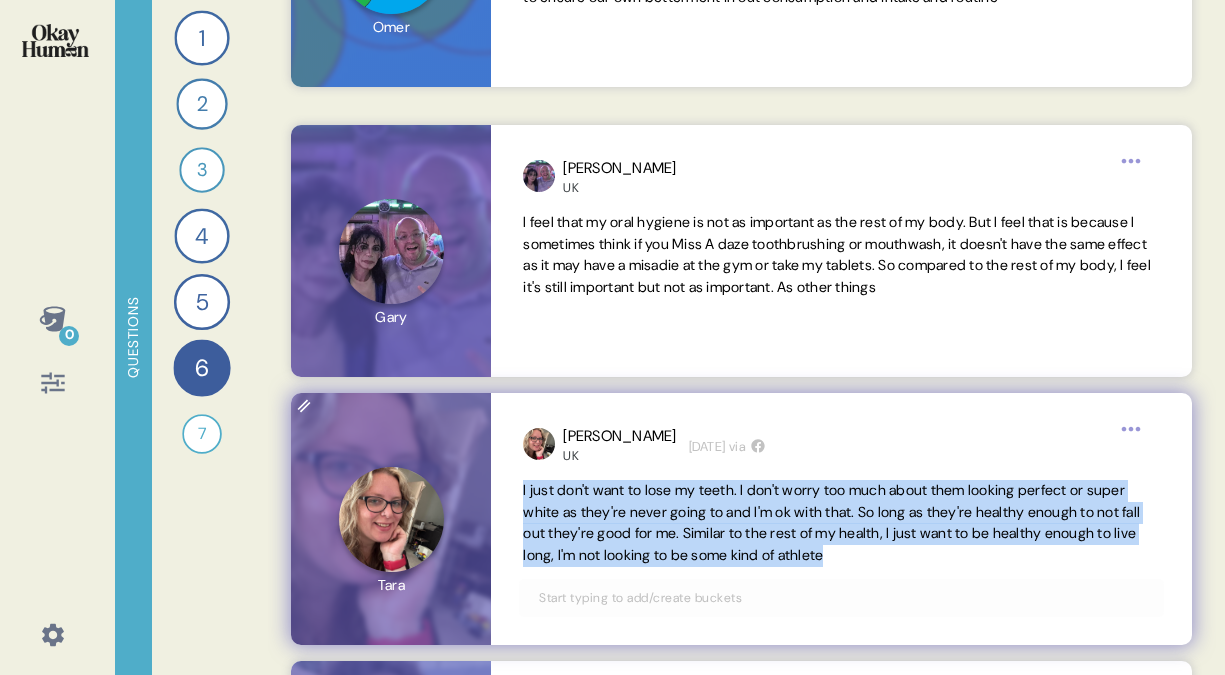 click on "I just don't want to lose my teeth. I don't worry too much about them looking perfect or super white as they're never going to and I'm ok with that. So long as they're healthy enough to not fall out they're good for me. Similar to the rest of my health, I just want to be healthy enough to live long, I'm not looking to be some kind of athlete" at bounding box center [831, 522] 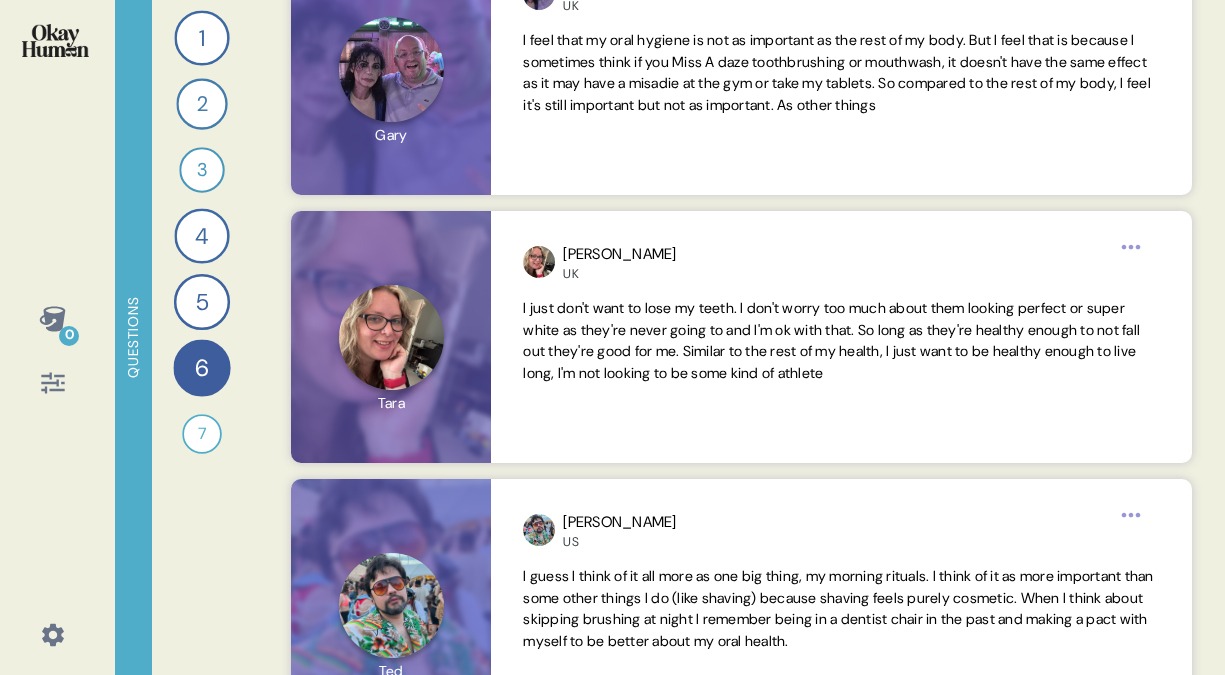 scroll, scrollTop: 1338, scrollLeft: 0, axis: vertical 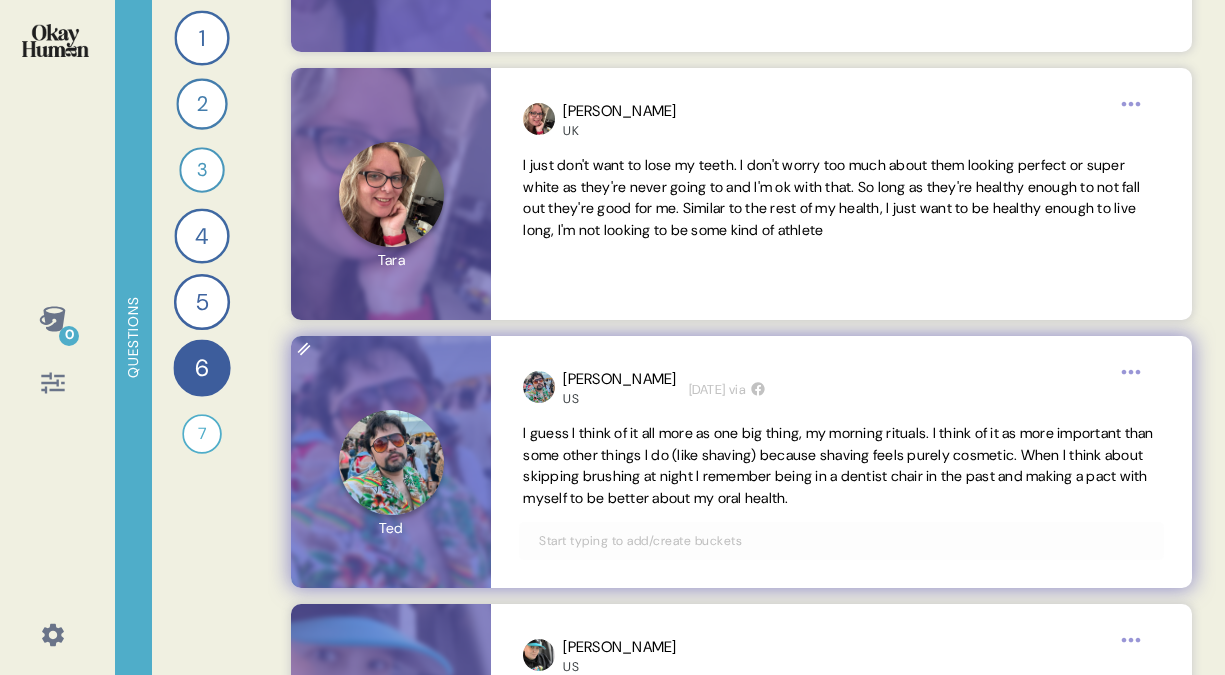 click on "I guess I think of it all more as one big thing, my morning rituals. I think of it as more important than some other things I do (like shaving) because shaving feels purely cosmetic. When I think about skipping brushing at night I remember being in a dentist chair in the past and making a pact with myself to be better about my oral health." at bounding box center (838, 465) 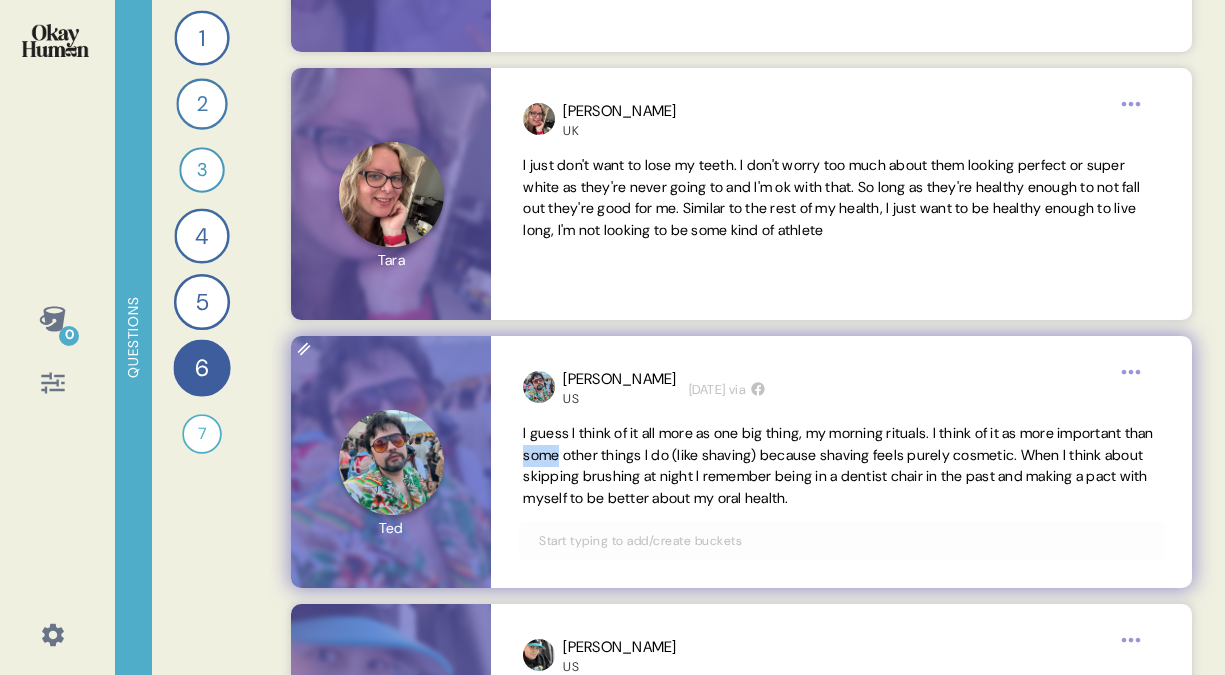 click on "I guess I think of it all more as one big thing, my morning rituals. I think of it as more important than some other things I do (like shaving) because shaving feels purely cosmetic. When I think about skipping brushing at night I remember being in a dentist chair in the past and making a pact with myself to be better about my oral health." at bounding box center [838, 465] 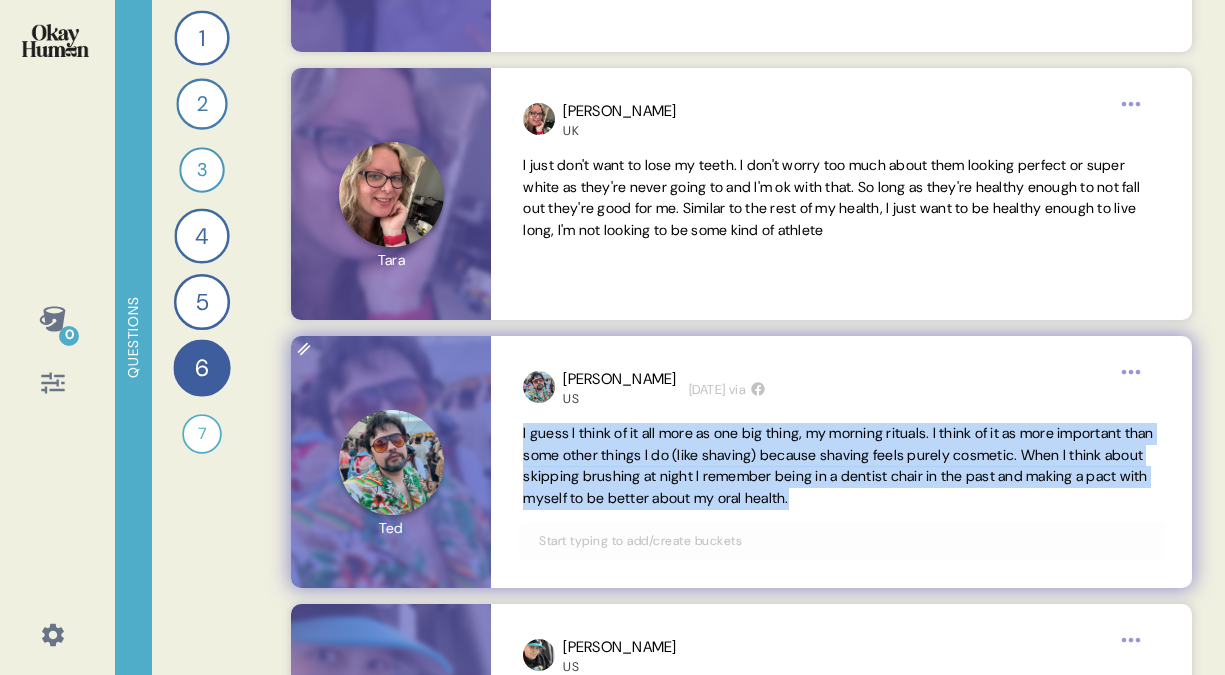 click on "I guess I think of it all more as one big thing, my morning rituals. I think of it as more important than some other things I do (like shaving) because shaving feels purely cosmetic. When I think about skipping brushing at night I remember being in a dentist chair in the past and making a pact with myself to be better about my oral health." at bounding box center [838, 465] 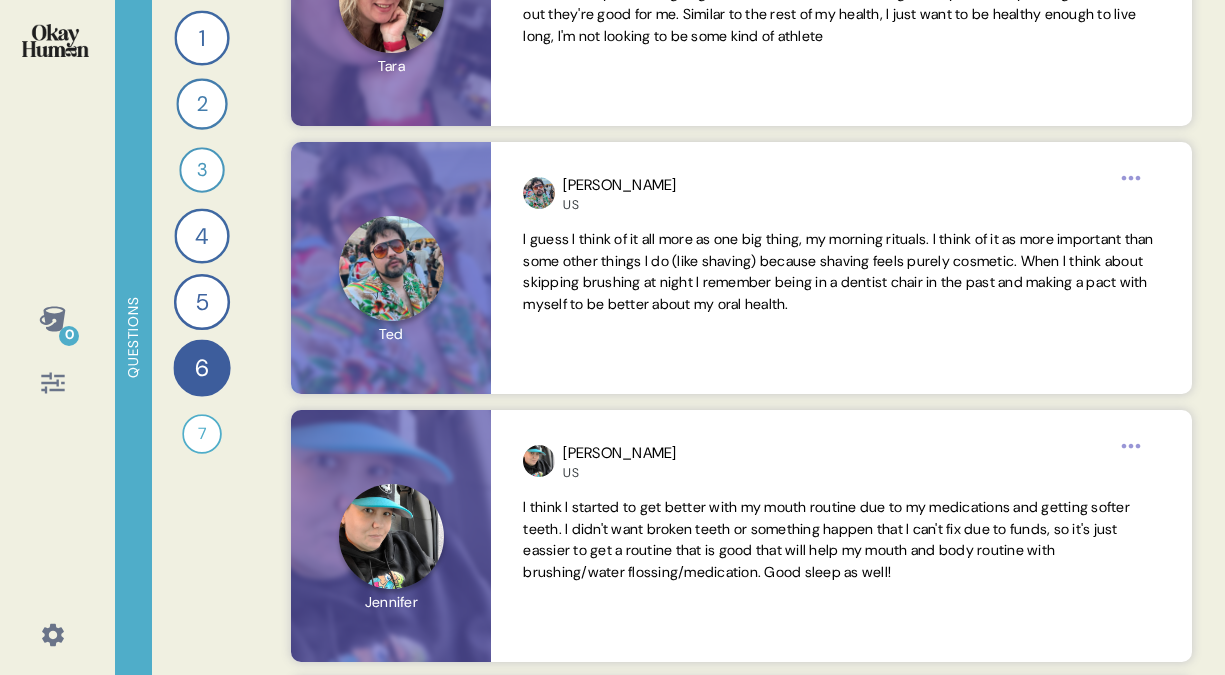 scroll, scrollTop: 1533, scrollLeft: 0, axis: vertical 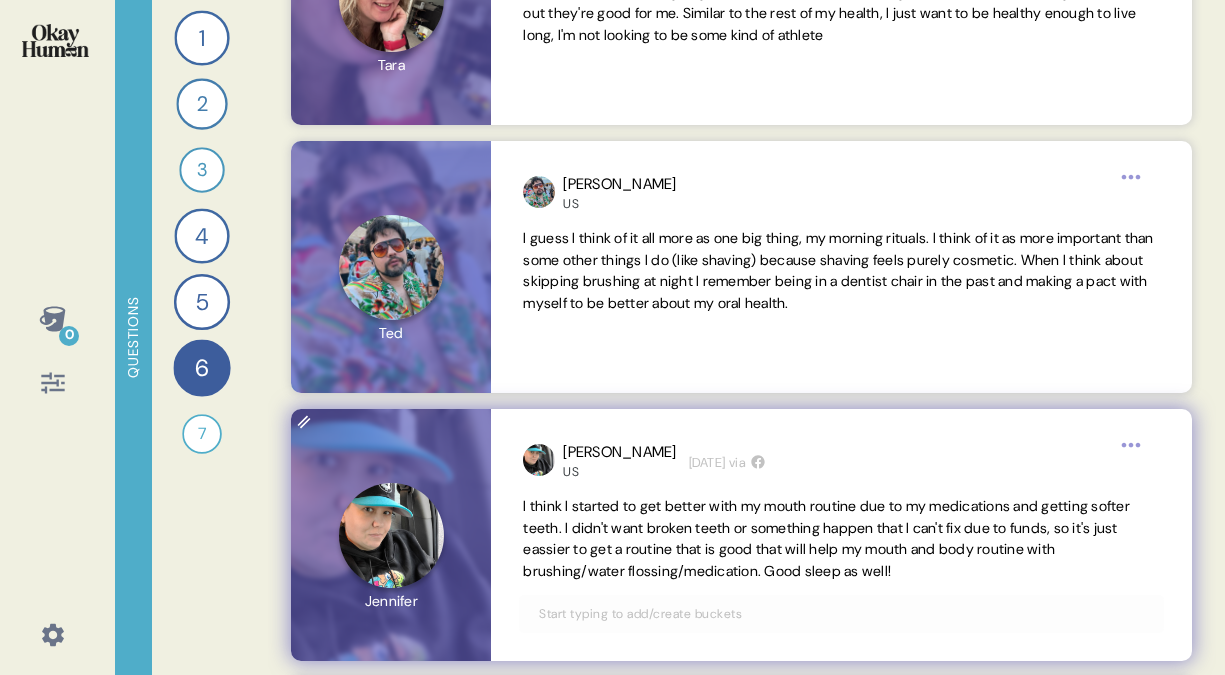 click on "I think I started to get better with my mouth routine due to my medications and getting softer teeth. I didn't want broken teeth or something happen that I can't fix due to funds, so it's just eassier to get a routine that is good that will help my mouth and body routine with brushing/water flossing/medication. Good sleep as well!" at bounding box center (841, 539) 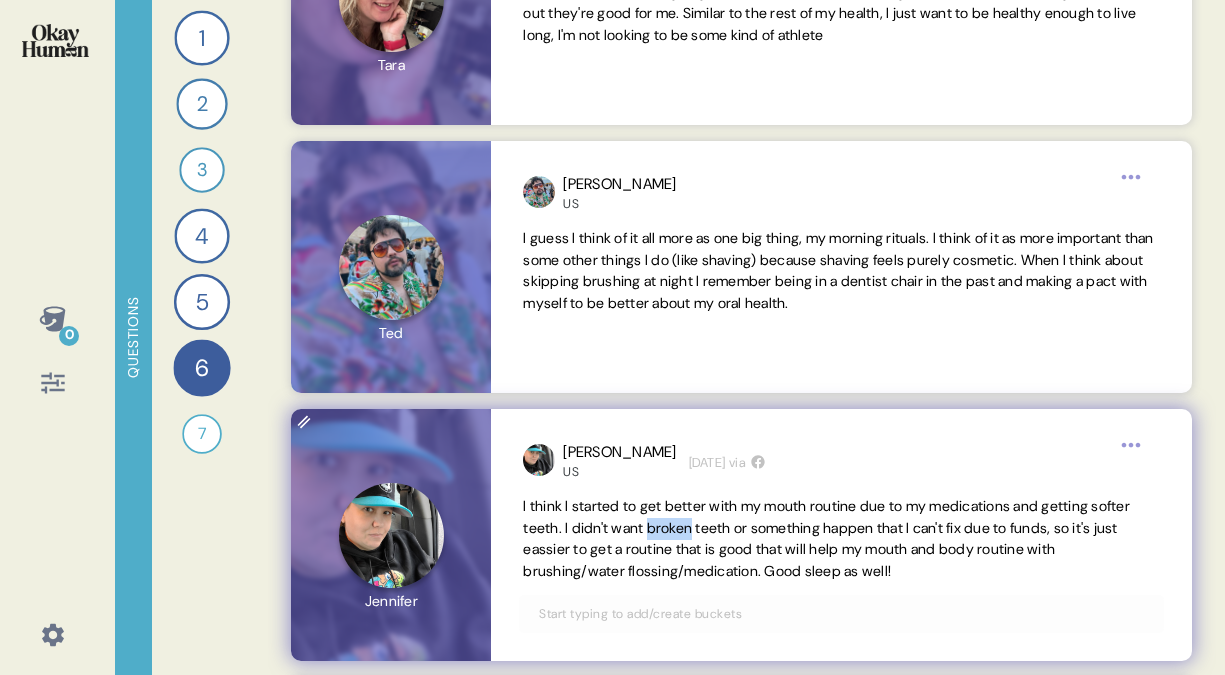 click on "I think I started to get better with my mouth routine due to my medications and getting softer teeth. I didn't want broken teeth or something happen that I can't fix due to funds, so it's just eassier to get a routine that is good that will help my mouth and body routine with brushing/water flossing/medication. Good sleep as well!" at bounding box center (841, 539) 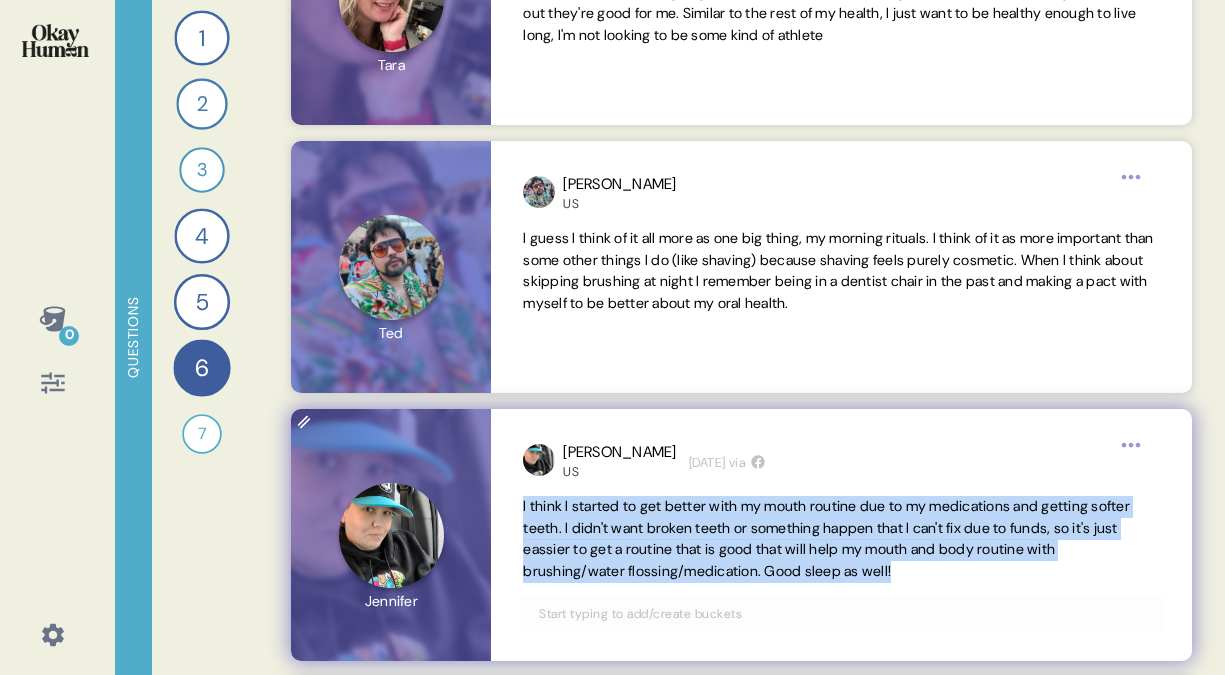 click on "I think I started to get better with my mouth routine due to my medications and getting softer teeth. I didn't want broken teeth or something happen that I can't fix due to funds, so it's just eassier to get a routine that is good that will help my mouth and body routine with brushing/water flossing/medication. Good sleep as well!" at bounding box center [841, 539] 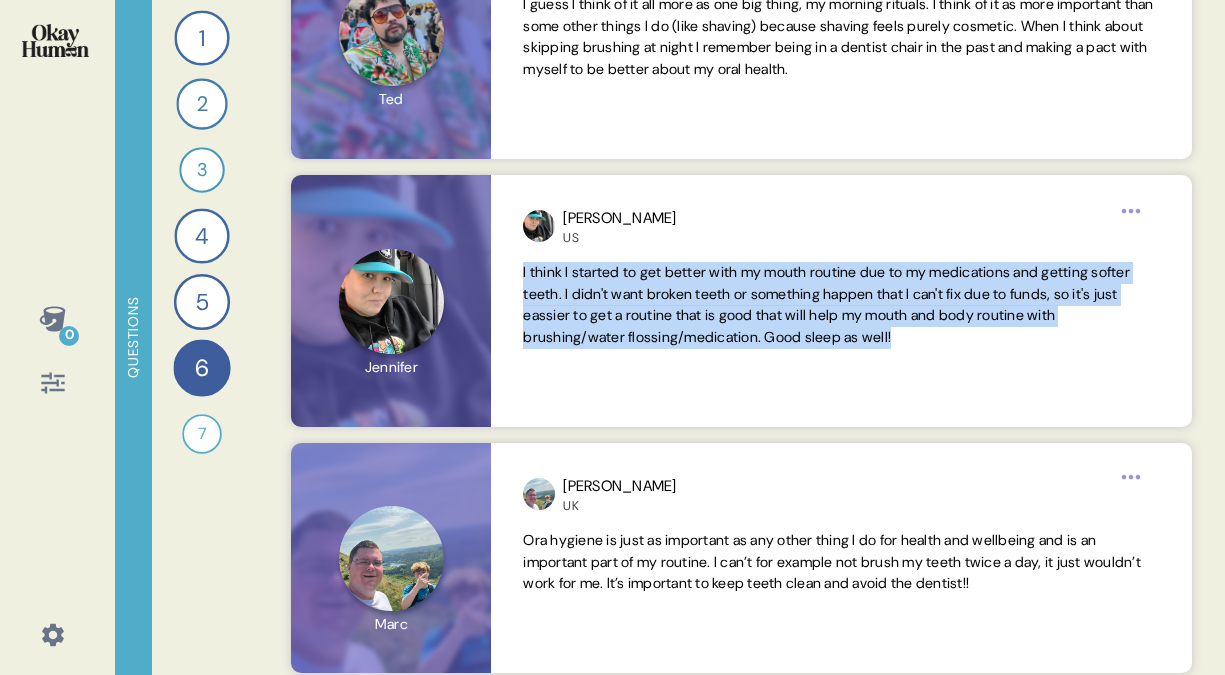 scroll, scrollTop: 1768, scrollLeft: 0, axis: vertical 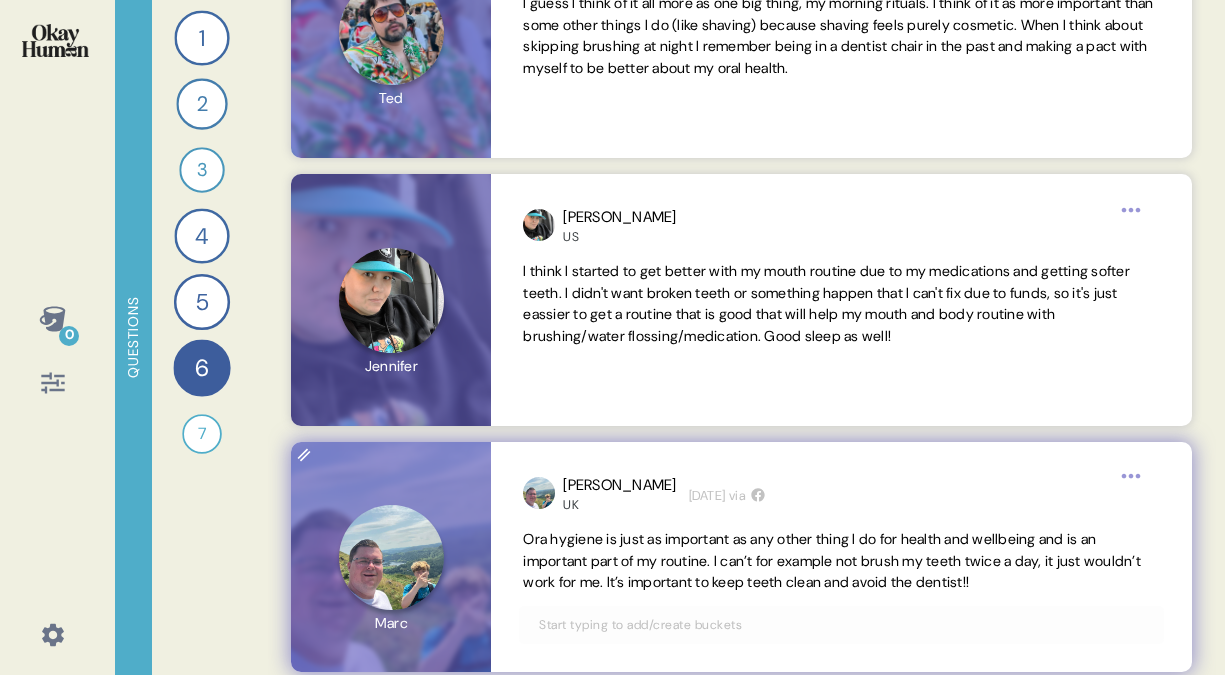click on "Ora hygiene is just as important as any other thing I do for health and wellbeing and is an important part of my routine. I can’t for example not brush my teeth twice a day, it just wouldn’t work for me. It’s important to keep teeth clean and avoid the dentist!!" at bounding box center (832, 561) 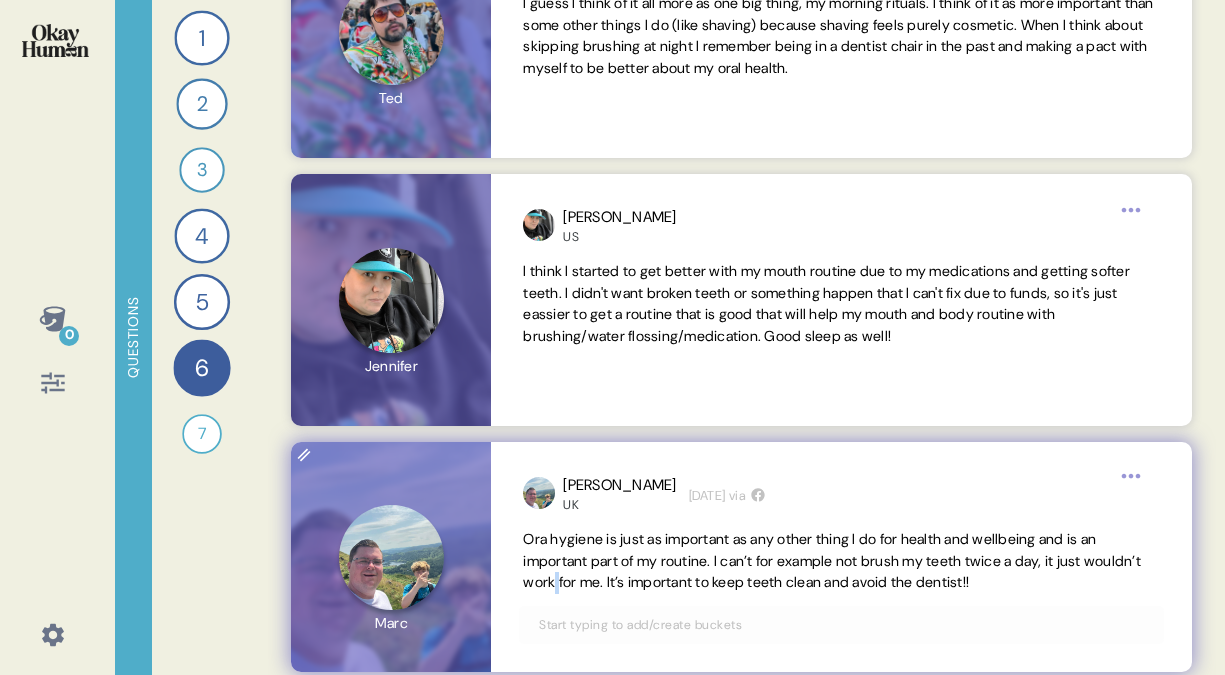click on "Ora hygiene is just as important as any other thing I do for health and wellbeing and is an important part of my routine. I can’t for example not brush my teeth twice a day, it just wouldn’t work for me. It’s important to keep teeth clean and avoid the dentist!!" at bounding box center (832, 561) 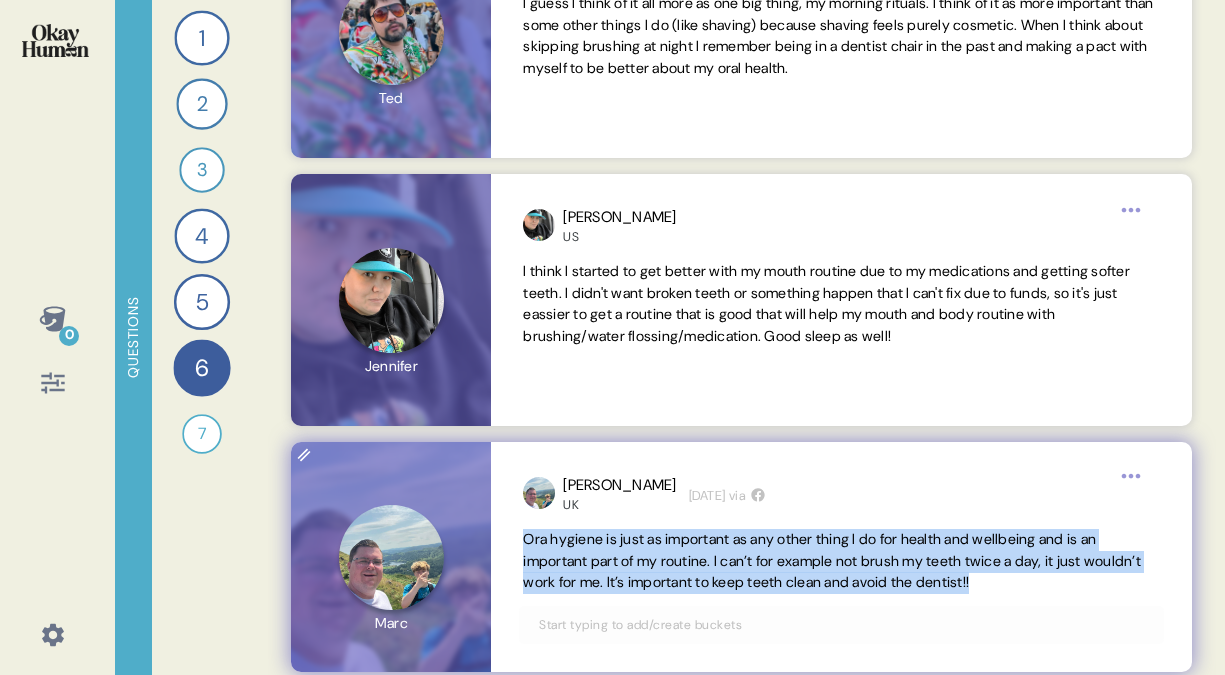 click on "Ora hygiene is just as important as any other thing I do for health and wellbeing and is an important part of my routine. I can’t for example not brush my teeth twice a day, it just wouldn’t work for me. It’s important to keep teeth clean and avoid the dentist!!" at bounding box center (832, 561) 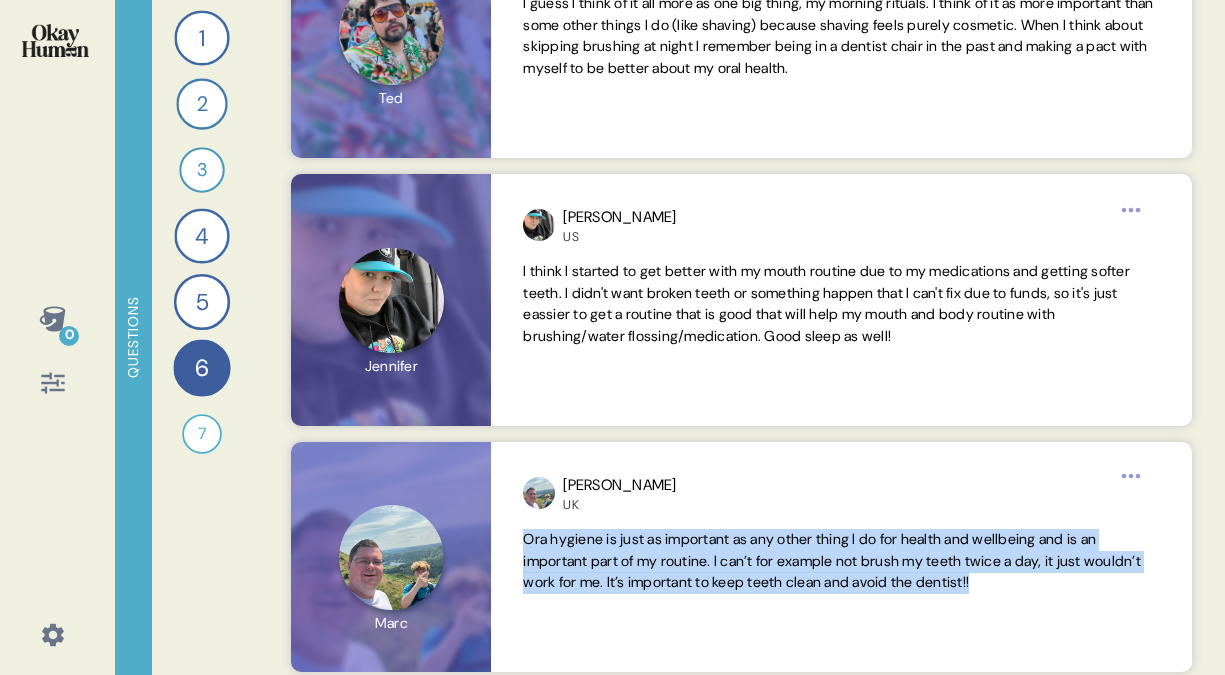 scroll, scrollTop: 2493, scrollLeft: 0, axis: vertical 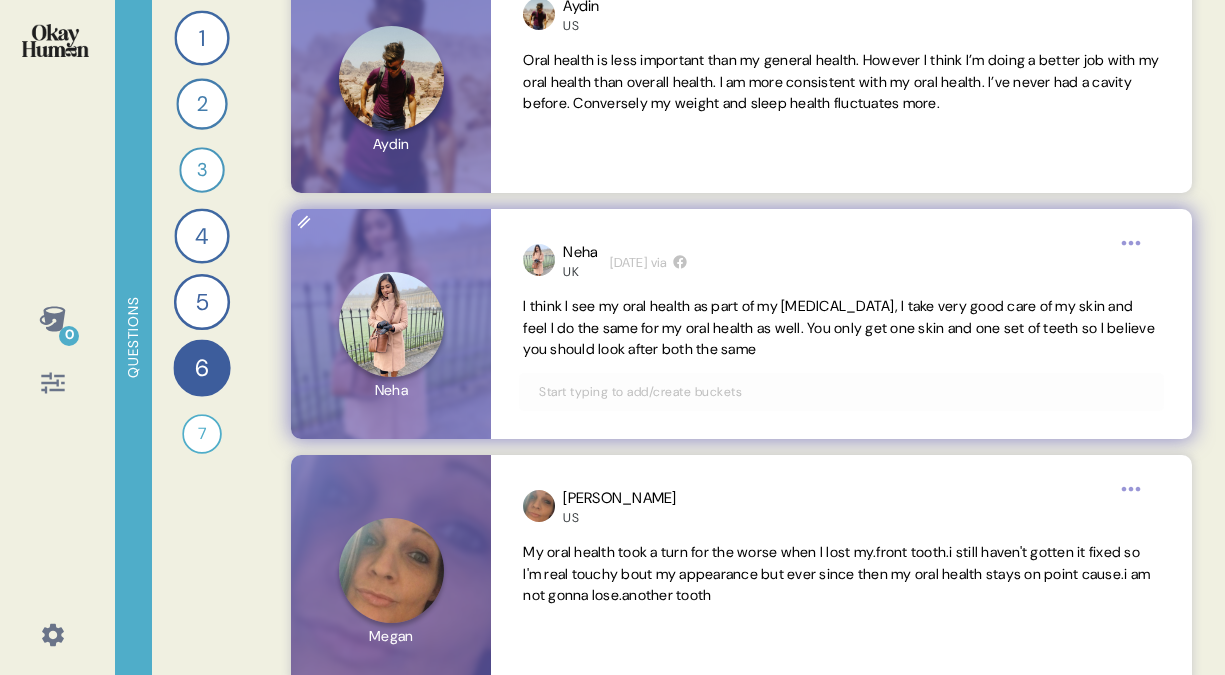 click on "I think I see my oral health as part of my [MEDICAL_DATA], I take very good care of my skin and feel I do the same for my oral health as well. You only get one skin and one set of teeth so I believe you should look after both the same" at bounding box center [839, 328] 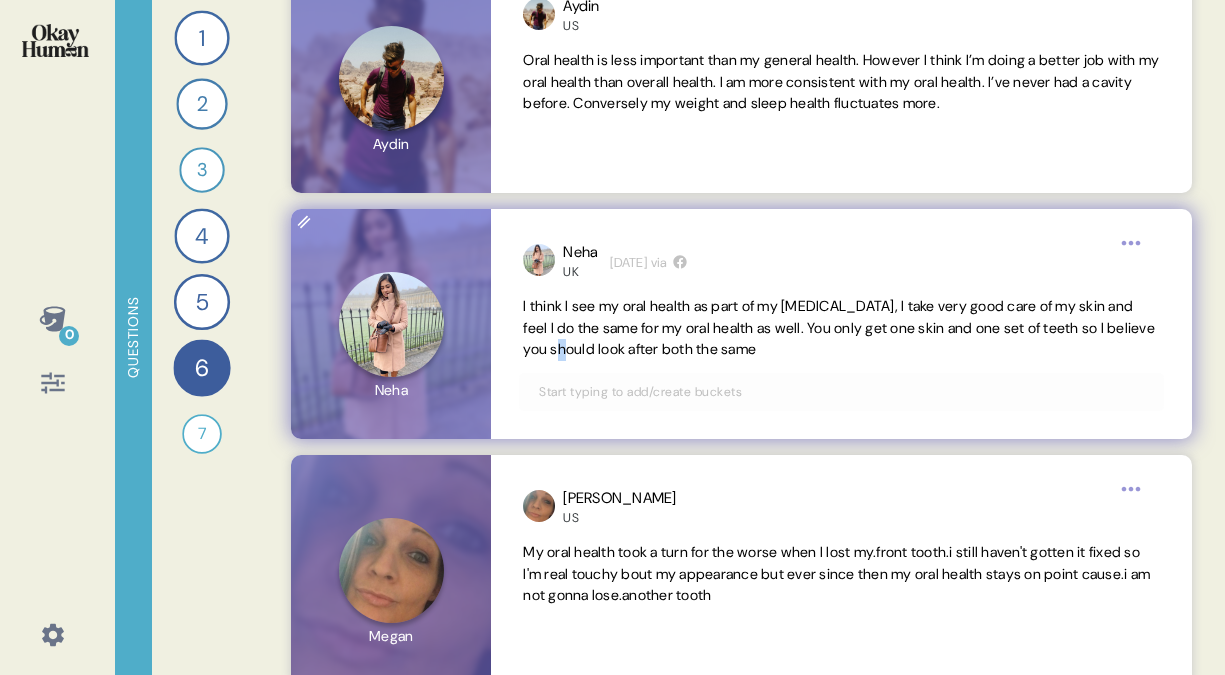click on "I think I see my oral health as part of my [MEDICAL_DATA], I take very good care of my skin and feel I do the same for my oral health as well. You only get one skin and one set of teeth so I believe you should look after both the same" at bounding box center [839, 328] 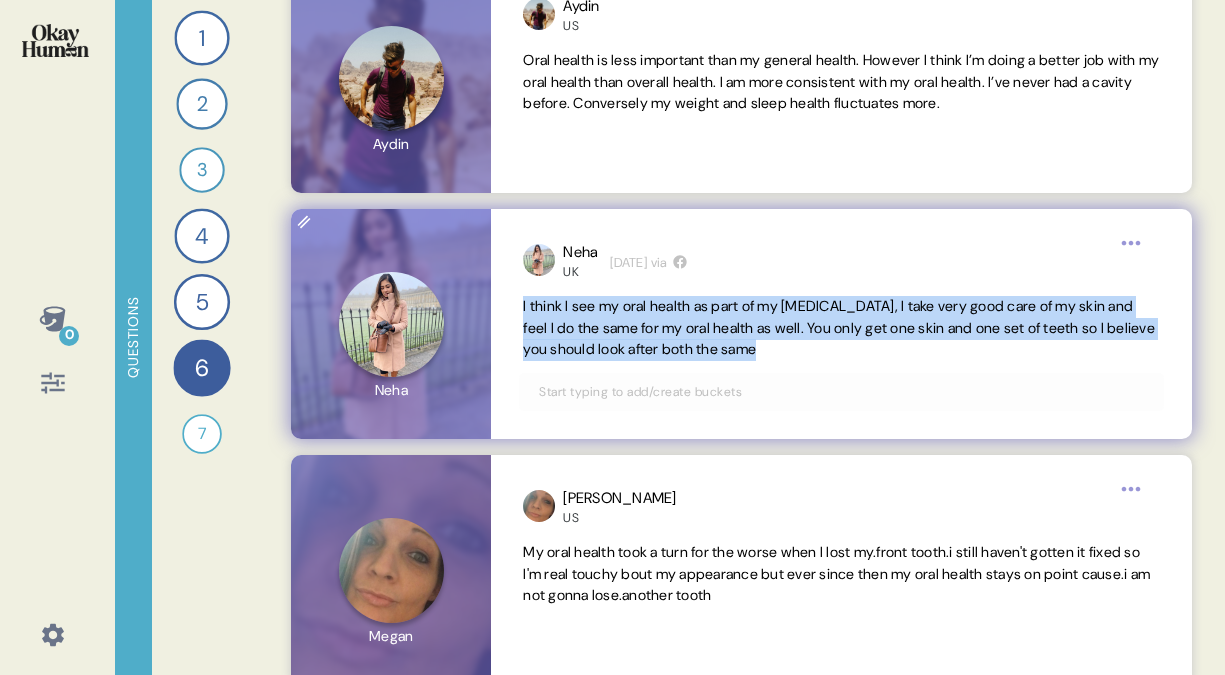 click on "I think I see my oral health as part of my [MEDICAL_DATA], I take very good care of my skin and feel I do the same for my oral health as well. You only get one skin and one set of teeth so I believe you should look after both the same" at bounding box center [839, 328] 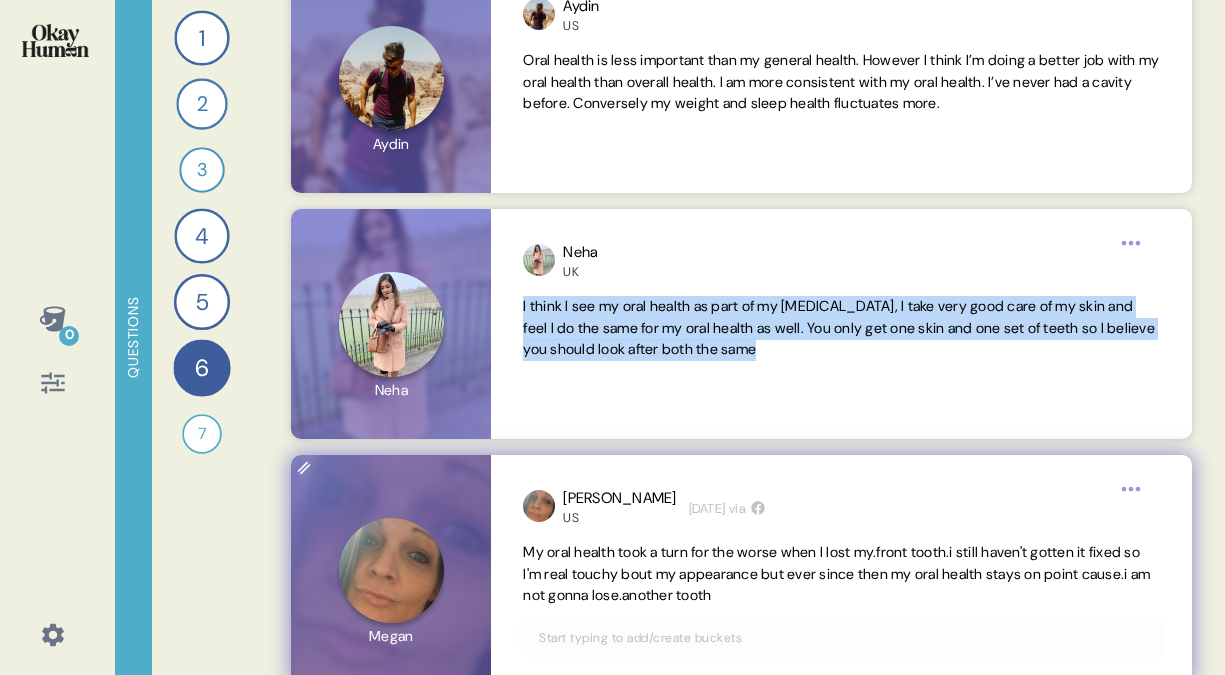 scroll, scrollTop: 2762, scrollLeft: 0, axis: vertical 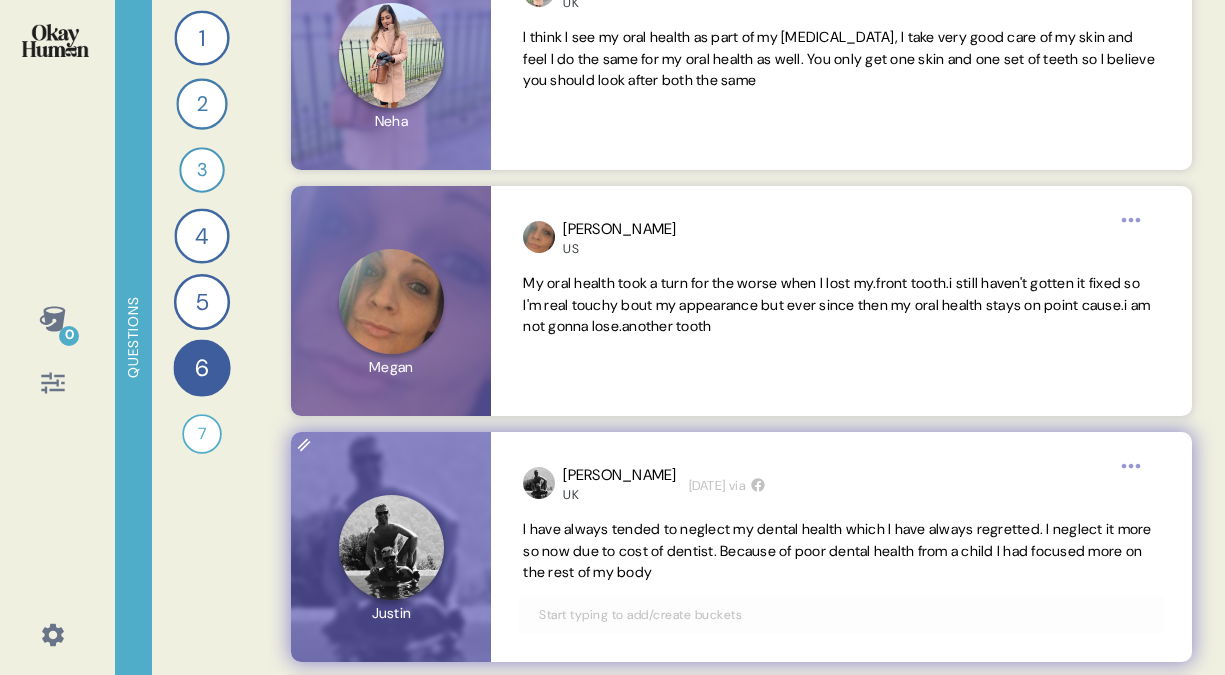 click on "[PERSON_NAME] UK [DATE] via I have always tended to neglect my dental health which I have always regretted.     I neglect it more so now due to cost of dentist.    Because of poor dental health from a child I had focused more on the rest of my body" at bounding box center [841, 547] 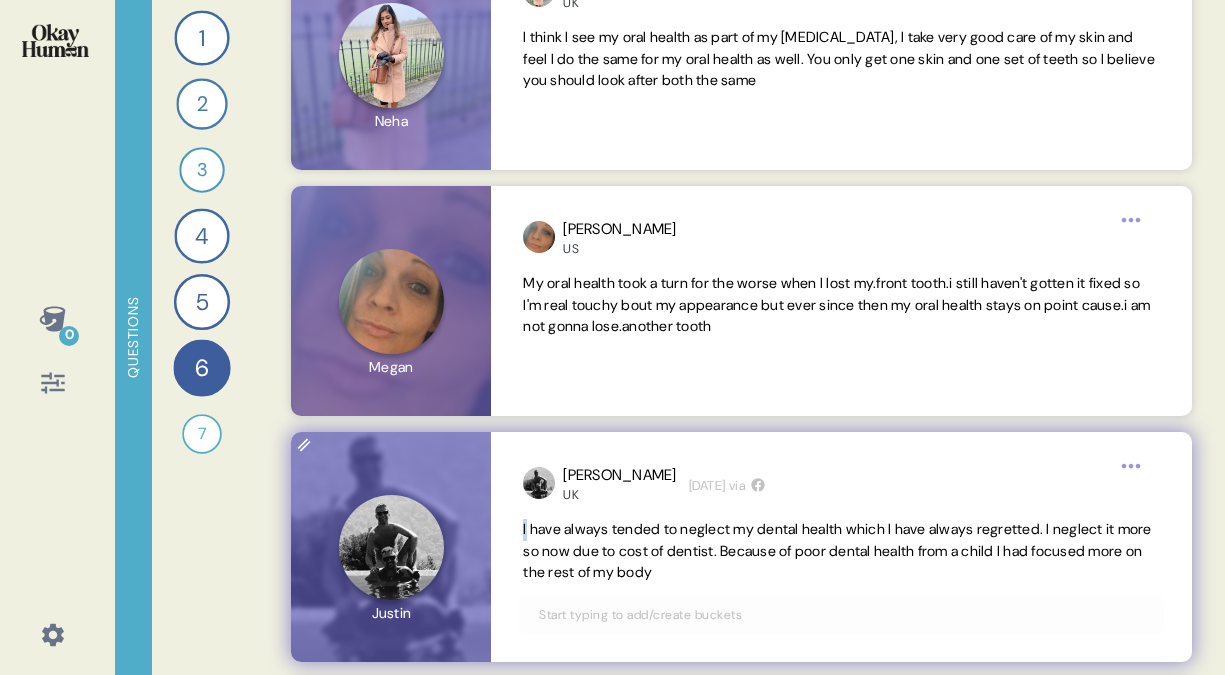 click on "[PERSON_NAME] UK [DATE] via I have always tended to neglect my dental health which I have always regretted.     I neglect it more so now due to cost of dentist.    Because of poor dental health from a child I had focused more on the rest of my body" at bounding box center (841, 547) 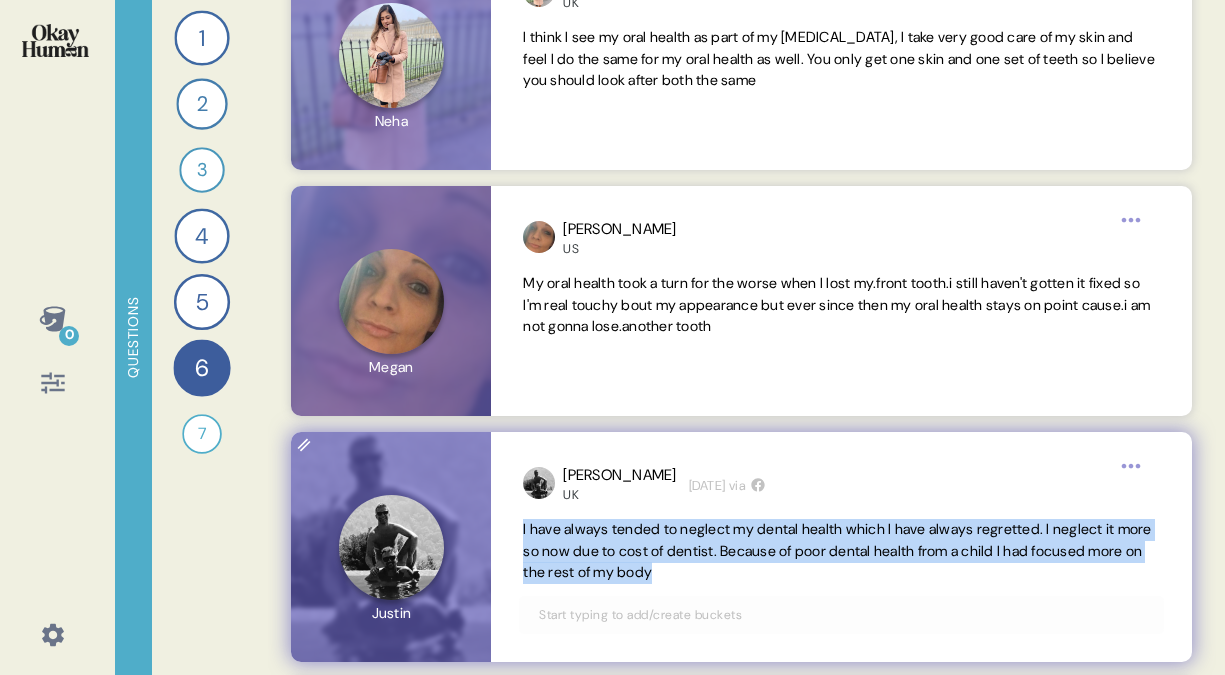 click on "[PERSON_NAME] UK [DATE] via I have always tended to neglect my dental health which I have always regretted.     I neglect it more so now due to cost of dentist.    Because of poor dental health from a child I had focused more on the rest of my body" at bounding box center (841, 547) 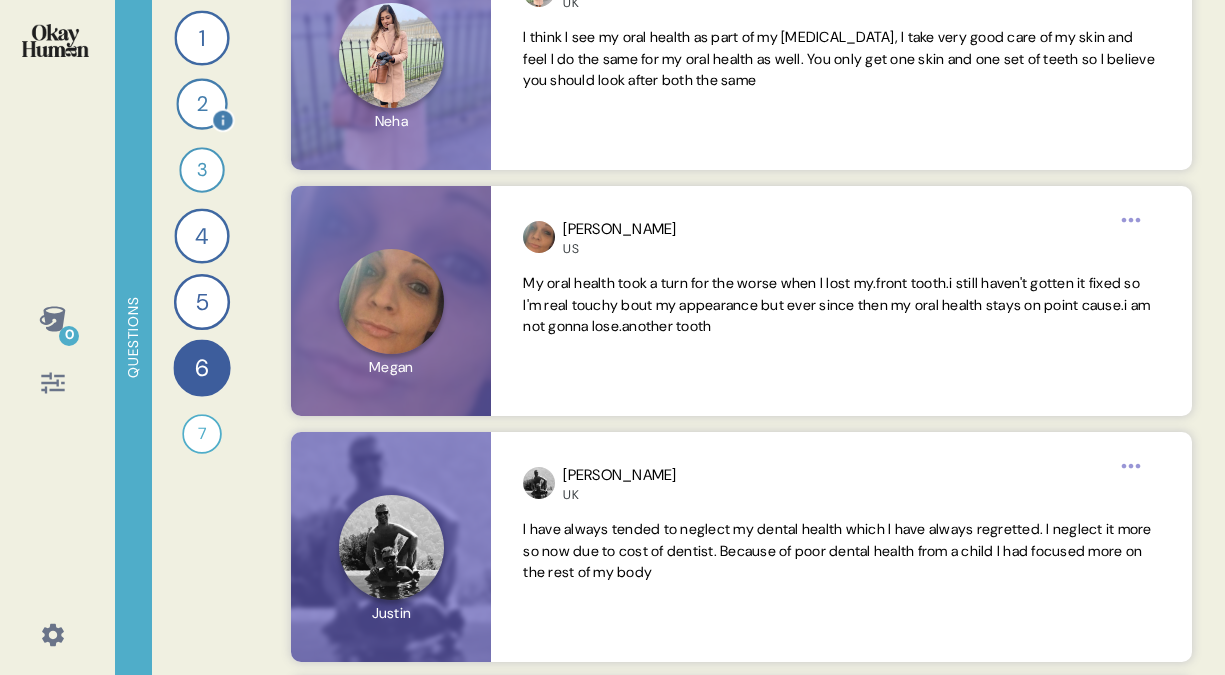 click on "2" at bounding box center [201, 103] 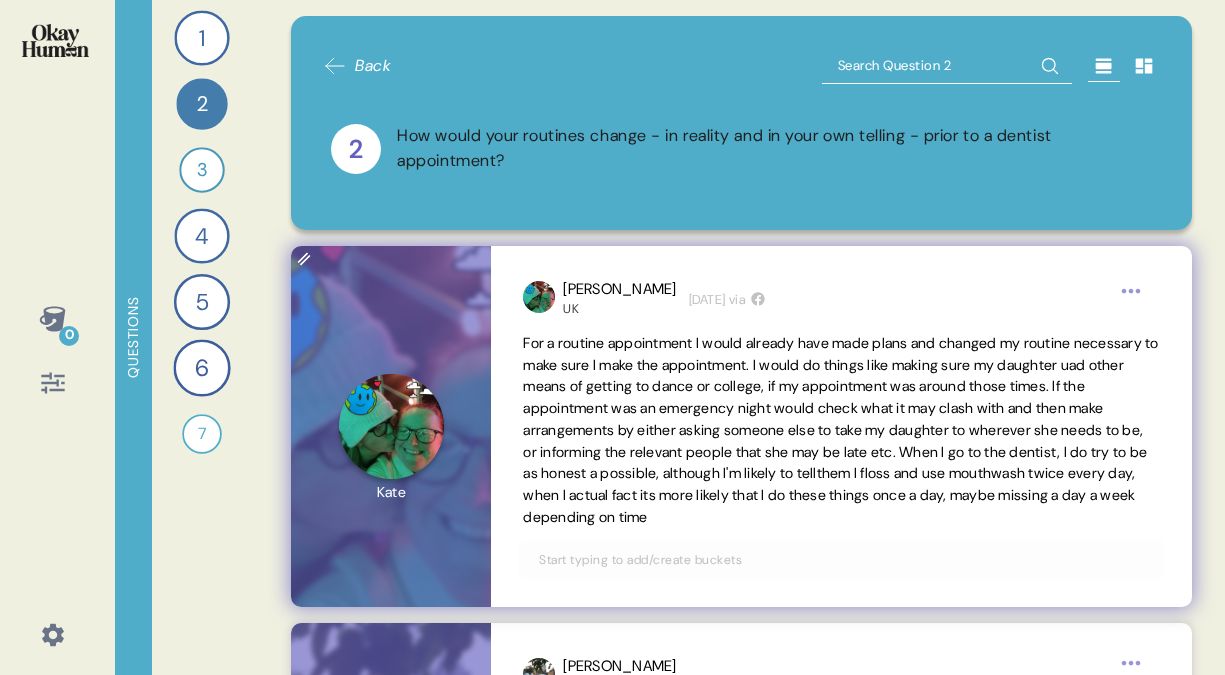 click on "For a routine appointment I would already have made plans and changed my routine necessary to make sure I make the appointment. I would do things like making sure my daughter uad other means of getting to dance or college, if my appointment was around those times.
If the appointment was an emergency night would check what it may clash with and then make arrangements  by either asking someone else to take my daughter to wherever she needs to be, or informing the relevant people that she may be late etc.
When I go to the dentist, I do try to be as honest a possible, although I'm likely to tellthem I floss and use mouthwash twice every day, when I actual fact its more likely that I do these things once a day, maybe missing a day a week depending on time" at bounding box center (840, 430) 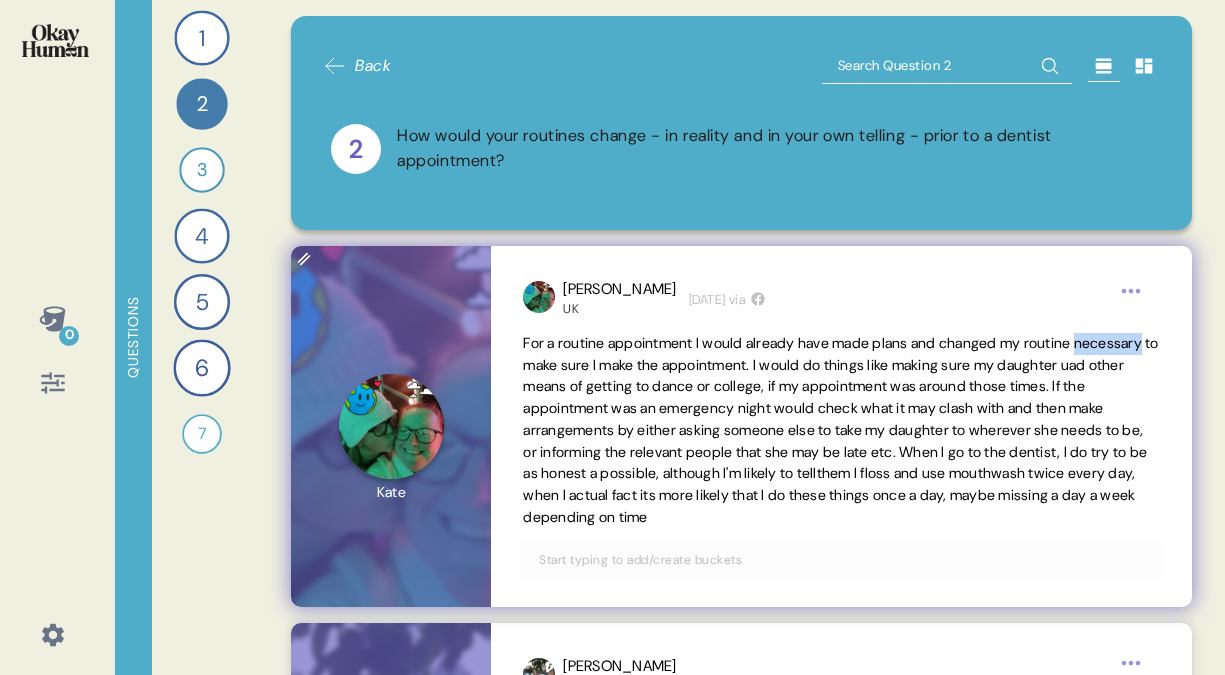click on "For a routine appointment I would already have made plans and changed my routine necessary to make sure I make the appointment. I would do things like making sure my daughter uad other means of getting to dance or college, if my appointment was around those times.
If the appointment was an emergency night would check what it may clash with and then make arrangements  by either asking someone else to take my daughter to wherever she needs to be, or informing the relevant people that she may be late etc.
When I go to the dentist, I do try to be as honest a possible, although I'm likely to tellthem I floss and use mouthwash twice every day, when I actual fact its more likely that I do these things once a day, maybe missing a day a week depending on time" at bounding box center (840, 430) 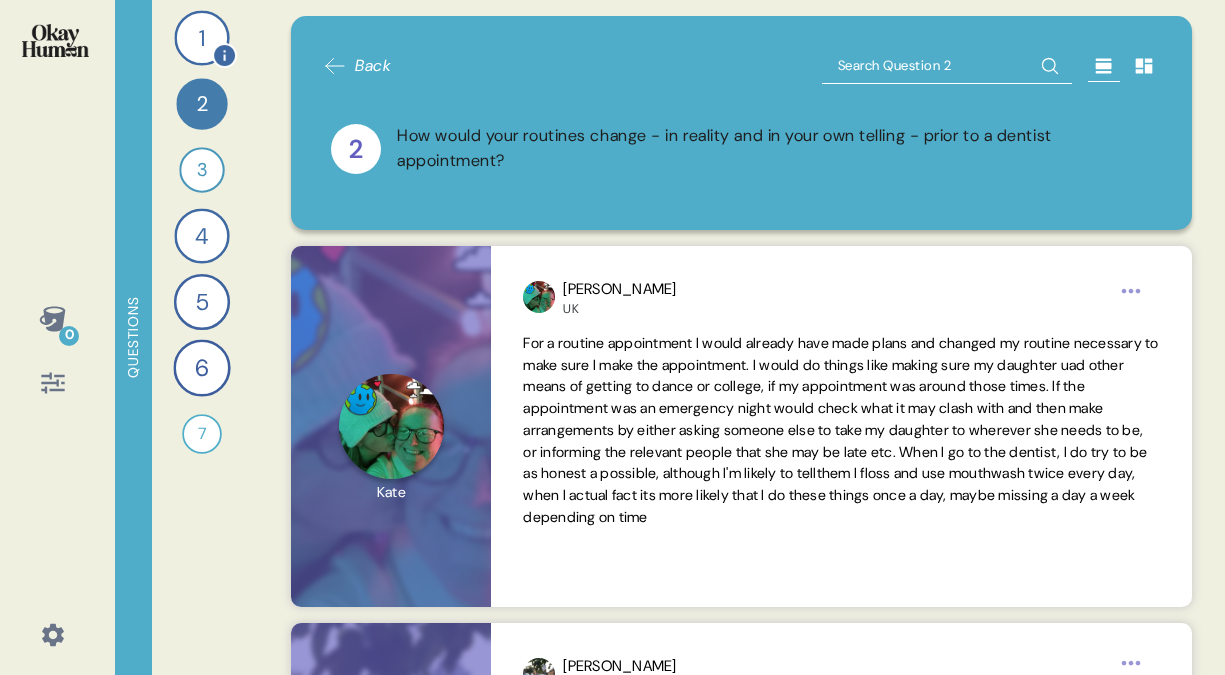 click on "1" at bounding box center (201, 37) 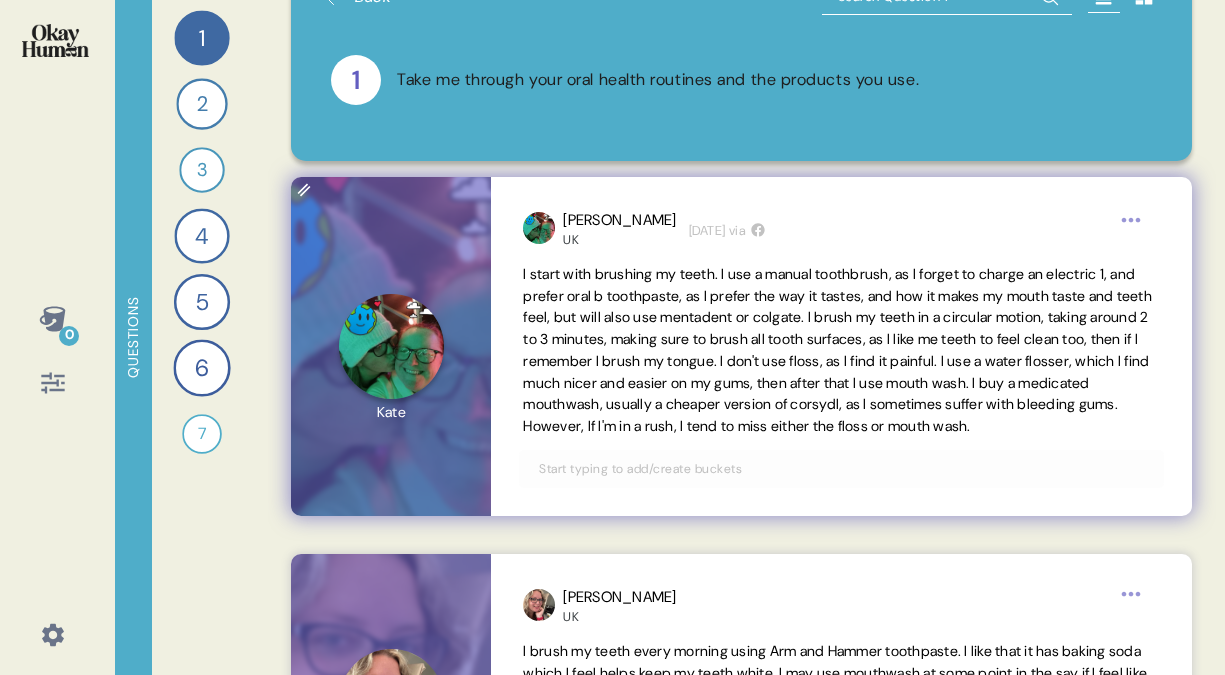 scroll, scrollTop: 72, scrollLeft: 0, axis: vertical 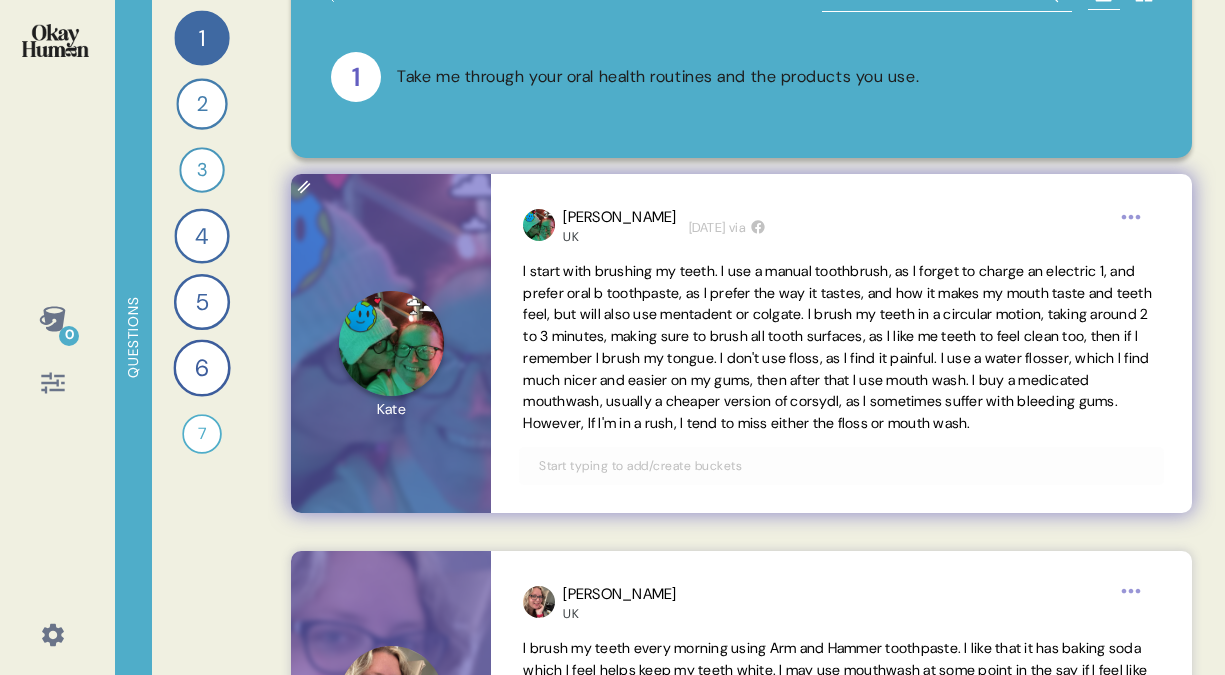 click on "I start with brushing my teeth. I use a manual toothbrush, as I forget to charge an electric 1, and prefer oral b toothpaste, as I prefer the way it tastes, and how it makes my mouth taste and teeth feel, but will also use mentadent or colgate.  I brush my teeth in a circular motion, taking around 2 to 3 minutes, making sure to brush all tooth surfaces, as I like me teeth to feel clean too, then if I remember I brush my tongue. I don't use floss, as I find it painful. I use a water flosser, which I find much nicer and easier on my gums, then after that I use mouth wash. I buy a medicated mouthwash, usually a cheaper version of corsydl, as I sometimes suffer with bleeding gums. However, If I'm in a rush, I tend to miss either the floss or mouth wash." at bounding box center (837, 347) 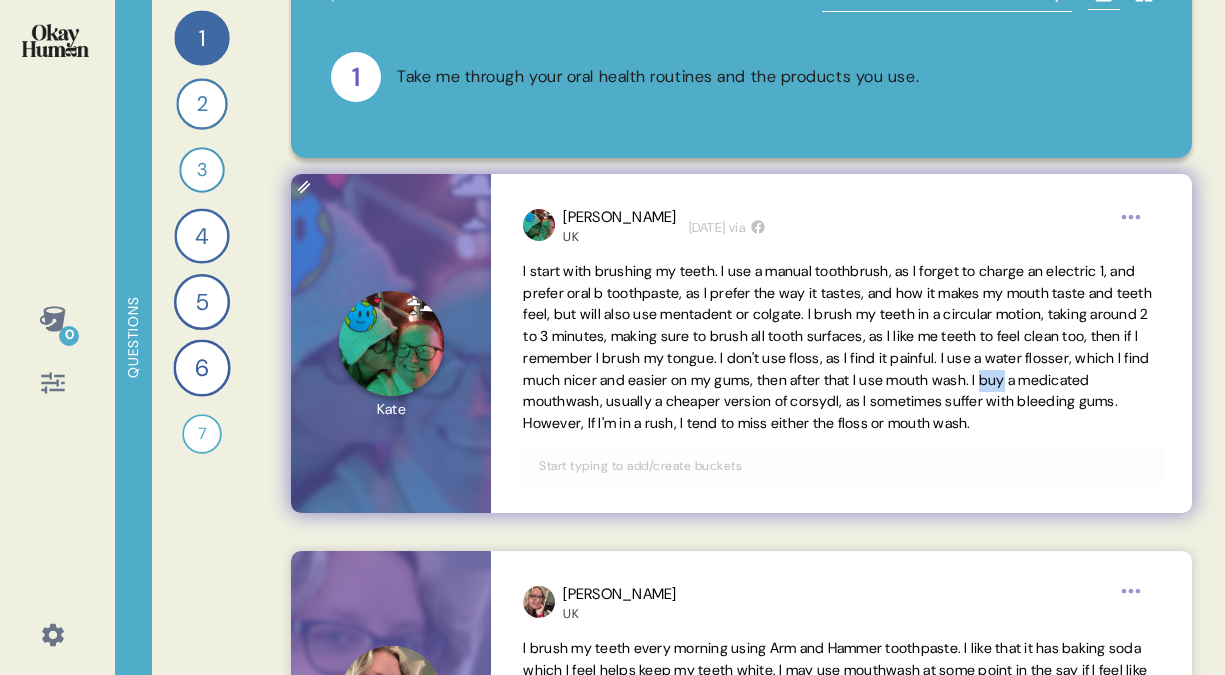 click on "I start with brushing my teeth. I use a manual toothbrush, as I forget to charge an electric 1, and prefer oral b toothpaste, as I prefer the way it tastes, and how it makes my mouth taste and teeth feel, but will also use mentadent or colgate.  I brush my teeth in a circular motion, taking around 2 to 3 minutes, making sure to brush all tooth surfaces, as I like me teeth to feel clean too, then if I remember I brush my tongue. I don't use floss, as I find it painful. I use a water flosser, which I find much nicer and easier on my gums, then after that I use mouth wash. I buy a medicated mouthwash, usually a cheaper version of corsydl, as I sometimes suffer with bleeding gums. However, If I'm in a rush, I tend to miss either the floss or mouth wash." at bounding box center [837, 347] 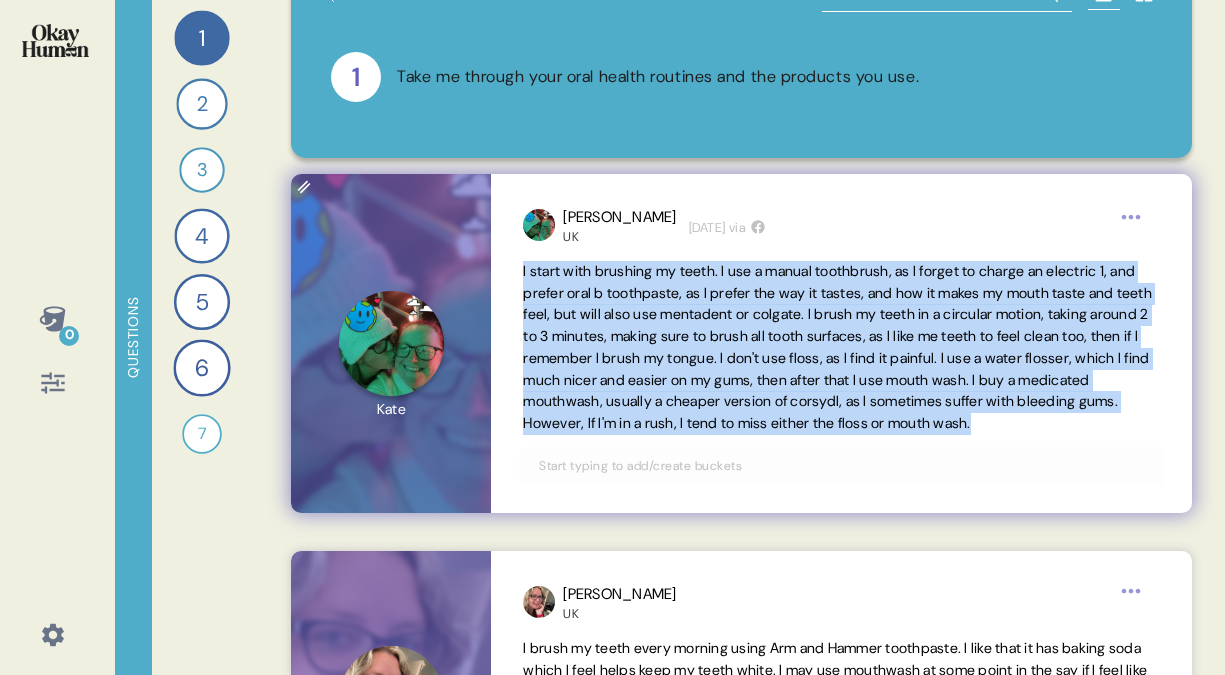 click on "I start with brushing my teeth. I use a manual toothbrush, as I forget to charge an electric 1, and prefer oral b toothpaste, as I prefer the way it tastes, and how it makes my mouth taste and teeth feel, but will also use mentadent or colgate.  I brush my teeth in a circular motion, taking around 2 to 3 minutes, making sure to brush all tooth surfaces, as I like me teeth to feel clean too, then if I remember I brush my tongue. I don't use floss, as I find it painful. I use a water flosser, which I find much nicer and easier on my gums, then after that I use mouth wash. I buy a medicated mouthwash, usually a cheaper version of corsydl, as I sometimes suffer with bleeding gums. However, If I'm in a rush, I tend to miss either the floss or mouth wash." at bounding box center [837, 347] 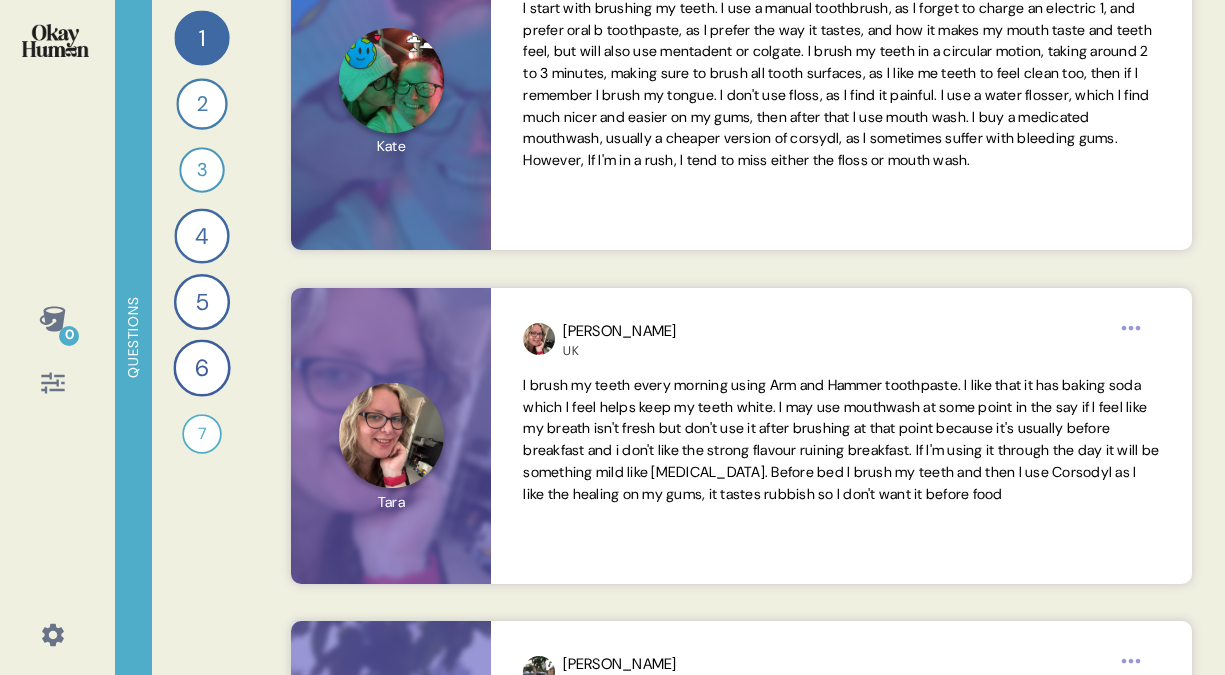 scroll, scrollTop: 338, scrollLeft: 0, axis: vertical 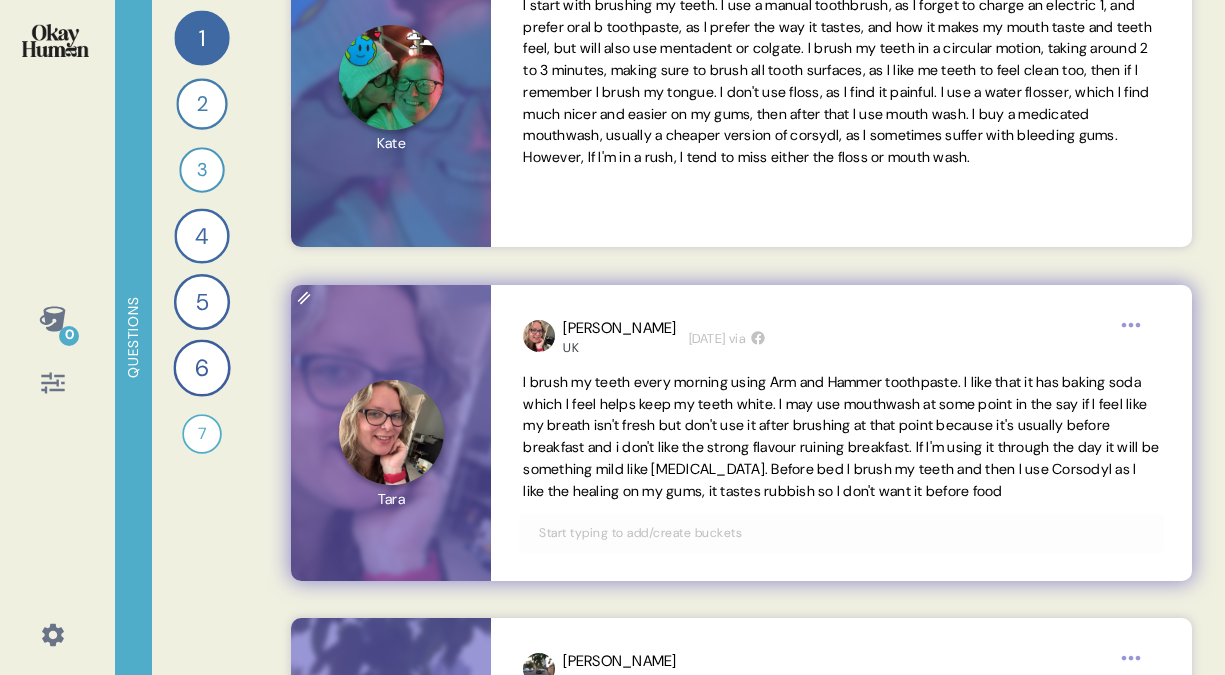 click on "I brush my teeth every morning using Arm and Hammer toothpaste. I like that it has baking soda which I feel helps keep my teeth white. I may use mouthwash at some point in the say if I feel like my breath isn't fresh but don't use it after brushing at that point because it's usually before breakfast and i don't like the strong flavour ruining breakfast.
If I'm using it through the day it will be something mild like [MEDICAL_DATA]. Before bed I brush my teeth and then I use Corsodyl as I like the healing on my gums, it tastes rubbish so I don't want it before food" at bounding box center [841, 437] 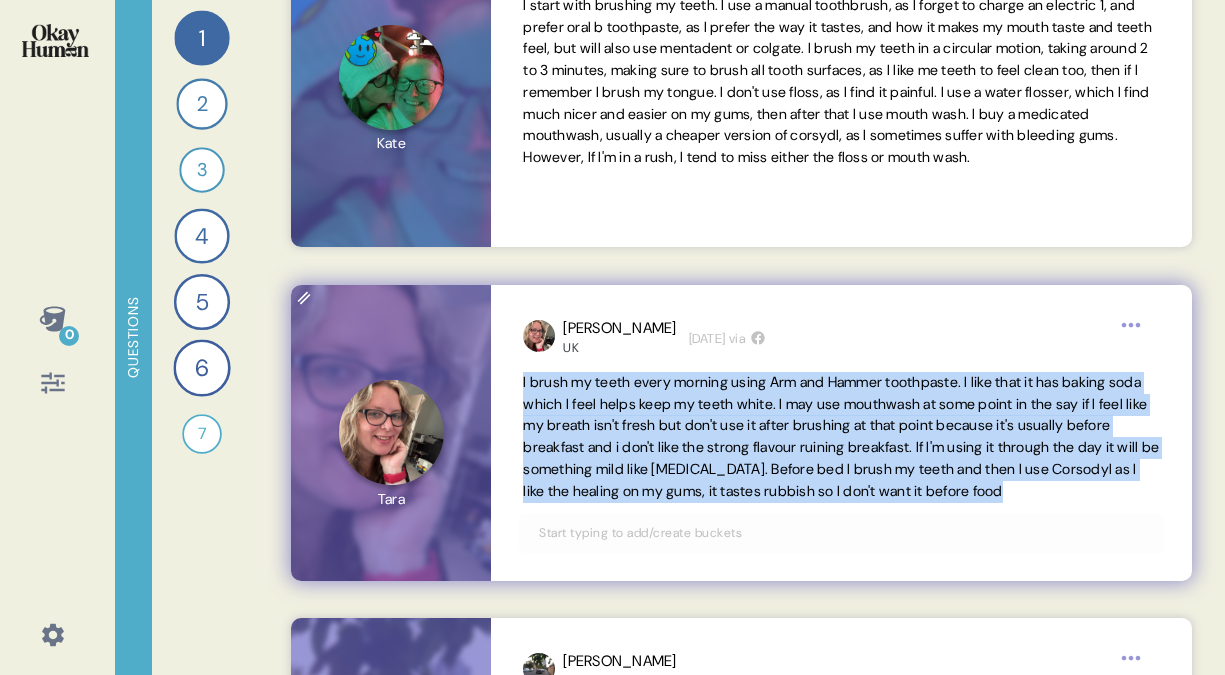 click on "I brush my teeth every morning using Arm and Hammer toothpaste. I like that it has baking soda which I feel helps keep my teeth white. I may use mouthwash at some point in the say if I feel like my breath isn't fresh but don't use it after brushing at that point because it's usually before breakfast and i don't like the strong flavour ruining breakfast.
If I'm using it through the day it will be something mild like [MEDICAL_DATA]. Before bed I brush my teeth and then I use Corsodyl as I like the healing on my gums, it tastes rubbish so I don't want it before food" at bounding box center [841, 437] 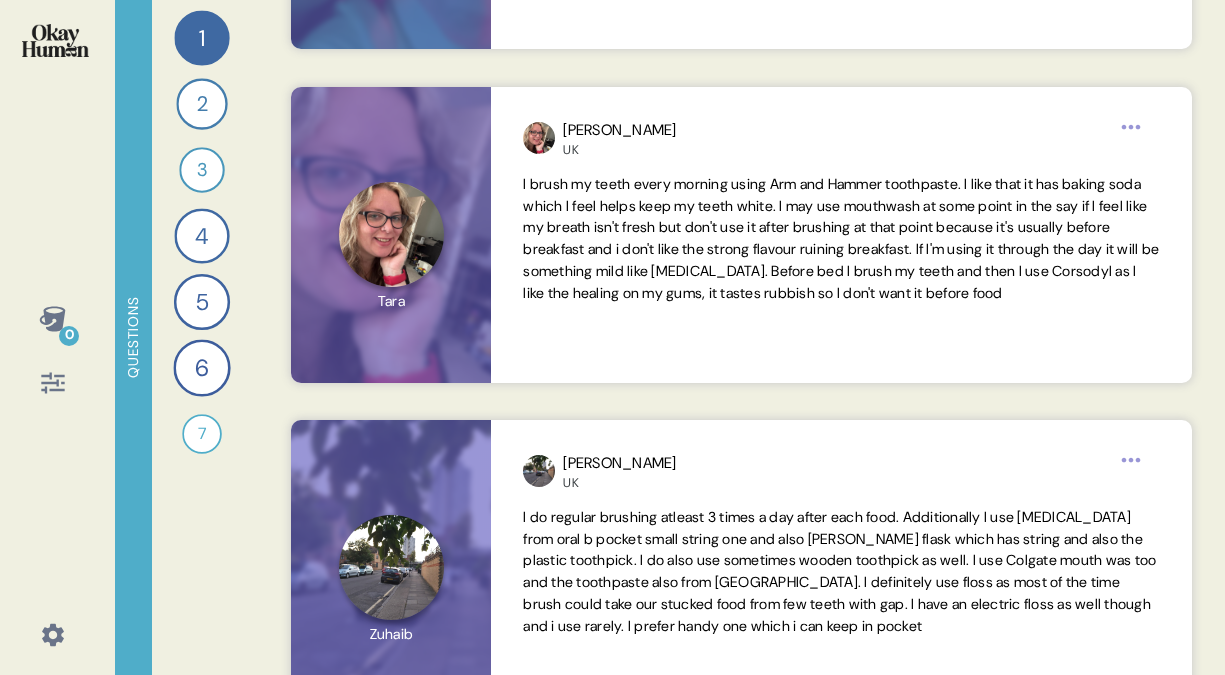 scroll, scrollTop: 571, scrollLeft: 0, axis: vertical 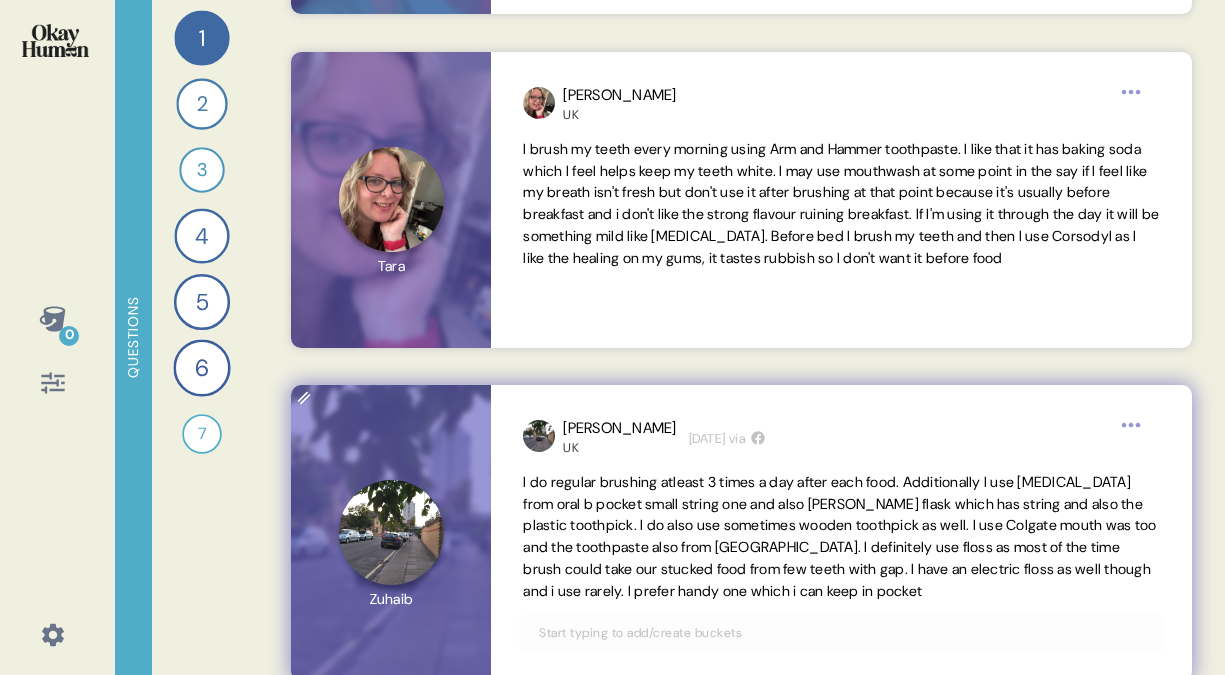 click on "I do regular brushing atleast 3 times a day after each food. Additionally I use [MEDICAL_DATA] from oral b pocket small string one and also [PERSON_NAME] flask which has string and also the plastic toothpick. I do also use sometimes wooden toothpick as well. I use Colgate mouth was too and the toothpaste also from [GEOGRAPHIC_DATA]. I definitely use floss as most of the time brush could take our stucked food from few teeth with gap. I have an electric floss as well though and i use rarely. I prefer handy one which i can keep in pocket" at bounding box center (841, 537) 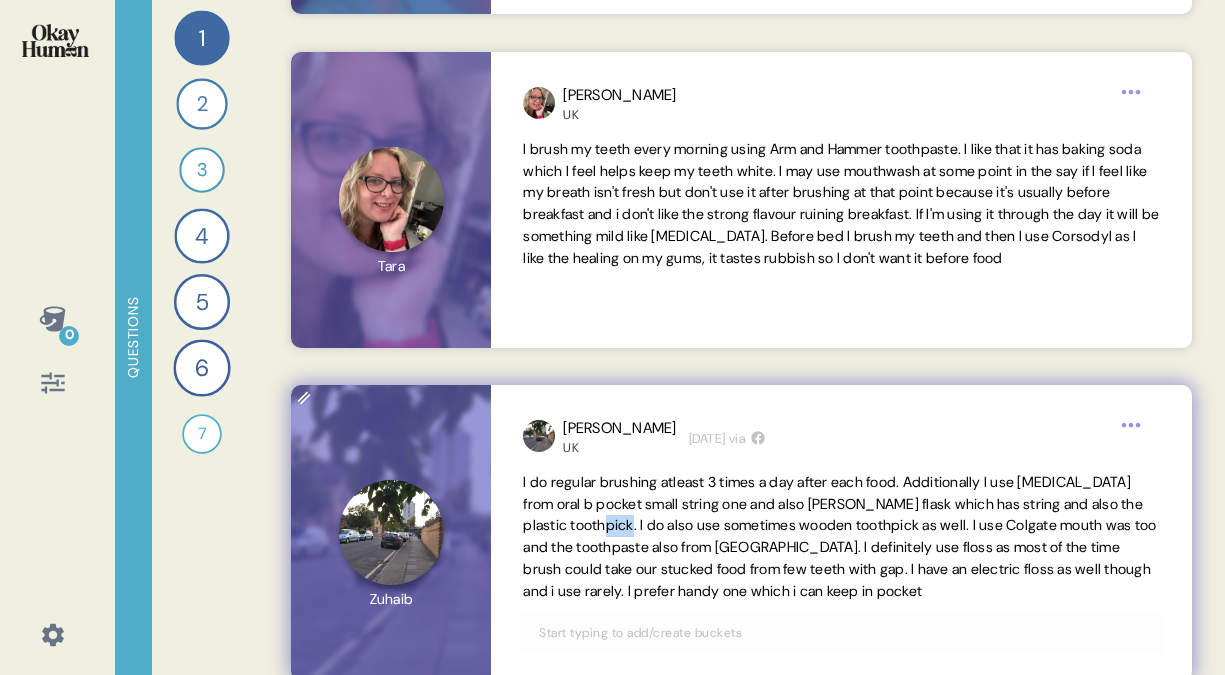 click on "I do regular brushing atleast 3 times a day after each food. Additionally I use [MEDICAL_DATA] from oral b pocket small string one and also [PERSON_NAME] flask which has string and also the plastic toothpick. I do also use sometimes wooden toothpick as well. I use Colgate mouth was too and the toothpaste also from [GEOGRAPHIC_DATA]. I definitely use floss as most of the time brush could take our stucked food from few teeth with gap. I have an electric floss as well though and i use rarely. I prefer handy one which i can keep in pocket" at bounding box center [841, 537] 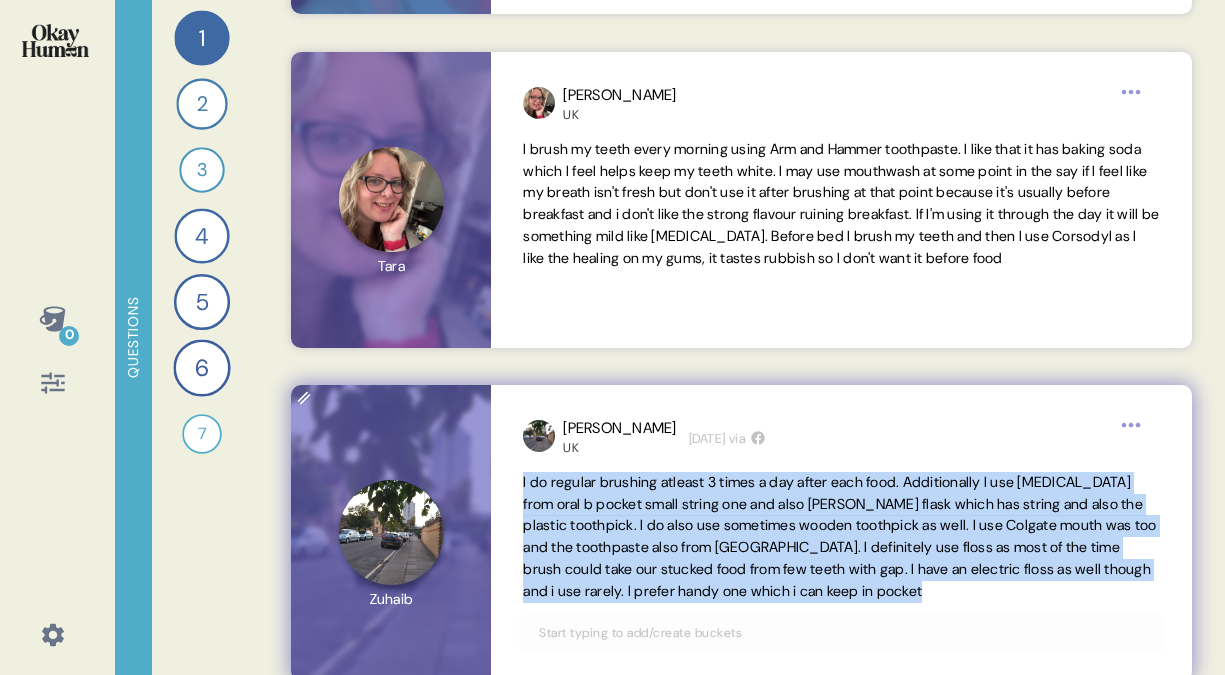 click on "I do regular brushing atleast 3 times a day after each food. Additionally I use [MEDICAL_DATA] from oral b pocket small string one and also [PERSON_NAME] flask which has string and also the plastic toothpick. I do also use sometimes wooden toothpick as well. I use Colgate mouth was too and the toothpaste also from [GEOGRAPHIC_DATA]. I definitely use floss as most of the time brush could take our stucked food from few teeth with gap. I have an electric floss as well though and i use rarely. I prefer handy one which i can keep in pocket" at bounding box center (841, 537) 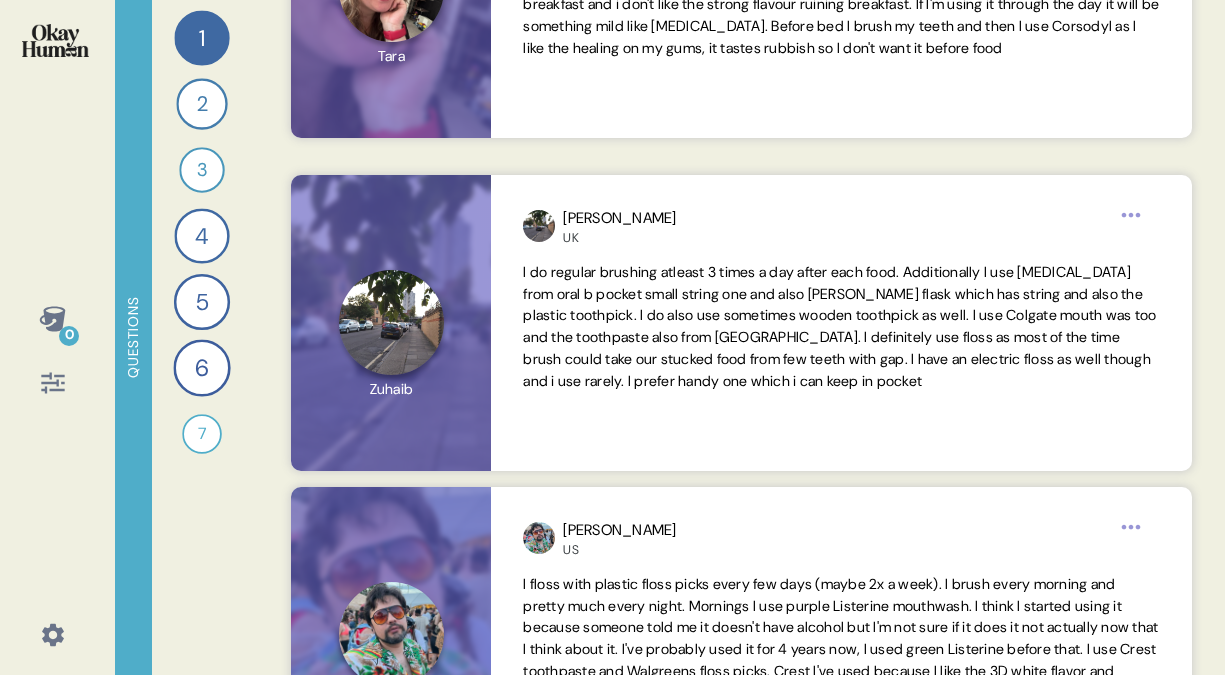 scroll, scrollTop: 840, scrollLeft: 0, axis: vertical 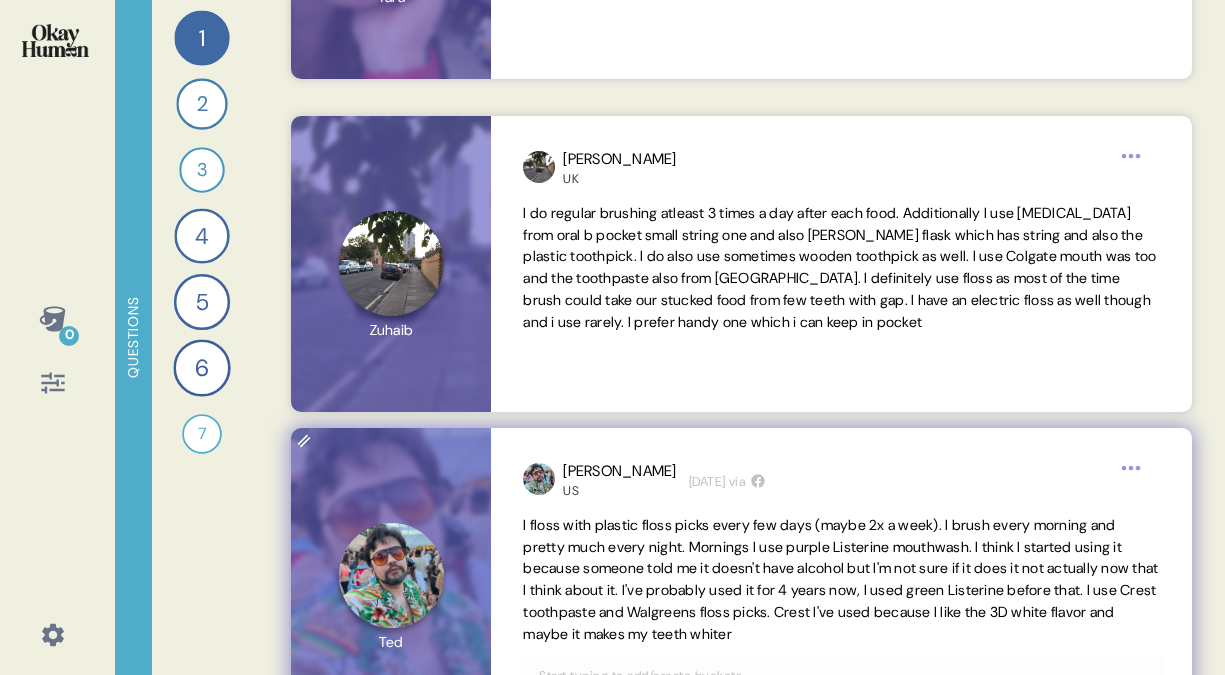 click on "I floss with plastic floss picks every few days (maybe 2x a week). I brush every morning and pretty much every night. Mornings I use purple Listerine mouthwash. I think I started using it because someone told me it doesn't have alcohol but I'm not sure if it does it not actually now that I think about it. I've probably used it for 4 years now, I used green Listerine before that. I use Crest toothpaste and Walgreens floss picks. Crest I've used because I like the 3D white flavor and maybe it makes my teeth whiter" at bounding box center [840, 579] 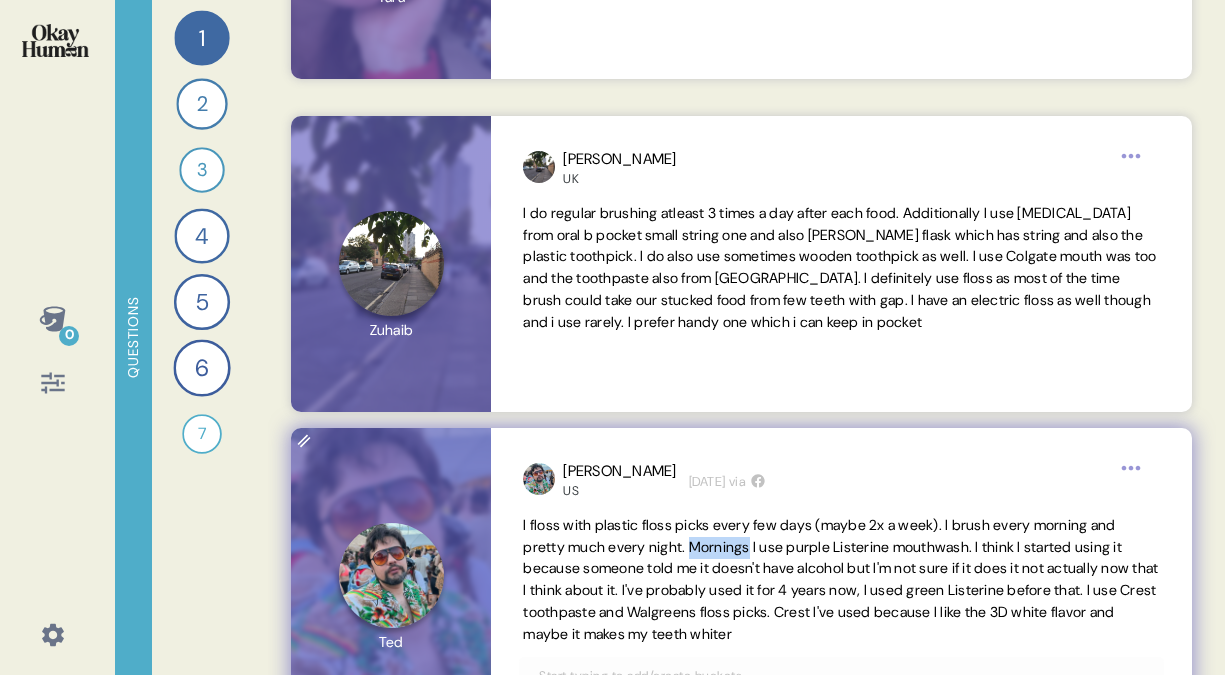 click on "I floss with plastic floss picks every few days (maybe 2x a week). I brush every morning and pretty much every night. Mornings I use purple Listerine mouthwash. I think I started using it because someone told me it doesn't have alcohol but I'm not sure if it does it not actually now that I think about it. I've probably used it for 4 years now, I used green Listerine before that. I use Crest toothpaste and Walgreens floss picks. Crest I've used because I like the 3D white flavor and maybe it makes my teeth whiter" at bounding box center [840, 579] 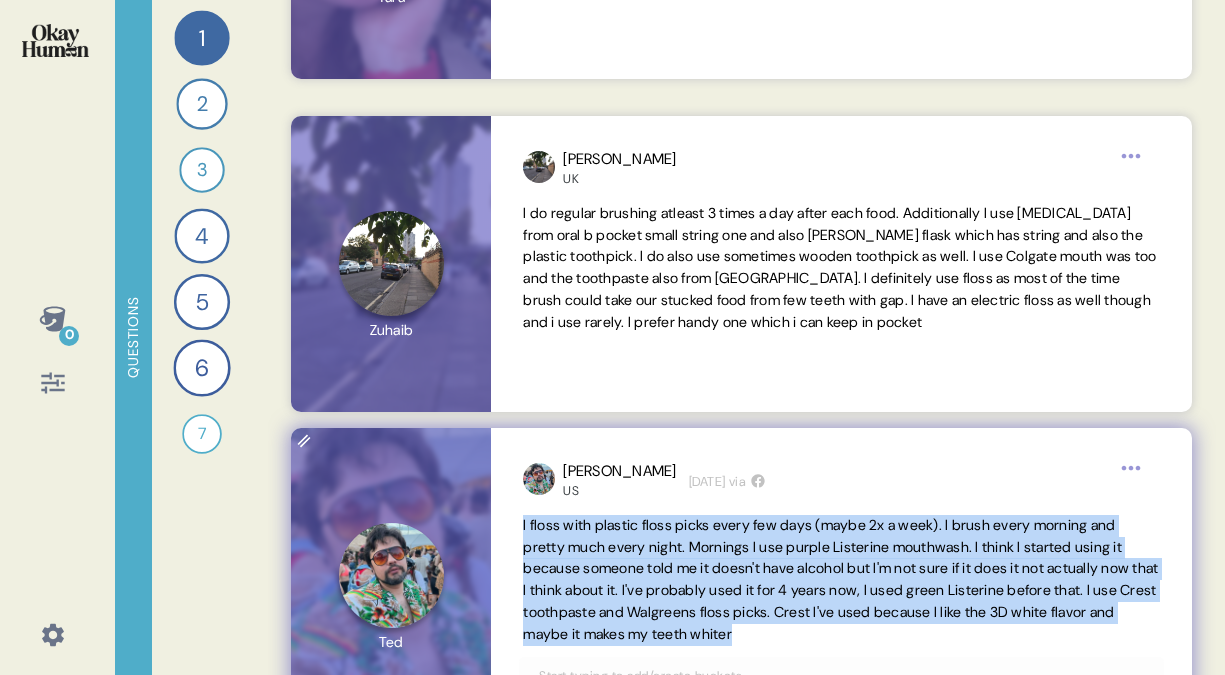 click on "I floss with plastic floss picks every few days (maybe 2x a week). I brush every morning and pretty much every night. Mornings I use purple Listerine mouthwash. I think I started using it because someone told me it doesn't have alcohol but I'm not sure if it does it not actually now that I think about it. I've probably used it for 4 years now, I used green Listerine before that. I use Crest toothpaste and Walgreens floss picks. Crest I've used because I like the 3D white flavor and maybe it makes my teeth whiter" at bounding box center (840, 579) 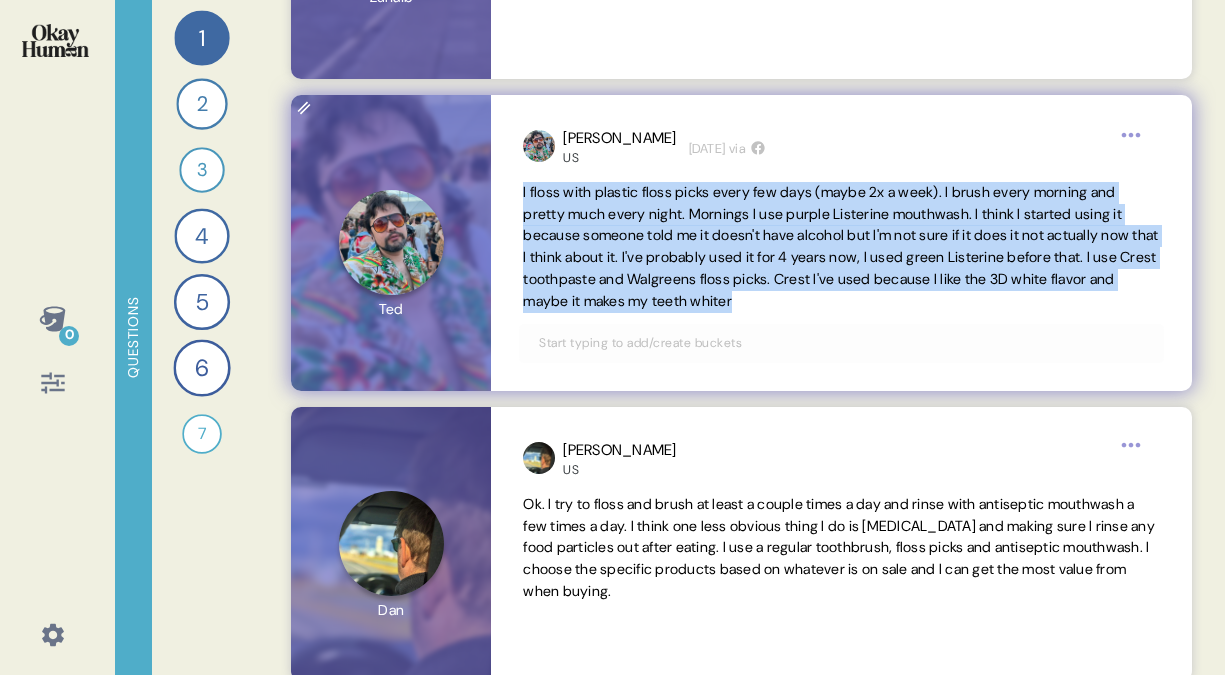 scroll, scrollTop: 1171, scrollLeft: 0, axis: vertical 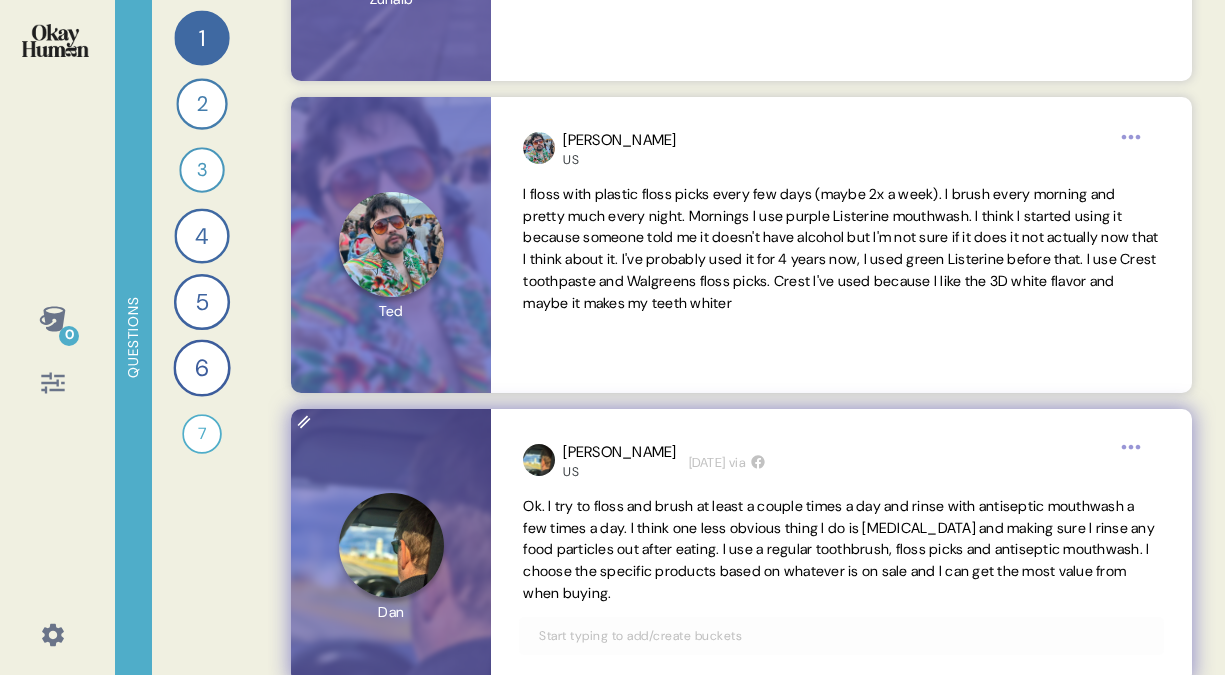 click on "Ok. I try to floss and brush at least a couple times a day and rinse with antiseptic mouthwash a few times a day. I think one less obvious thing I do is [MEDICAL_DATA] and making sure I rinse any food particles out after eating. I use a regular toothbrush, floss picks and antiseptic mouthwash. I choose the specific products based on whatever is on sale and I can get the most value from when buying." at bounding box center (841, 550) 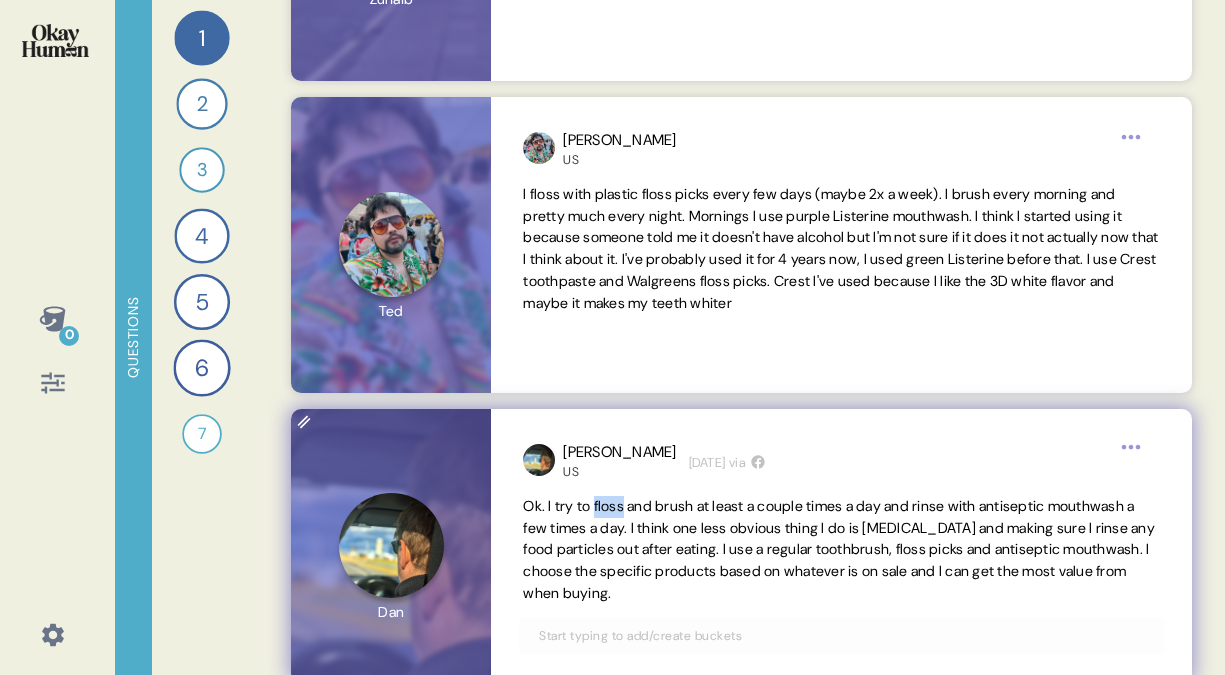 click on "Ok. I try to floss and brush at least a couple times a day and rinse with antiseptic mouthwash a few times a day. I think one less obvious thing I do is [MEDICAL_DATA] and making sure I rinse any food particles out after eating. I use a regular toothbrush, floss picks and antiseptic mouthwash. I choose the specific products based on whatever is on sale and I can get the most value from when buying." at bounding box center (841, 550) 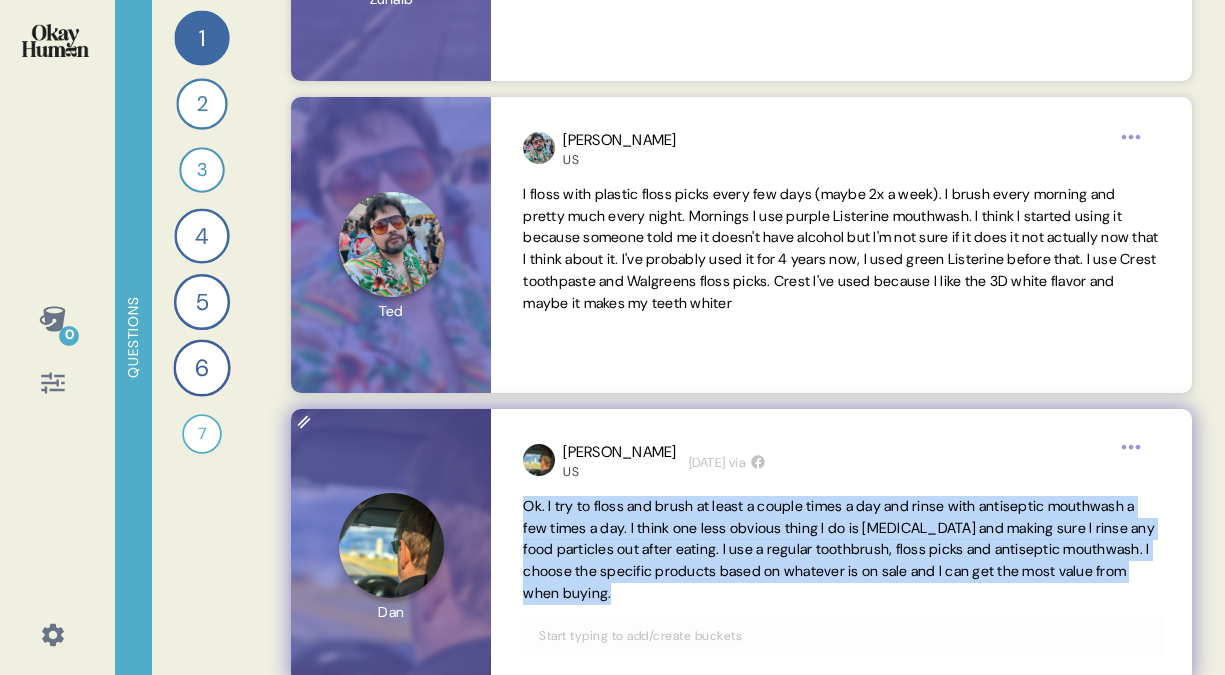 click on "Ok. I try to floss and brush at least a couple times a day and rinse with antiseptic mouthwash a few times a day. I think one less obvious thing I do is [MEDICAL_DATA] and making sure I rinse any food particles out after eating. I use a regular toothbrush, floss picks and antiseptic mouthwash. I choose the specific products based on whatever is on sale and I can get the most value from when buying." at bounding box center (841, 550) 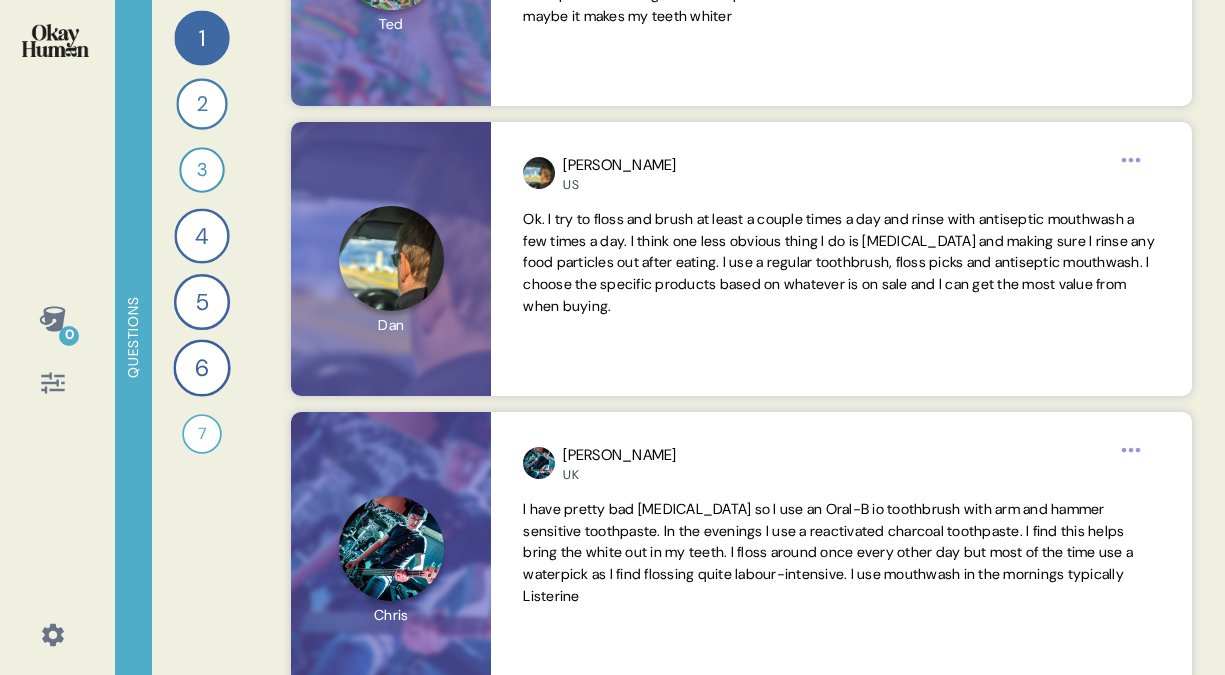 scroll, scrollTop: 1457, scrollLeft: 0, axis: vertical 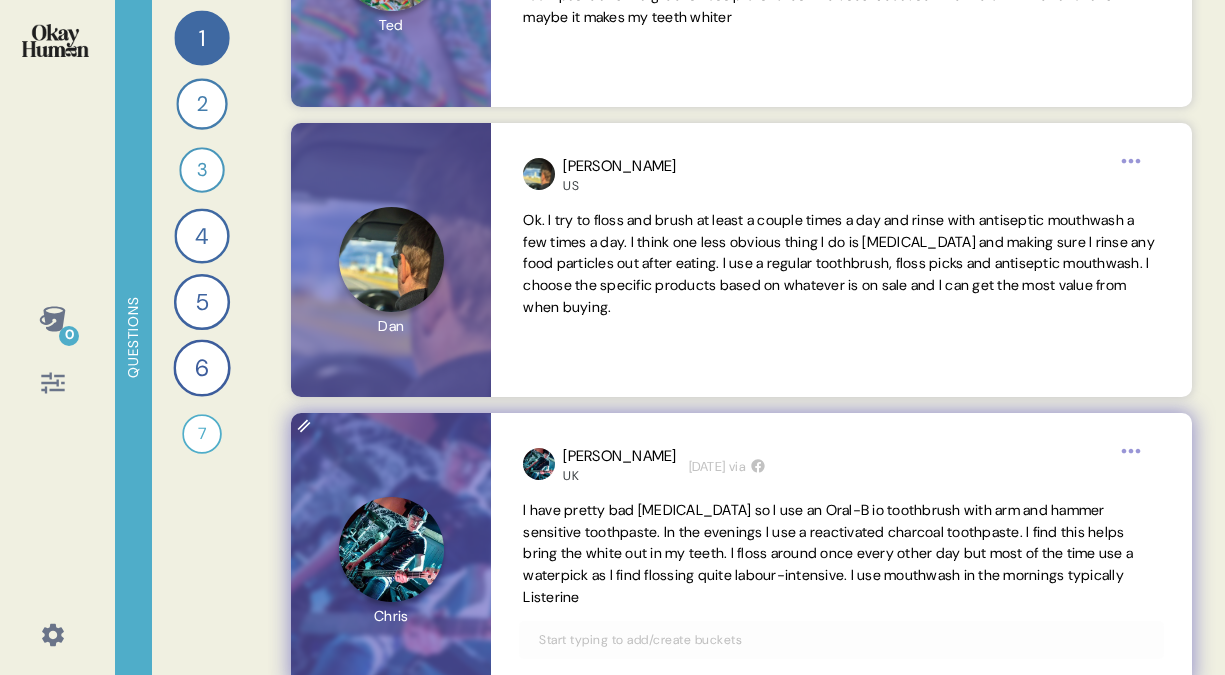 click on "I have pretty bad [MEDICAL_DATA] so I use an Oral-B io toothbrush with arm and hammer sensitive toothpaste. In the evenings I use a reactivated charcoal toothpaste. I find this helps bring the white out in my teeth. I floss around once every other day but most of the time use a waterpick as I find flossing quite labour-intensive. I use mouthwash in the mornings typically Listerine" at bounding box center (828, 553) 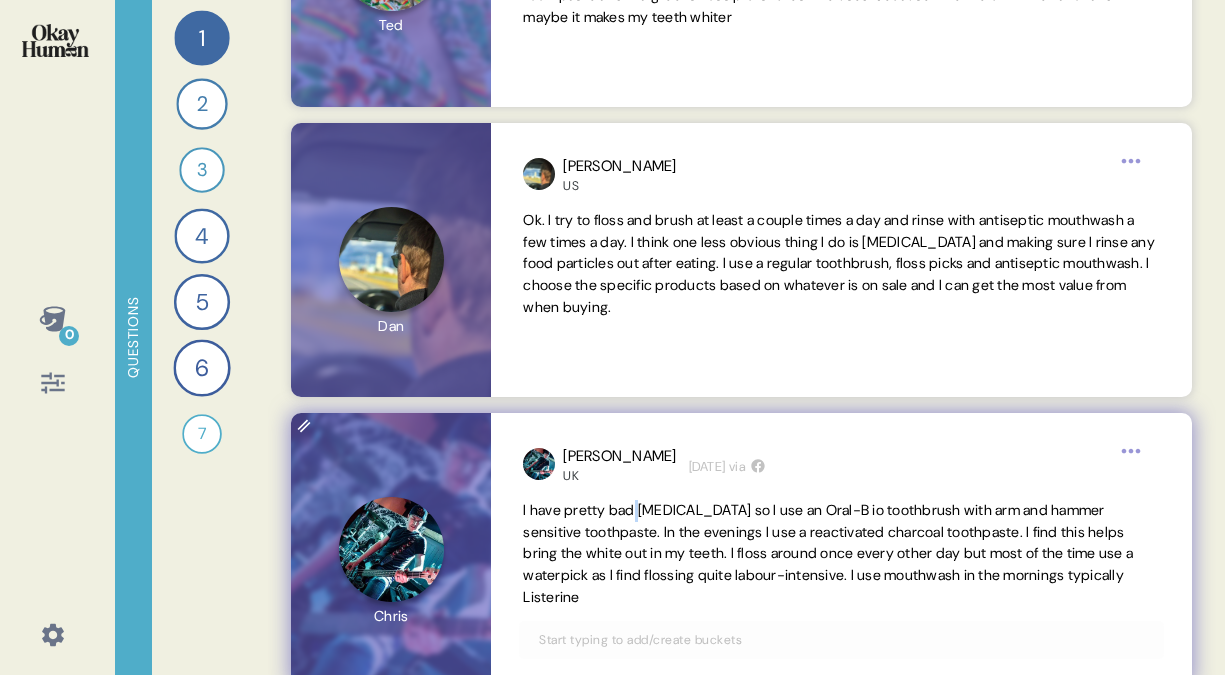 click on "I have pretty bad [MEDICAL_DATA] so I use an Oral-B io toothbrush with arm and hammer sensitive toothpaste. In the evenings I use a reactivated charcoal toothpaste. I find this helps bring the white out in my teeth. I floss around once every other day but most of the time use a waterpick as I find flossing quite labour-intensive. I use mouthwash in the mornings typically Listerine" at bounding box center (828, 553) 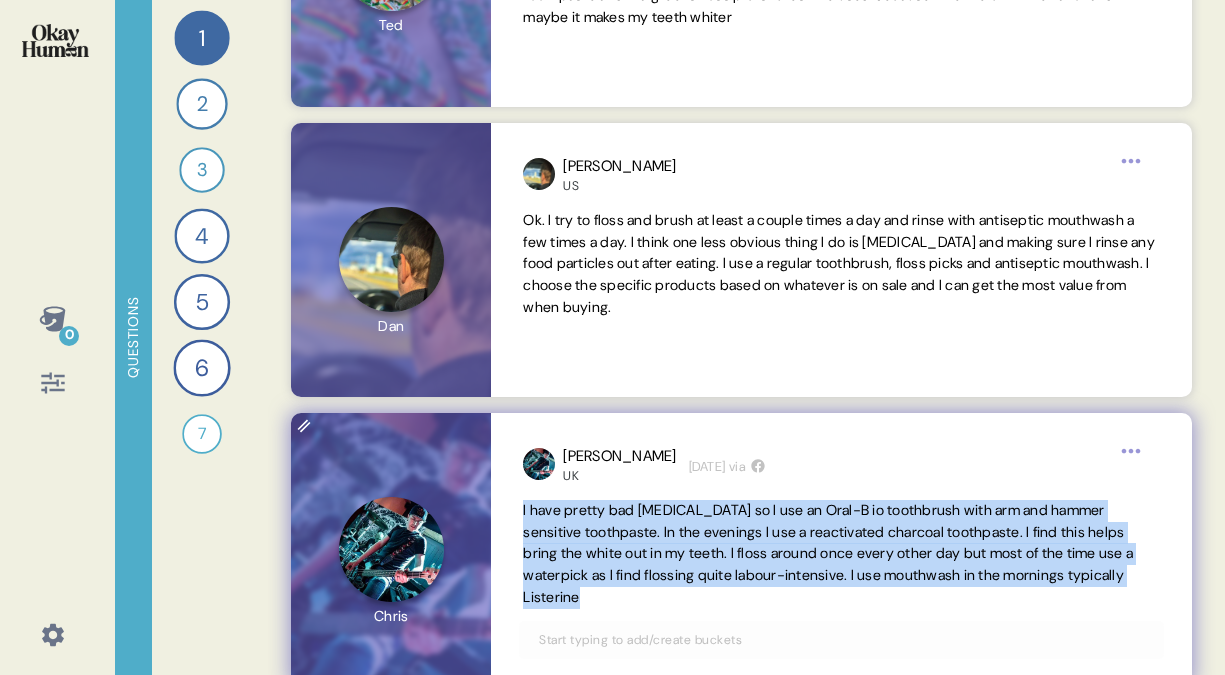 click on "I have pretty bad [MEDICAL_DATA] so I use an Oral-B io toothbrush with arm and hammer sensitive toothpaste. In the evenings I use a reactivated charcoal toothpaste. I find this helps bring the white out in my teeth. I floss around once every other day but most of the time use a waterpick as I find flossing quite labour-intensive. I use mouthwash in the mornings typically Listerine" at bounding box center (828, 553) 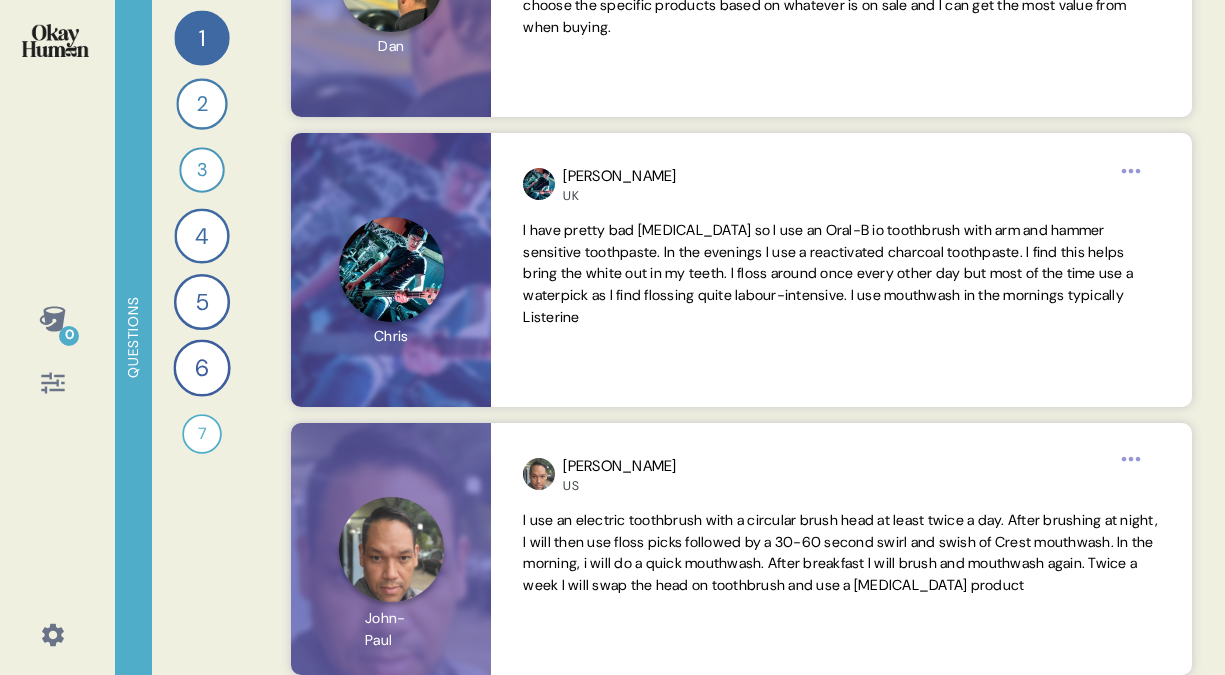 scroll, scrollTop: 1740, scrollLeft: 0, axis: vertical 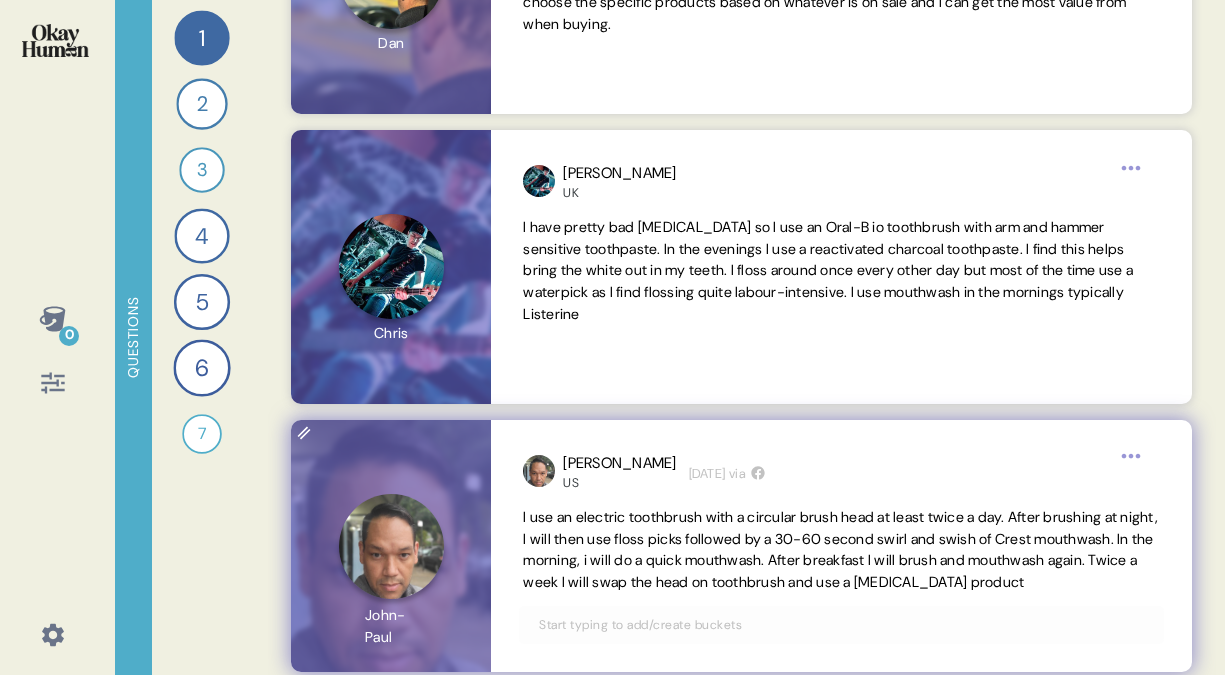 click on "I use an electric toothbrush with a circular brush head at least twice a day. After brushing at night, I will then use floss picks followed by a 30-60 second  swirl and swish of Crest mouthwash.  In the morning, i will do a quick mouthwash.  After breakfast I will brush and mouthwash again. Twice a week I will swap the head on toothbrush and use a [MEDICAL_DATA] product" at bounding box center [840, 549] 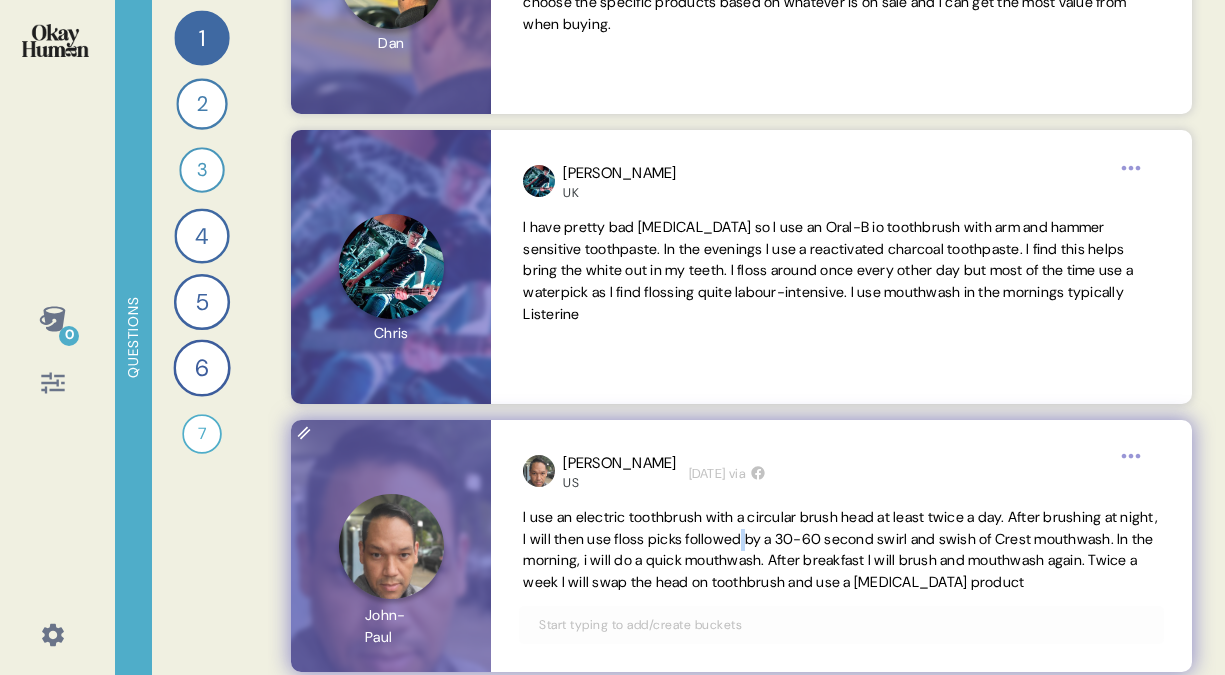 click on "I use an electric toothbrush with a circular brush head at least twice a day. After brushing at night, I will then use floss picks followed by a 30-60 second  swirl and swish of Crest mouthwash.  In the morning, i will do a quick mouthwash.  After breakfast I will brush and mouthwash again. Twice a week I will swap the head on toothbrush and use a [MEDICAL_DATA] product" at bounding box center (840, 549) 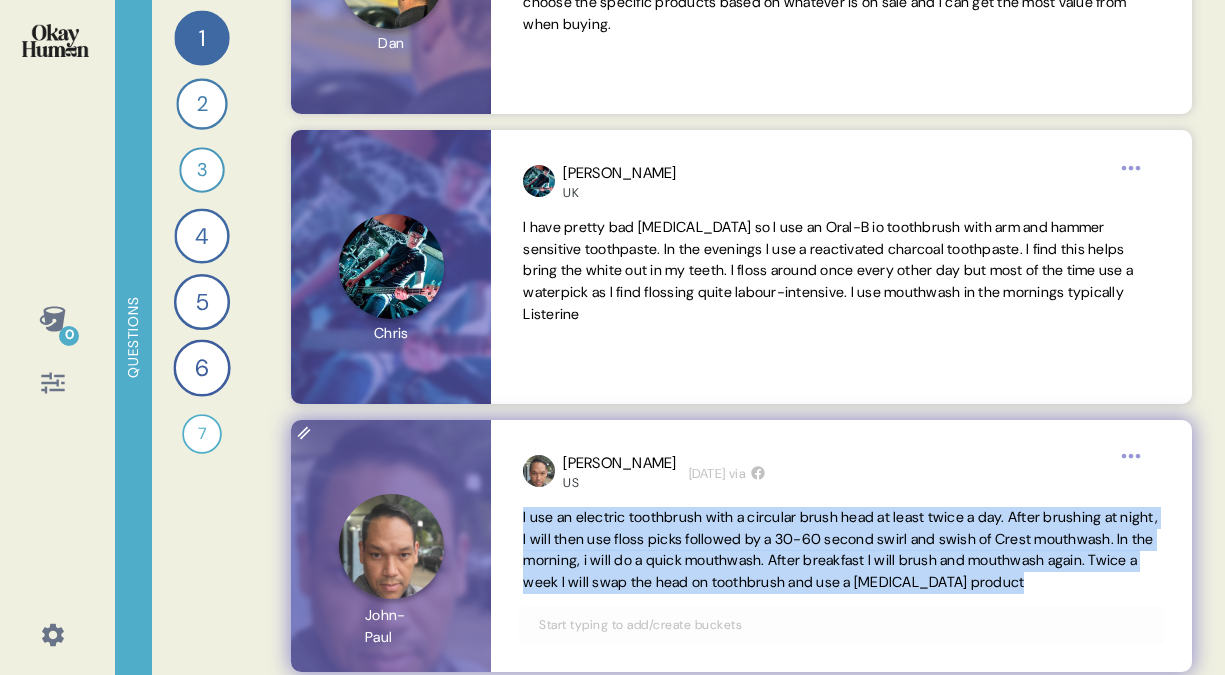 click on "I use an electric toothbrush with a circular brush head at least twice a day. After brushing at night, I will then use floss picks followed by a 30-60 second  swirl and swish of Crest mouthwash.  In the morning, i will do a quick mouthwash.  After breakfast I will brush and mouthwash again. Twice a week I will swap the head on toothbrush and use a [MEDICAL_DATA] product" at bounding box center (840, 549) 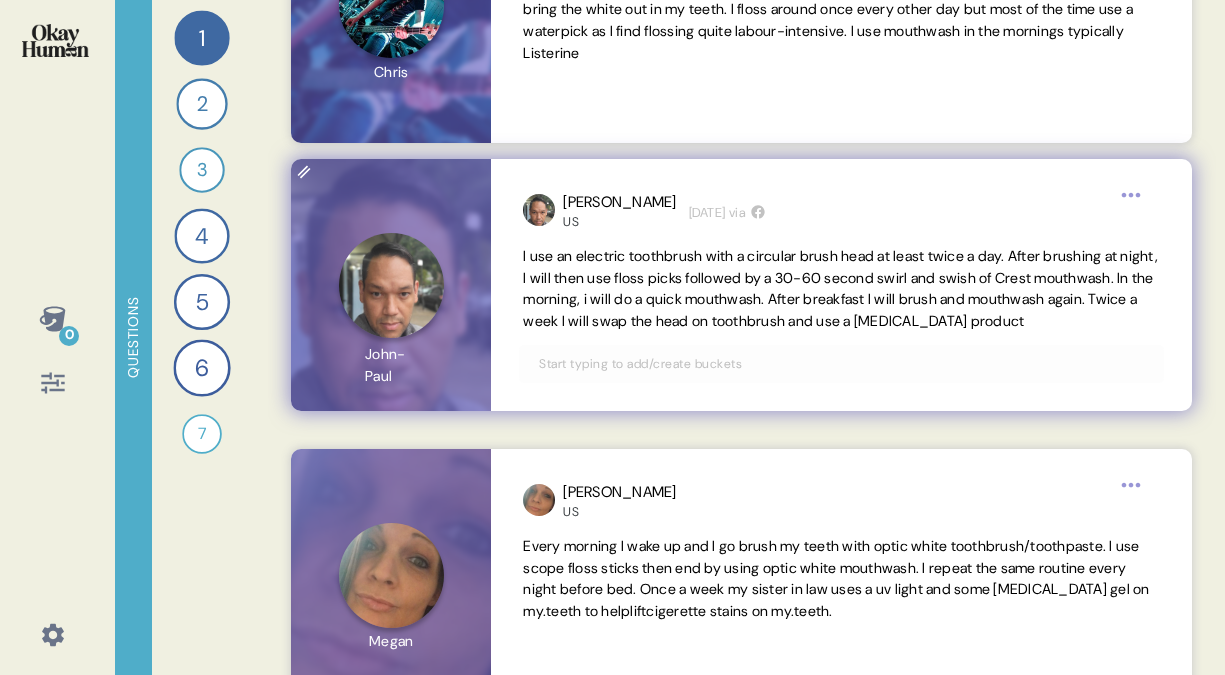 scroll, scrollTop: 1990, scrollLeft: 0, axis: vertical 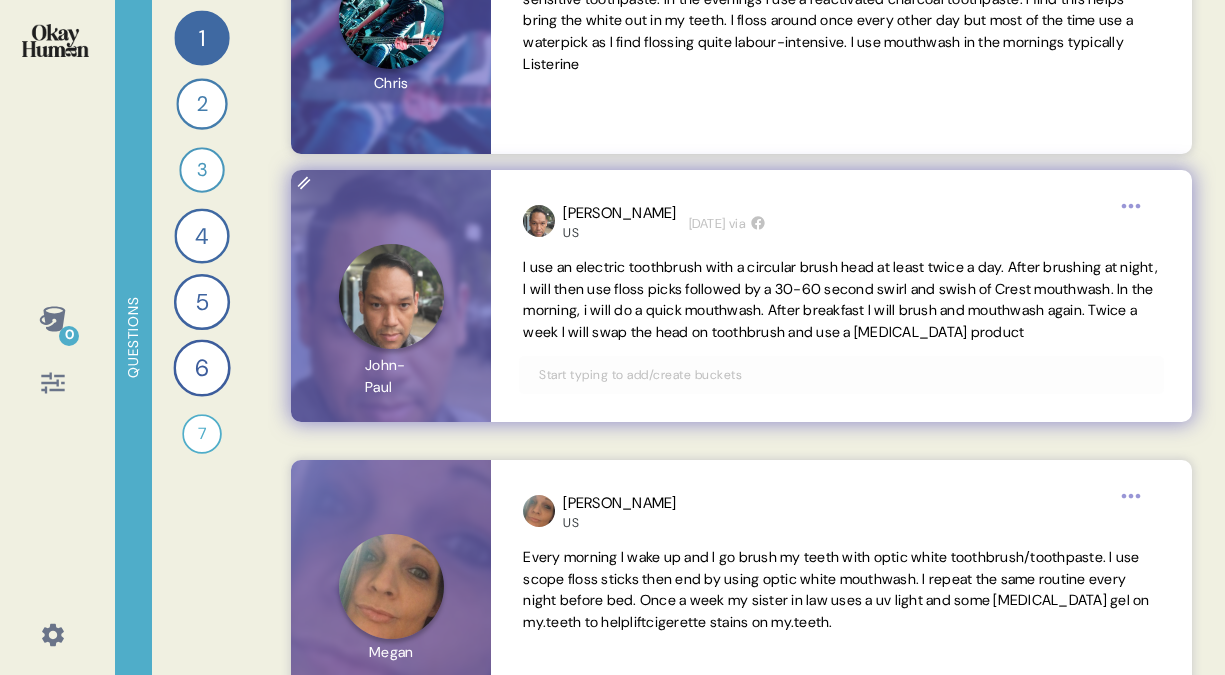 click on "I use an electric toothbrush with a circular brush head at least twice a day. After brushing at night, I will then use floss picks followed by a 30-60 second  swirl and swish of Crest mouthwash.  In the morning, i will do a quick mouthwash.  After breakfast I will brush and mouthwash again. Twice a week I will swap the head on toothbrush and use a [MEDICAL_DATA] product" at bounding box center (841, 300) 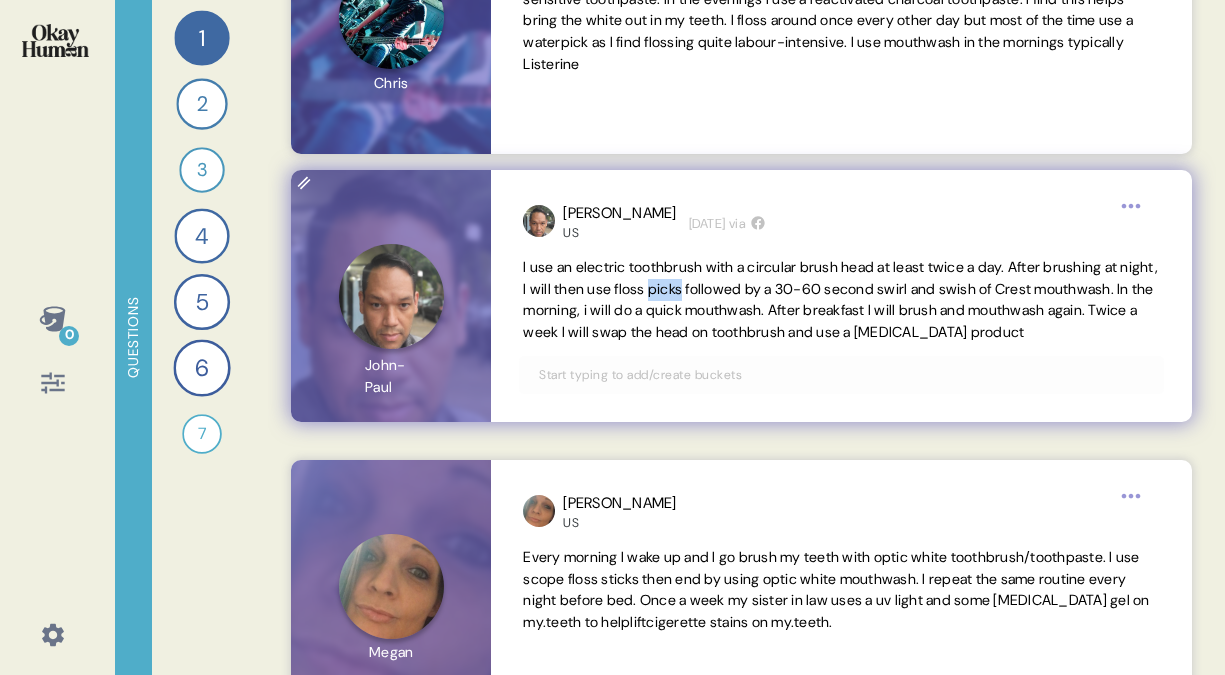click on "I use an electric toothbrush with a circular brush head at least twice a day. After brushing at night, I will then use floss picks followed by a 30-60 second  swirl and swish of Crest mouthwash.  In the morning, i will do a quick mouthwash.  After breakfast I will brush and mouthwash again. Twice a week I will swap the head on toothbrush and use a [MEDICAL_DATA] product" at bounding box center (841, 300) 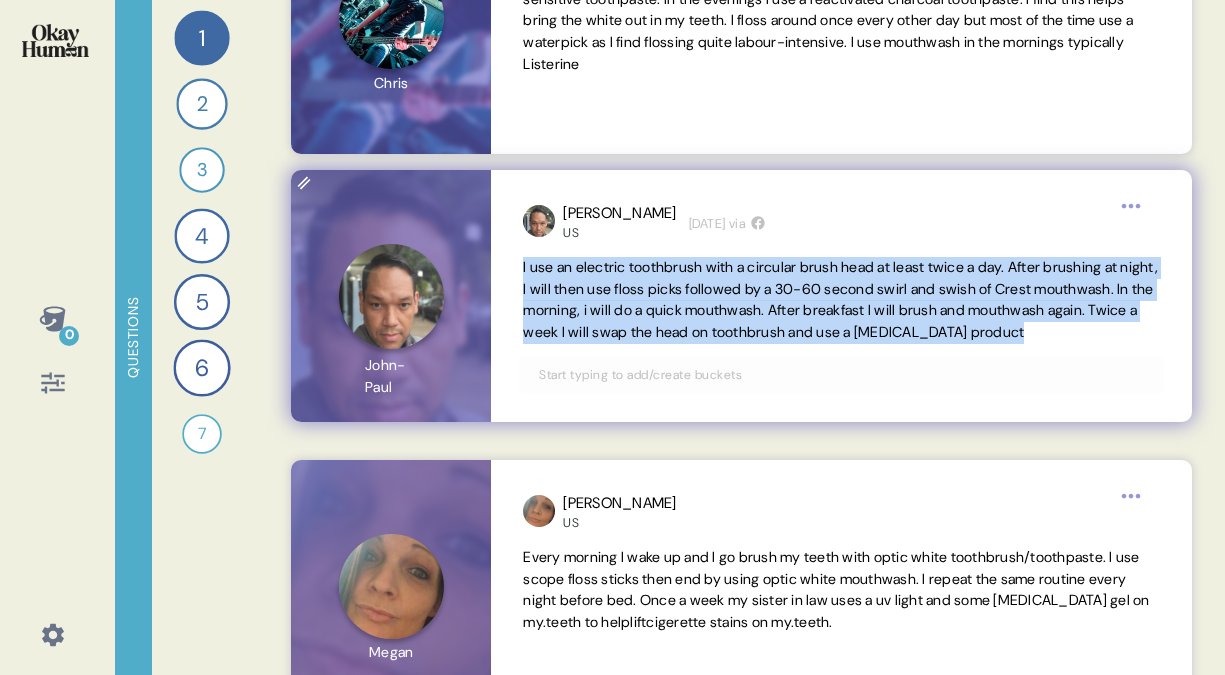 click on "I use an electric toothbrush with a circular brush head at least twice a day. After brushing at night, I will then use floss picks followed by a 30-60 second  swirl and swish of Crest mouthwash.  In the morning, i will do a quick mouthwash.  After breakfast I will brush and mouthwash again. Twice a week I will swap the head on toothbrush and use a [MEDICAL_DATA] product" at bounding box center [841, 300] 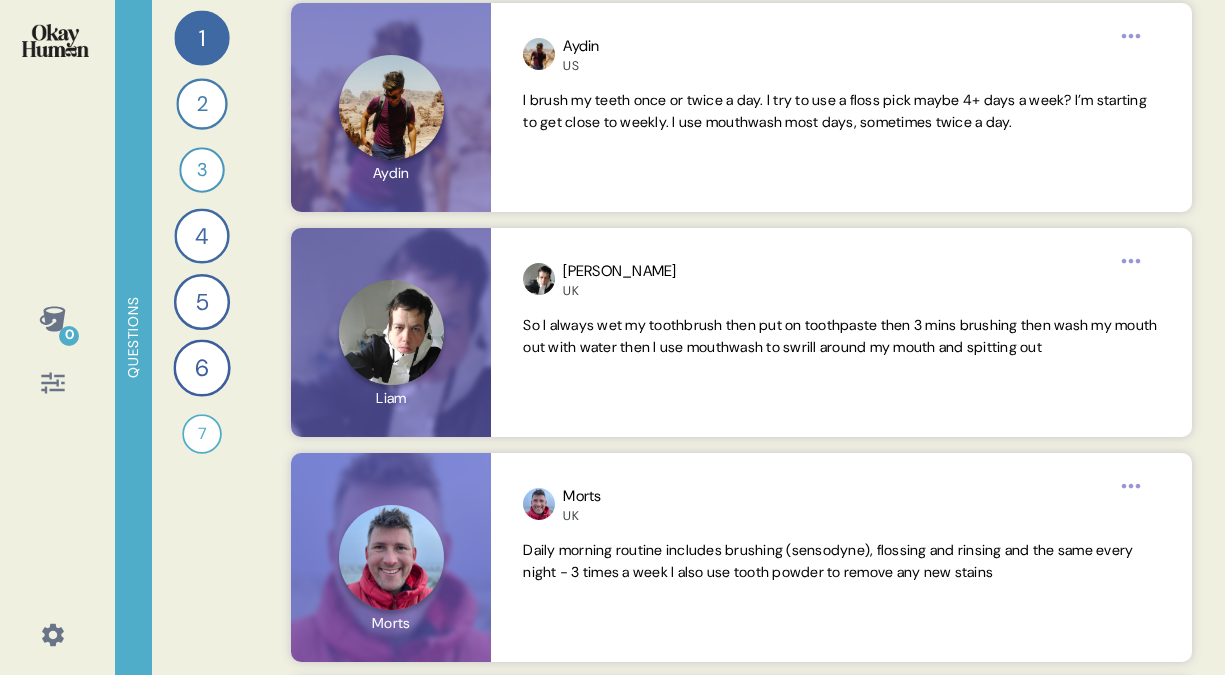 scroll, scrollTop: 7524, scrollLeft: 0, axis: vertical 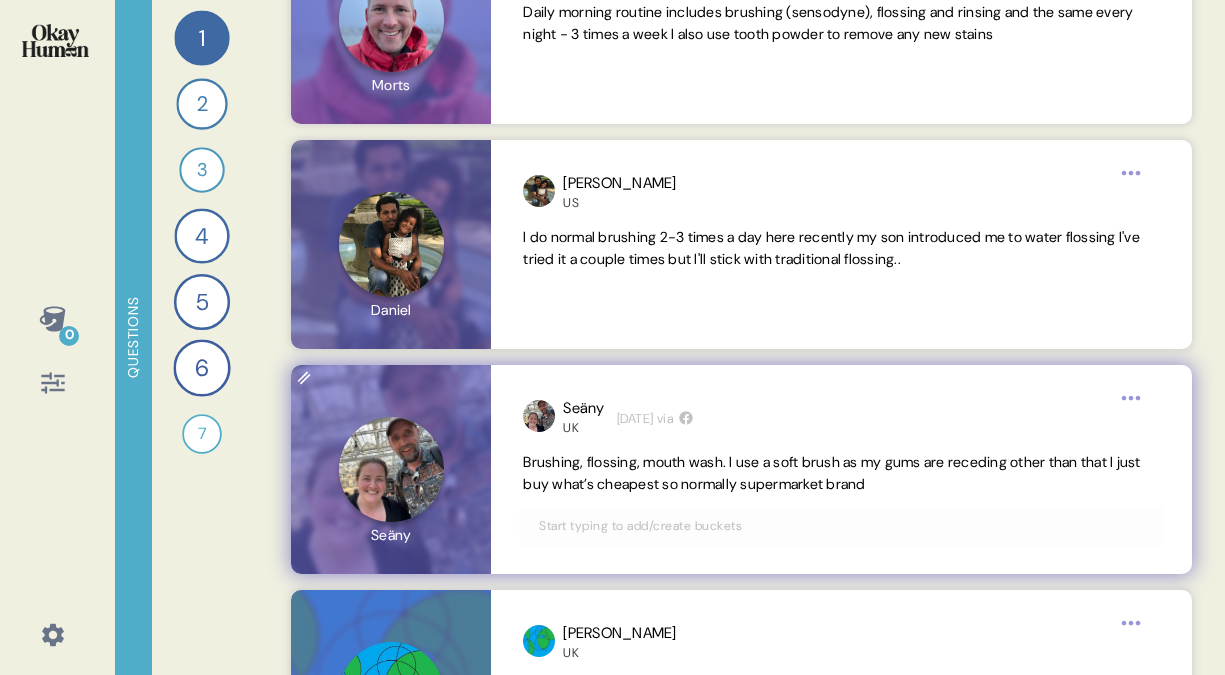 click on "Brushing, flossing, mouth wash. I use a soft brush as my gums are receding other than that I just buy what’s cheapest so normally supermarket brand" at bounding box center (831, 473) 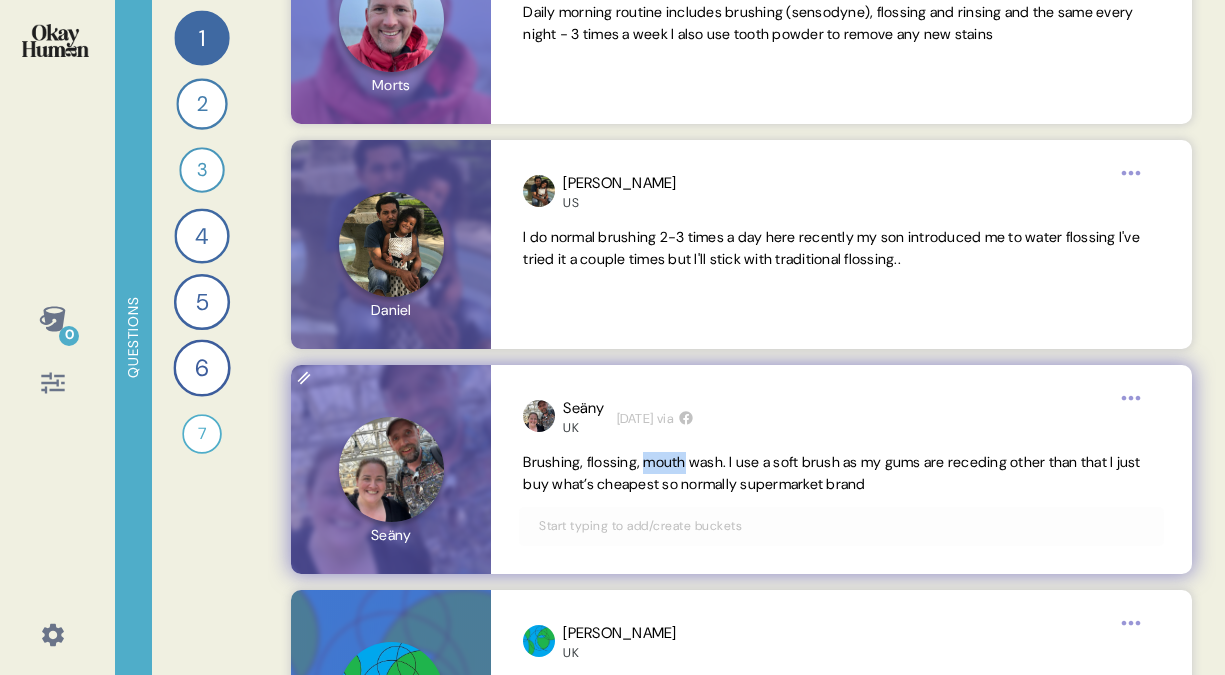 click on "Brushing, flossing, mouth wash. I use a soft brush as my gums are receding other than that I just buy what’s cheapest so normally supermarket brand" at bounding box center (831, 473) 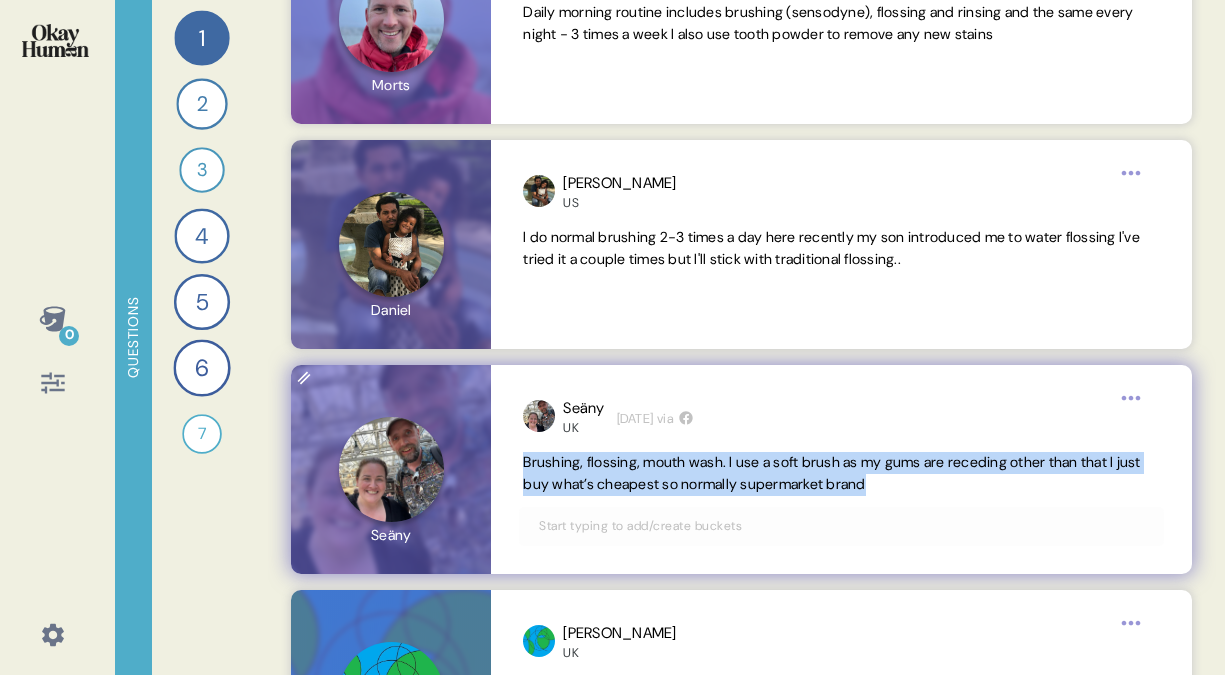 click on "Brushing, flossing, mouth wash. I use a soft brush as my gums are receding other than that I just buy what’s cheapest so normally supermarket brand" at bounding box center [831, 473] 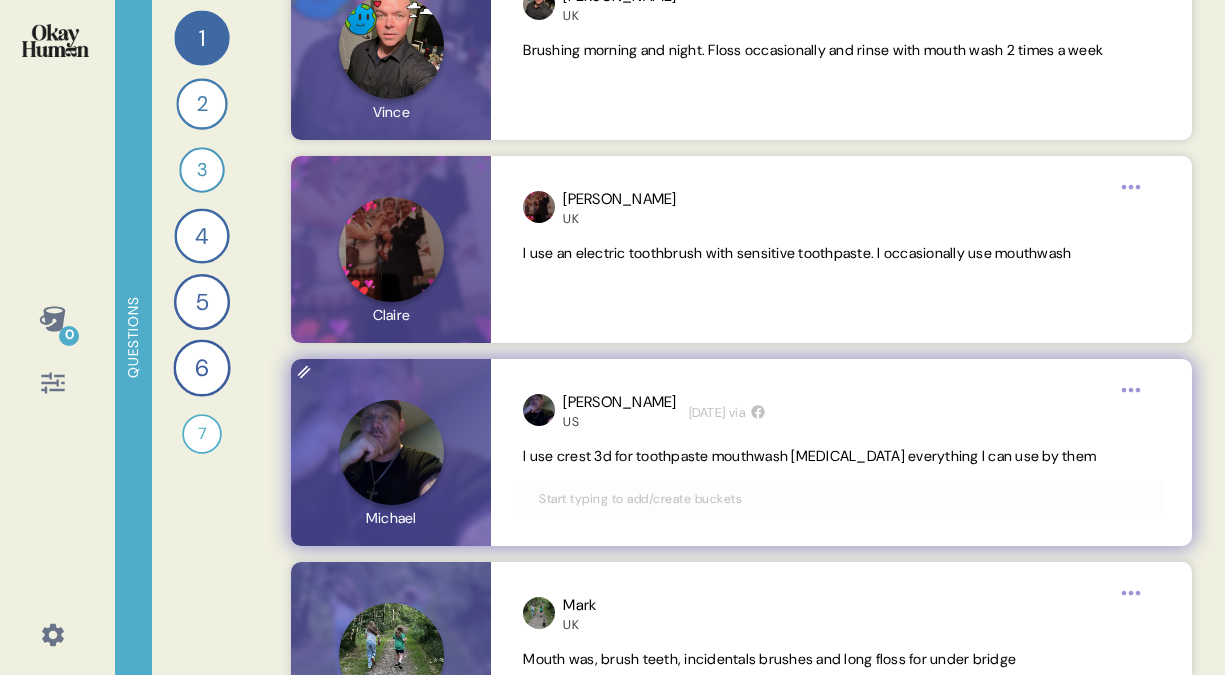 click on "I use crest 3d for toothpaste mouthwash [MEDICAL_DATA] everything I can use by them" at bounding box center (809, 456) 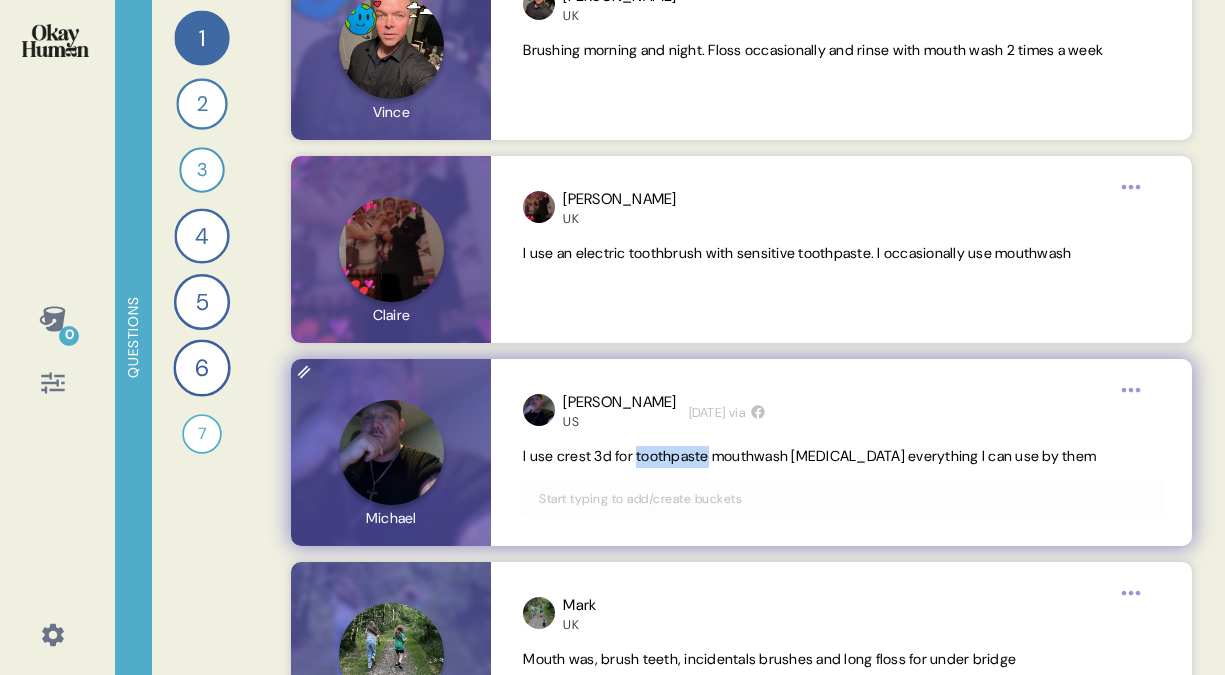 click on "I use crest 3d for toothpaste mouthwash [MEDICAL_DATA] everything I can use by them" at bounding box center [809, 456] 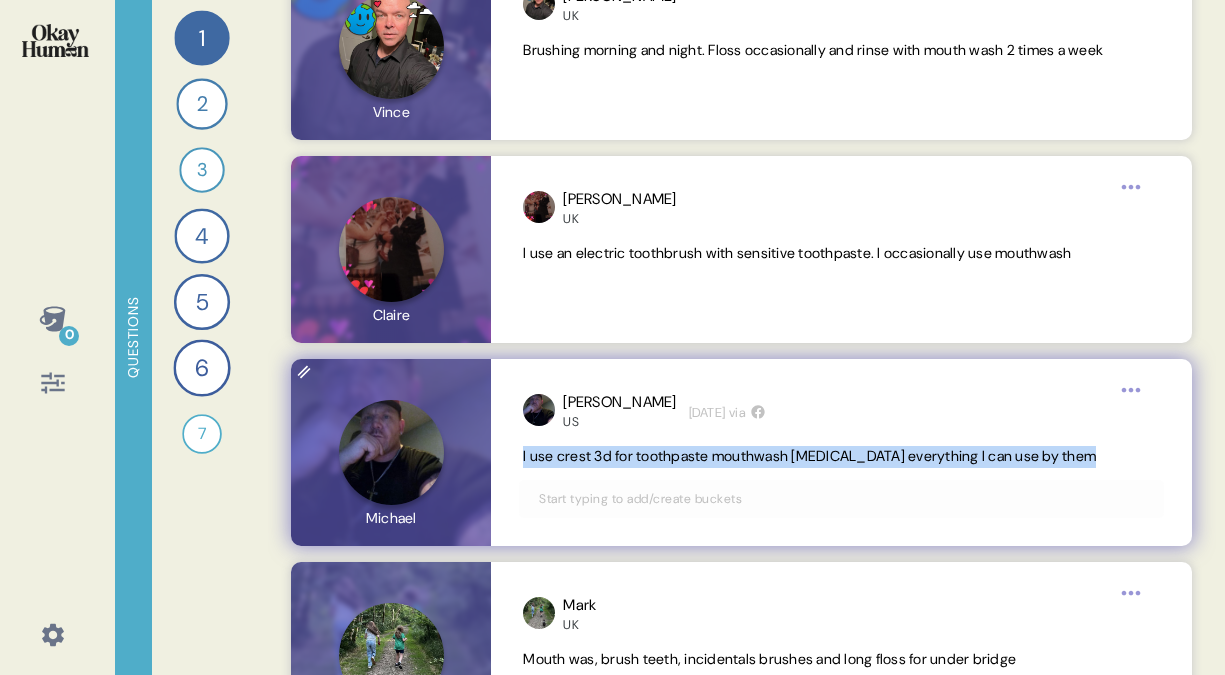 click on "I use crest 3d for toothpaste mouthwash [MEDICAL_DATA] everything I can use by them" at bounding box center (809, 456) 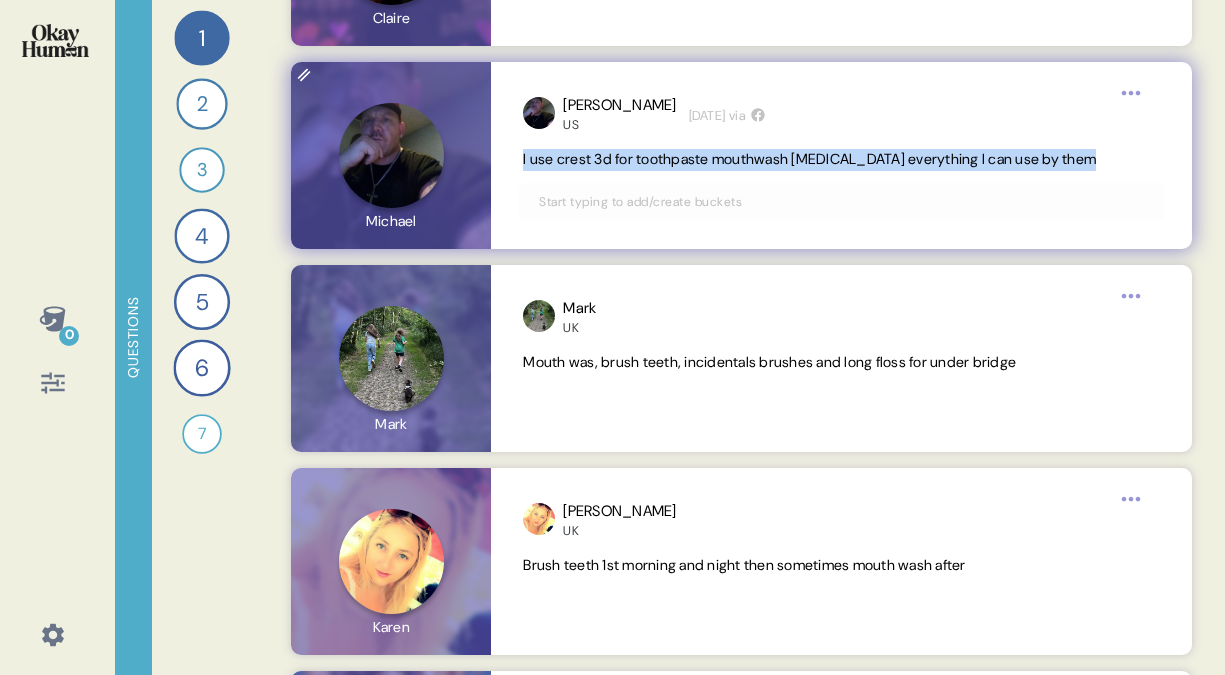 scroll, scrollTop: 10136, scrollLeft: 0, axis: vertical 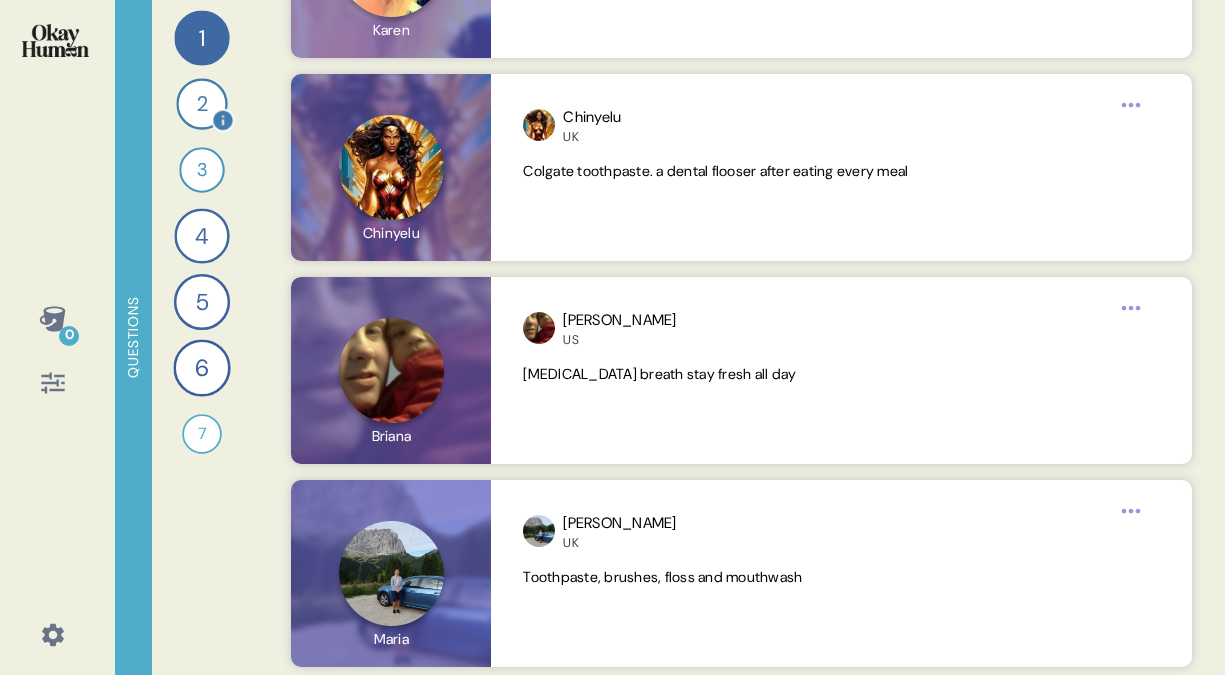 click on "2" at bounding box center [201, 103] 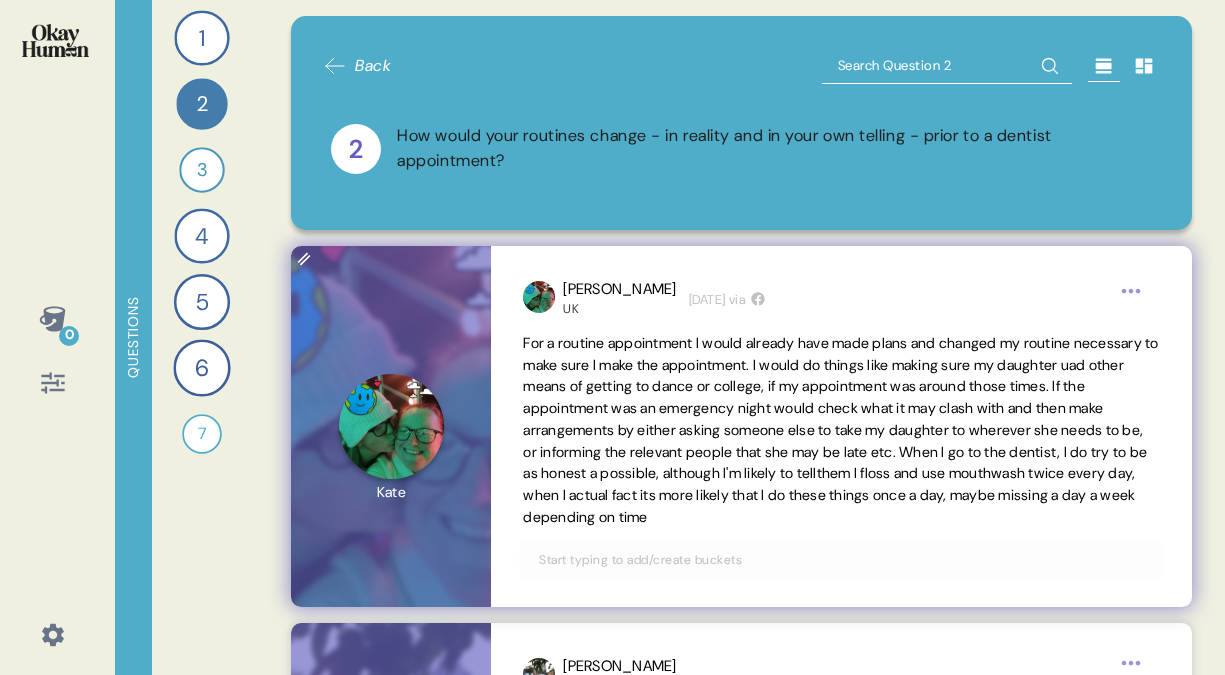 click on "For a routine appointment I would already have made plans and changed my routine necessary to make sure I make the appointment. I would do things like making sure my daughter uad other means of getting to dance or college, if my appointment was around those times.
If the appointment was an emergency night would check what it may clash with and then make arrangements  by either asking someone else to take my daughter to wherever she needs to be, or informing the relevant people that she may be late etc.
When I go to the dentist, I do try to be as honest a possible, although I'm likely to tellthem I floss and use mouthwash twice every day, when I actual fact its more likely that I do these things once a day, maybe missing a day a week depending on time" at bounding box center (840, 430) 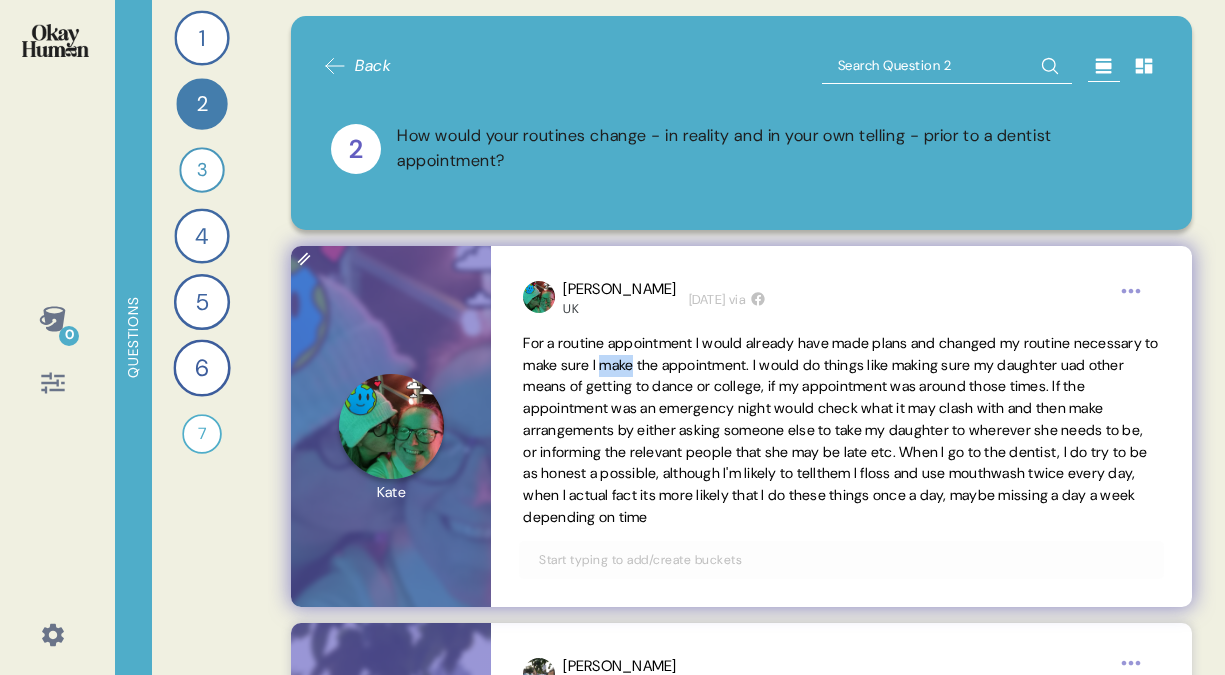 click on "For a routine appointment I would already have made plans and changed my routine necessary to make sure I make the appointment. I would do things like making sure my daughter uad other means of getting to dance or college, if my appointment was around those times.
If the appointment was an emergency night would check what it may clash with and then make arrangements  by either asking someone else to take my daughter to wherever she needs to be, or informing the relevant people that she may be late etc.
When I go to the dentist, I do try to be as honest a possible, although I'm likely to tellthem I floss and use mouthwash twice every day, when I actual fact its more likely that I do these things once a day, maybe missing a day a week depending on time" at bounding box center [840, 430] 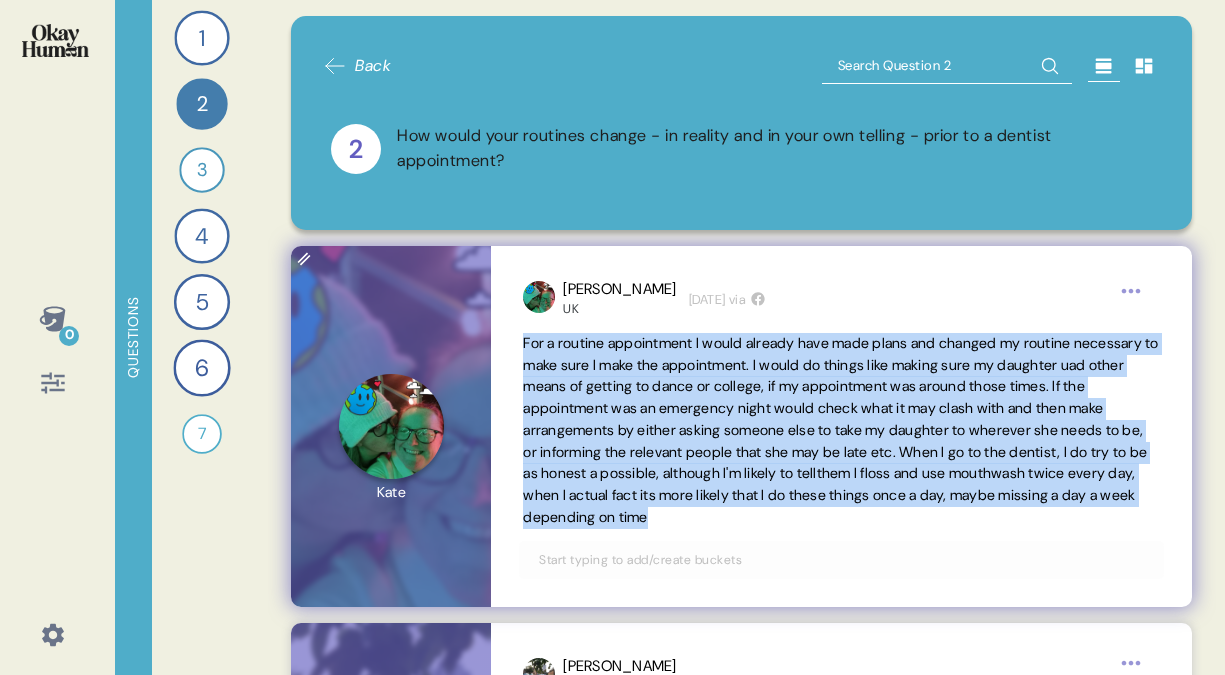 click on "For a routine appointment I would already have made plans and changed my routine necessary to make sure I make the appointment. I would do things like making sure my daughter uad other means of getting to dance or college, if my appointment was around those times.
If the appointment was an emergency night would check what it may clash with and then make arrangements  by either asking someone else to take my daughter to wherever she needs to be, or informing the relevant people that she may be late etc.
When I go to the dentist, I do try to be as honest a possible, although I'm likely to tellthem I floss and use mouthwash twice every day, when I actual fact its more likely that I do these things once a day, maybe missing a day a week depending on time" at bounding box center [840, 430] 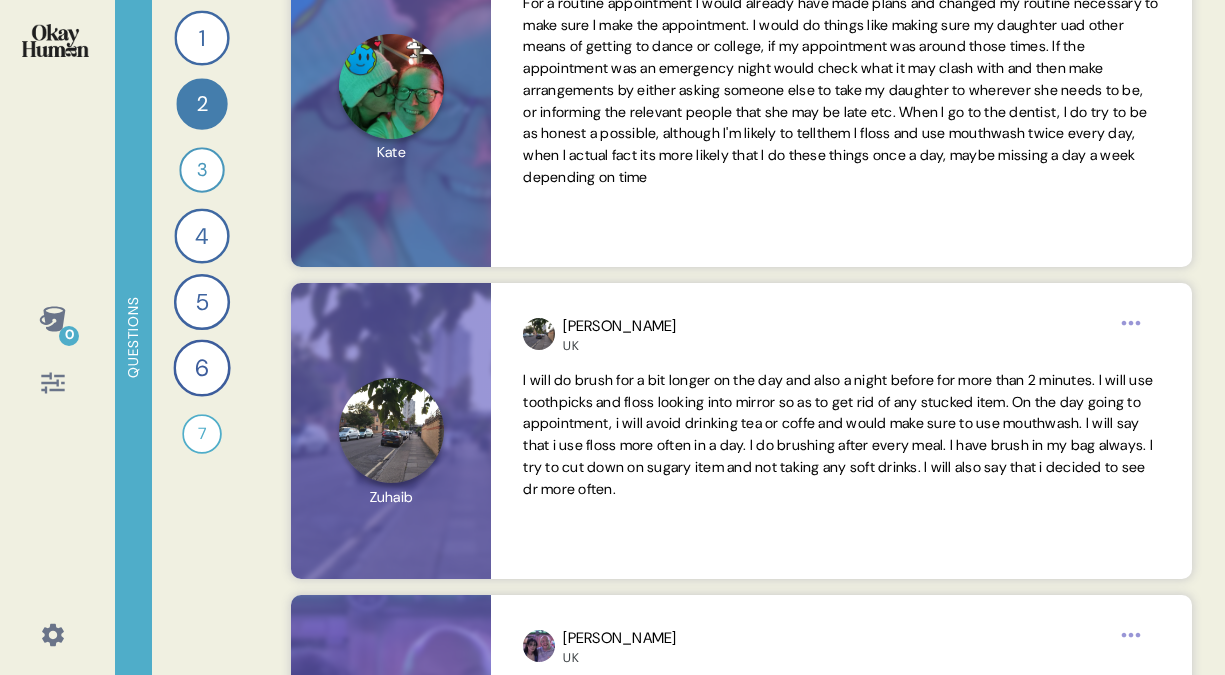 scroll, scrollTop: 337, scrollLeft: 0, axis: vertical 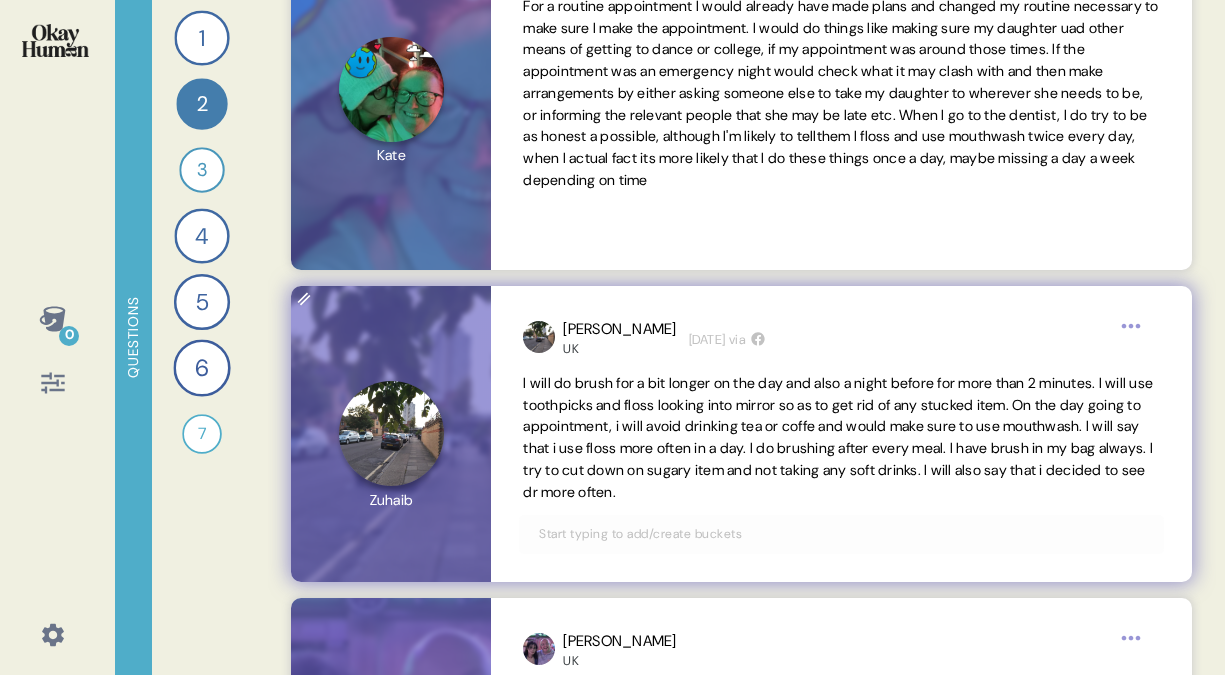 click on "I will do brush for a bit longer on the day and also a night before for more than 2 minutes. I will use toothpicks and floss looking into mirror so as to get rid of any stucked item. On the day going to appointment, i will avoid drinking tea or coffe and would make sure to use mouthwash.
I will say that i use floss more often in a day. I do brushing after every meal. I have brush in my bag always.  I try to cut down on sugary item and not taking any soft drinks. I will also say that i decided to see dr more often." at bounding box center [838, 437] 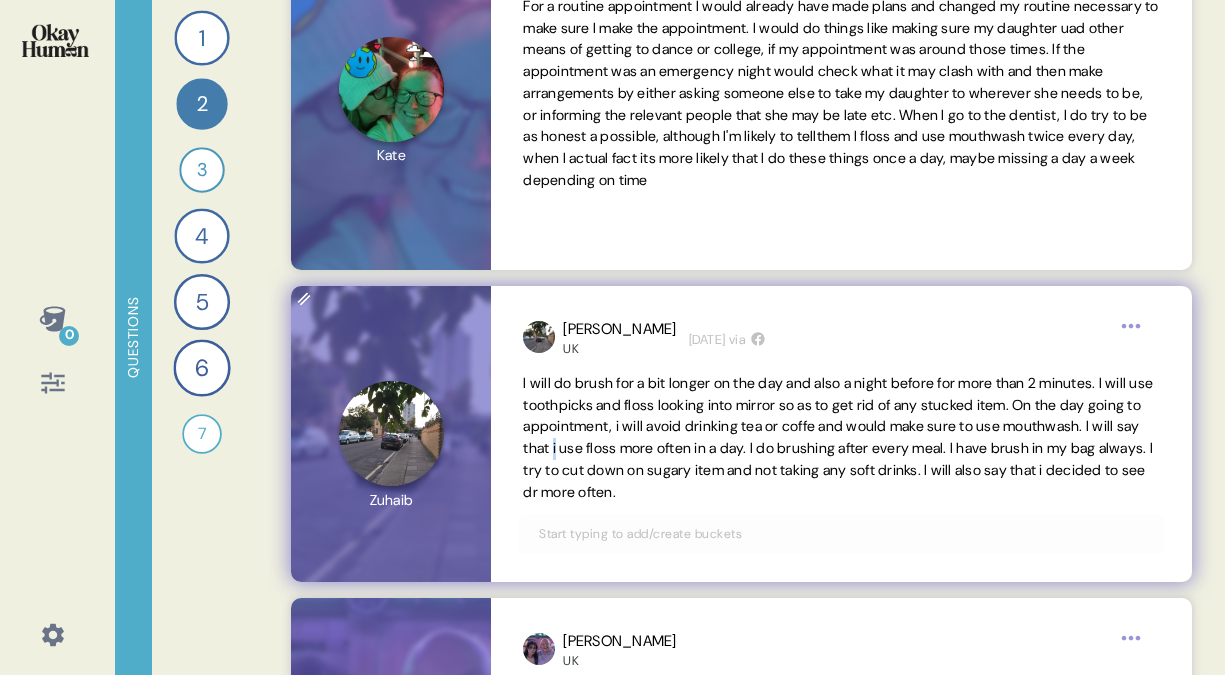 click on "I will do brush for a bit longer on the day and also a night before for more than 2 minutes. I will use toothpicks and floss looking into mirror so as to get rid of any stucked item. On the day going to appointment, i will avoid drinking tea or coffe and would make sure to use mouthwash.
I will say that i use floss more often in a day. I do brushing after every meal. I have brush in my bag always.  I try to cut down on sugary item and not taking any soft drinks. I will also say that i decided to see dr more often." at bounding box center (838, 437) 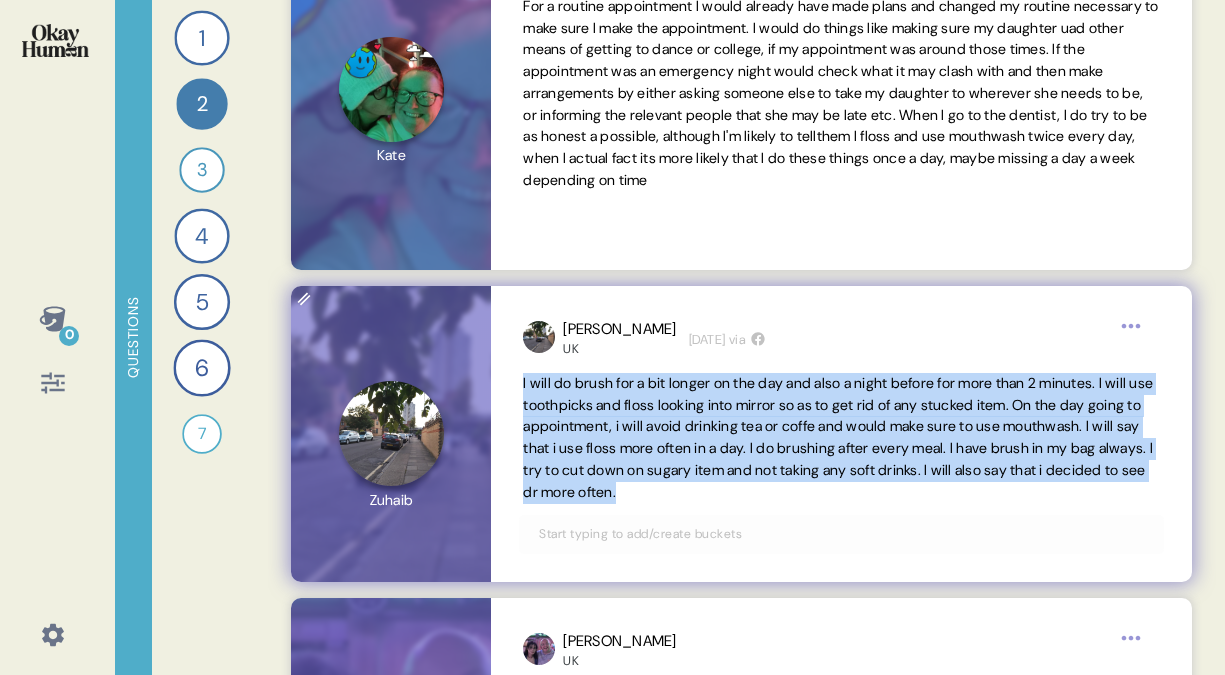 click on "I will do brush for a bit longer on the day and also a night before for more than 2 minutes. I will use toothpicks and floss looking into mirror so as to get rid of any stucked item. On the day going to appointment, i will avoid drinking tea or coffe and would make sure to use mouthwash.
I will say that i use floss more often in a day. I do brushing after every meal. I have brush in my bag always.  I try to cut down on sugary item and not taking any soft drinks. I will also say that i decided to see dr more often." at bounding box center (838, 437) 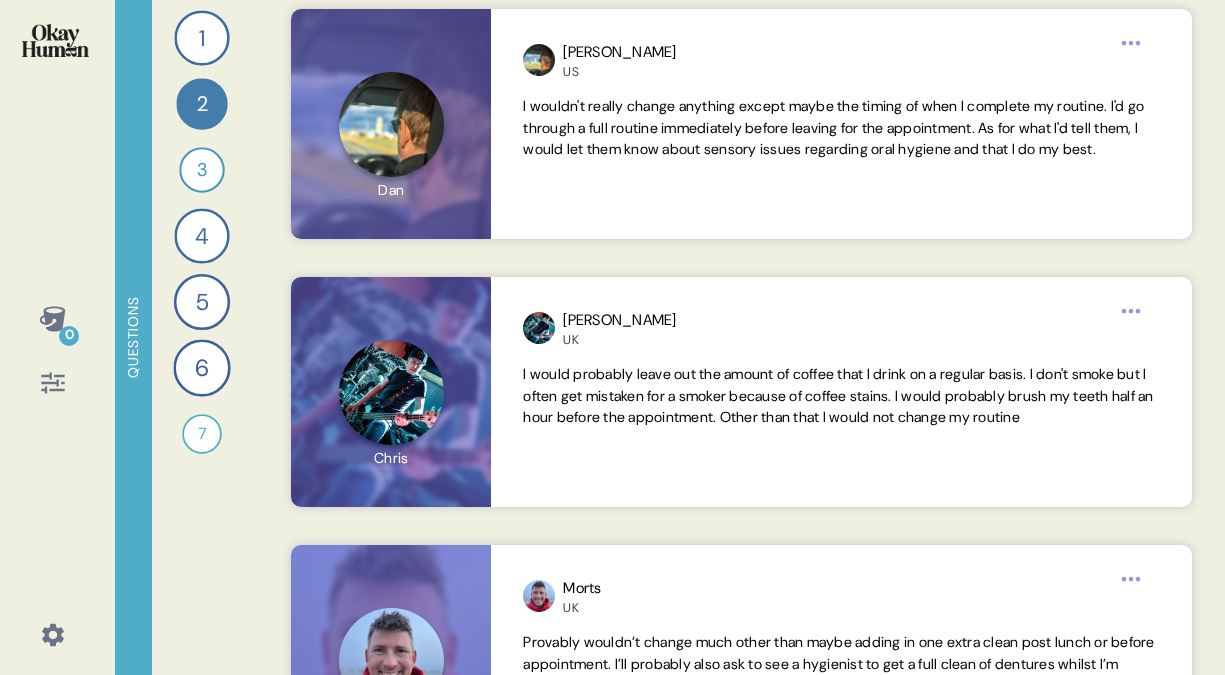 scroll, scrollTop: 1595, scrollLeft: 0, axis: vertical 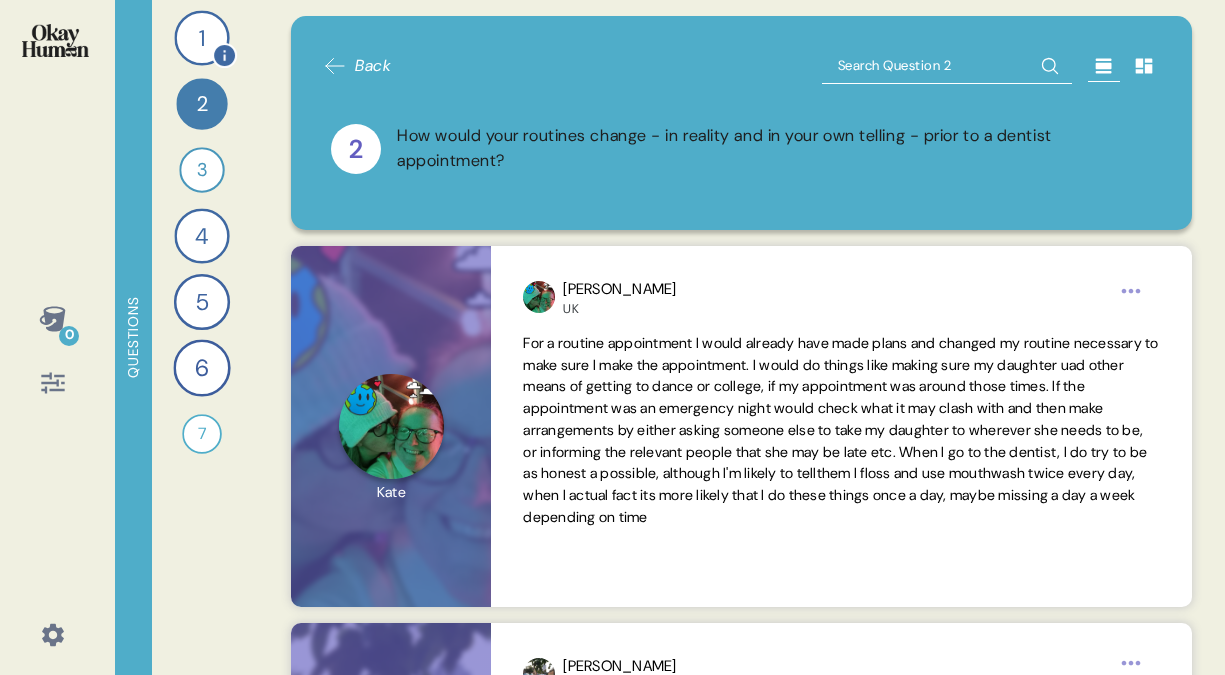 click on "1" at bounding box center [201, 37] 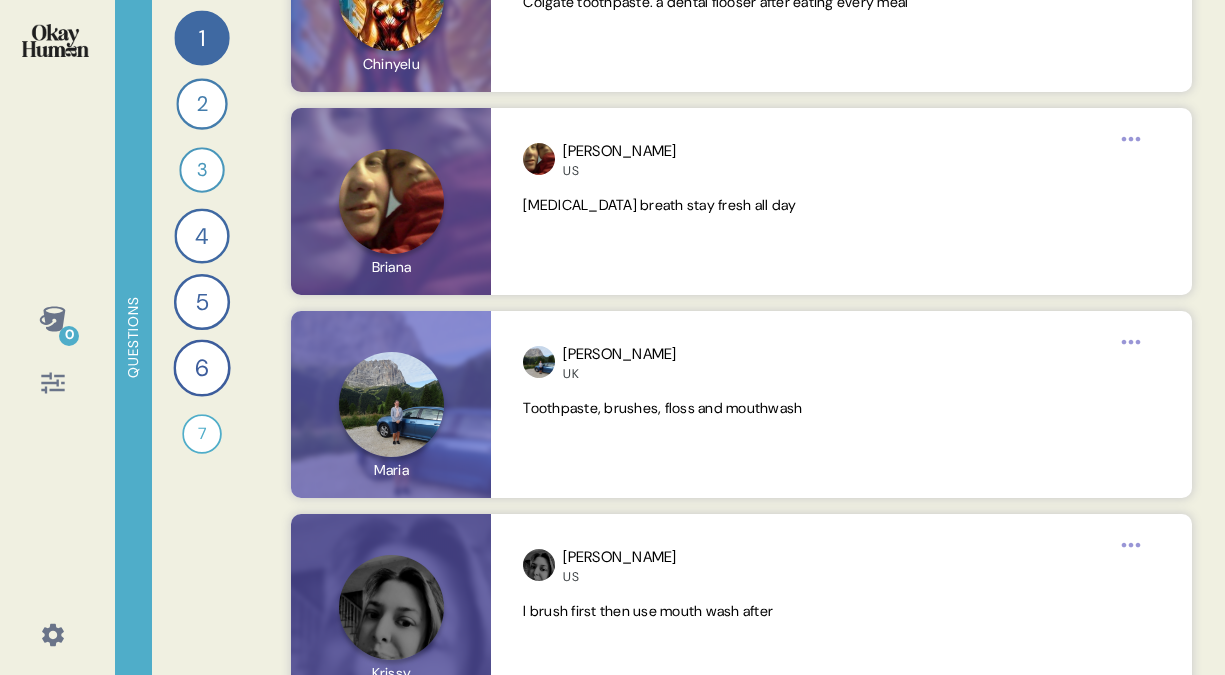 scroll, scrollTop: 10347, scrollLeft: 0, axis: vertical 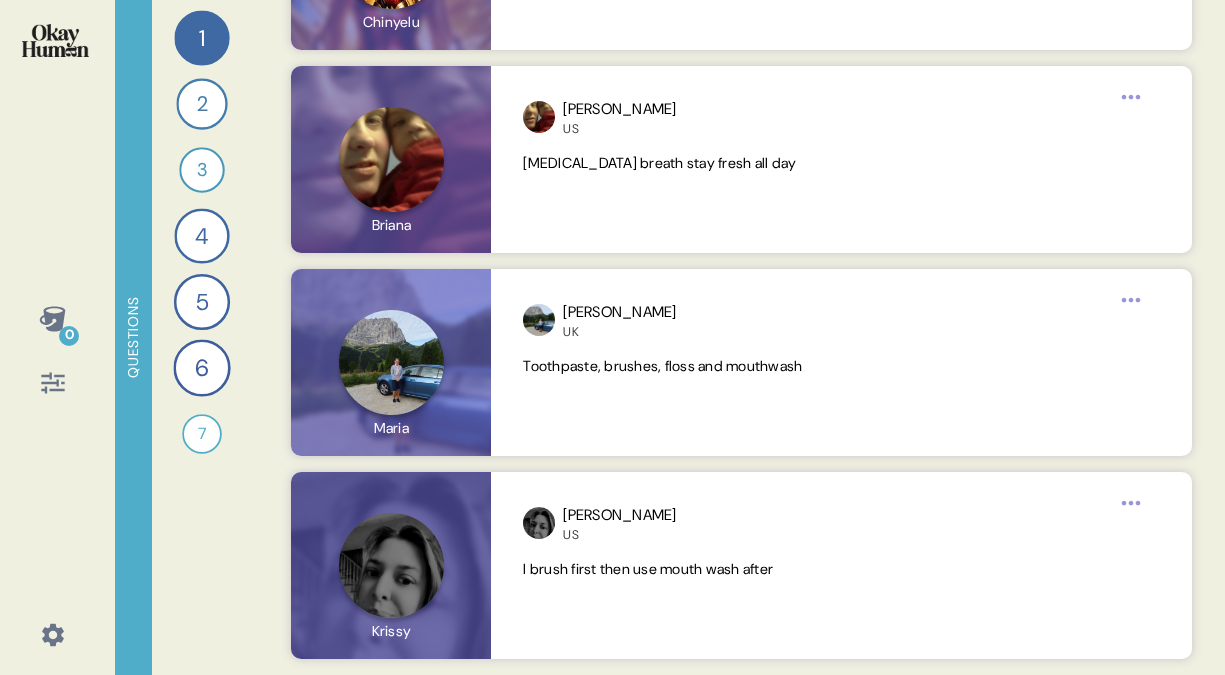 click on "2" at bounding box center (201, 103) 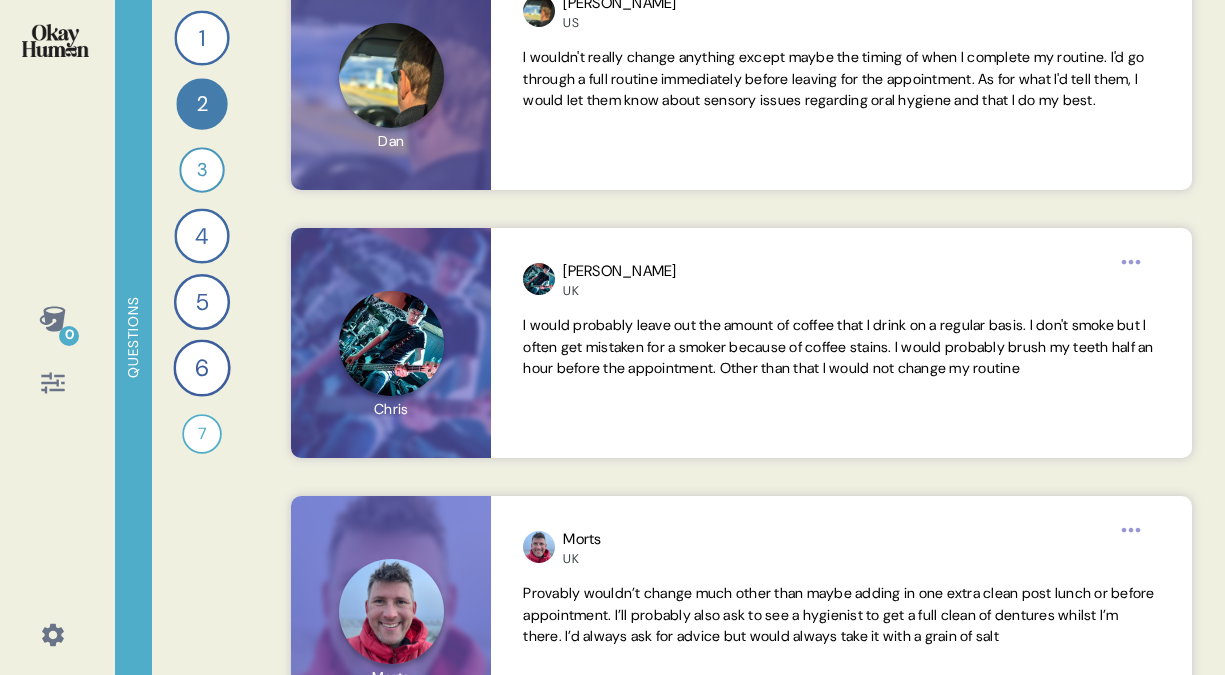 scroll, scrollTop: 1673, scrollLeft: 0, axis: vertical 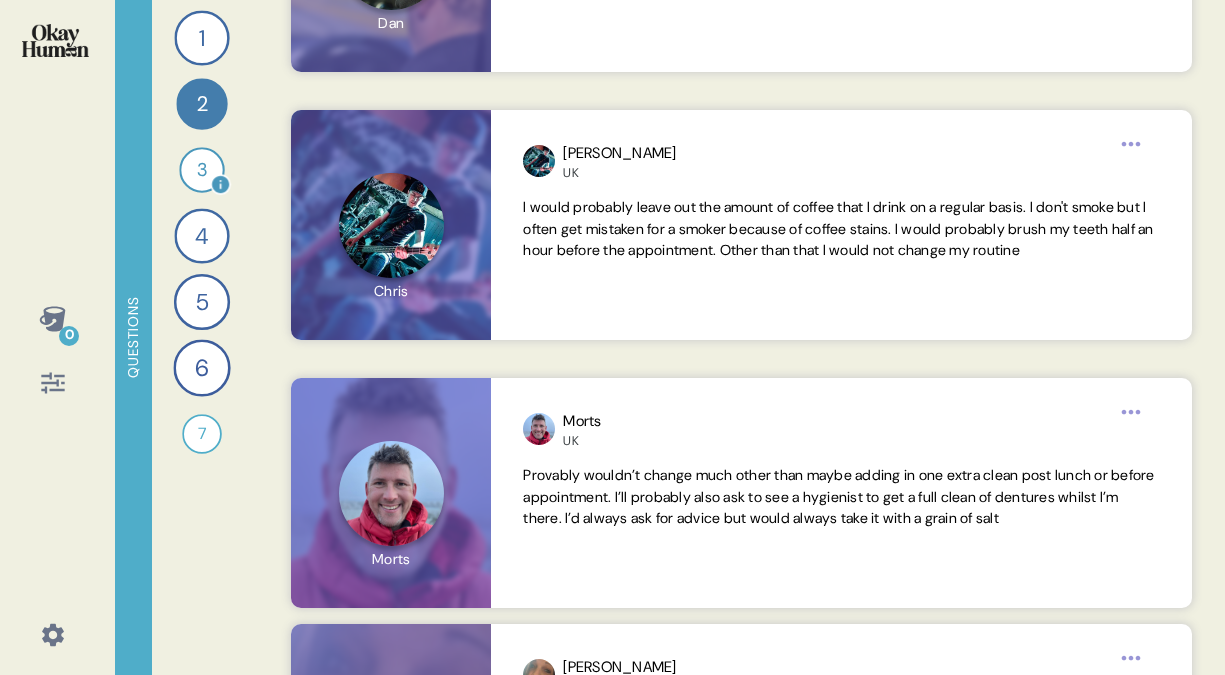 click on "3" at bounding box center [201, 169] 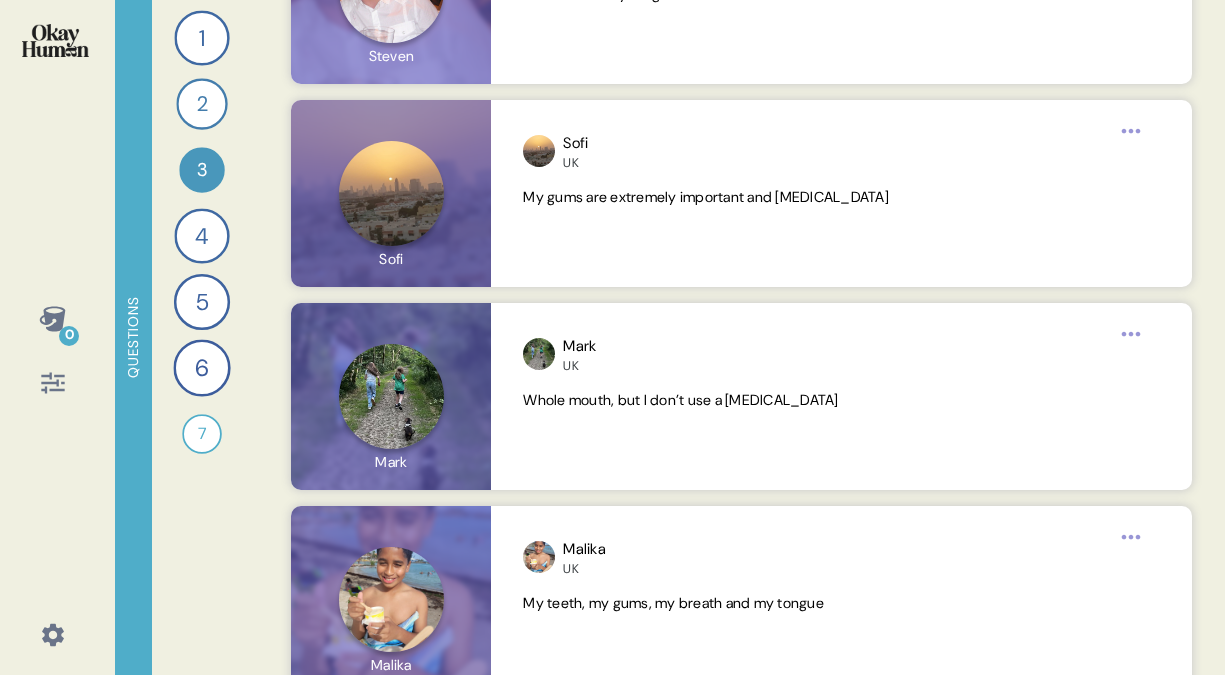 scroll, scrollTop: 7059, scrollLeft: 0, axis: vertical 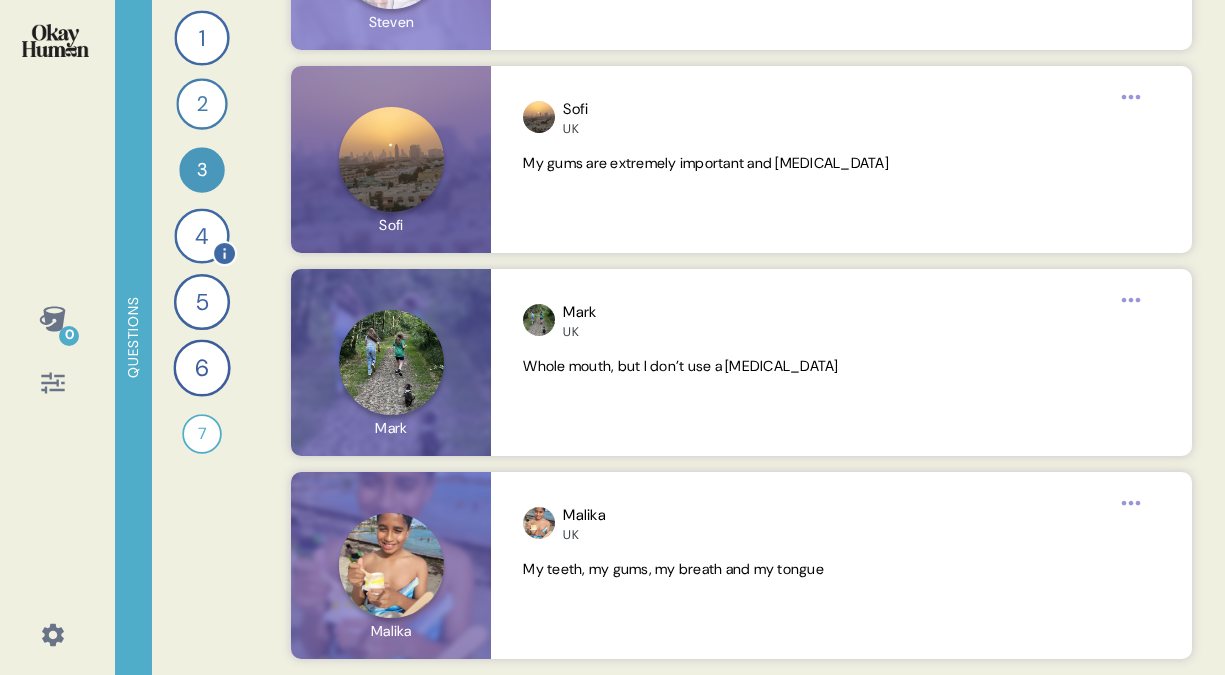 click on "4" at bounding box center [201, 235] 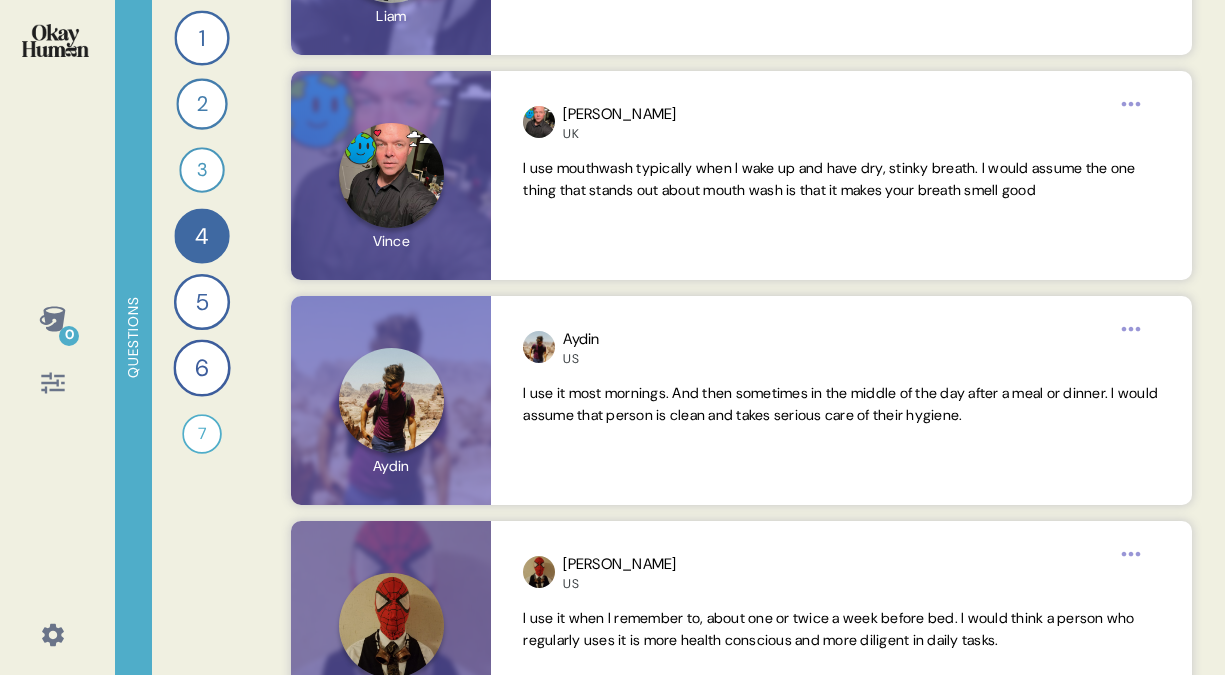 scroll, scrollTop: 8815, scrollLeft: 0, axis: vertical 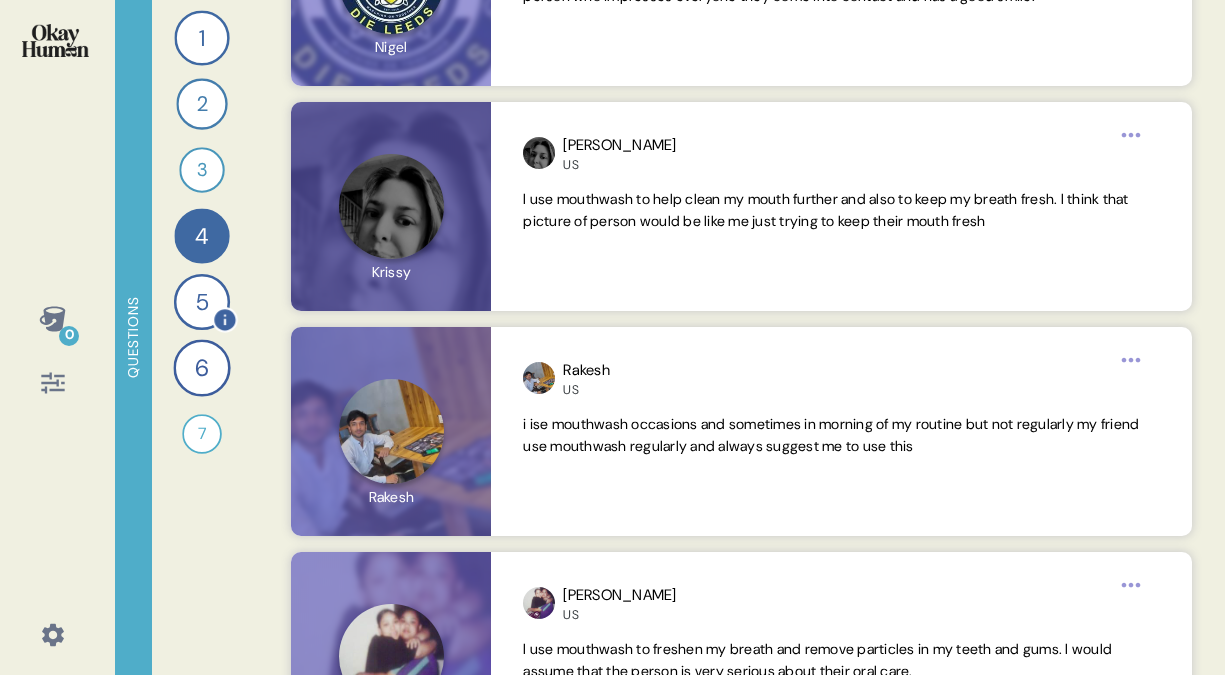 click on "5" at bounding box center [201, 302] 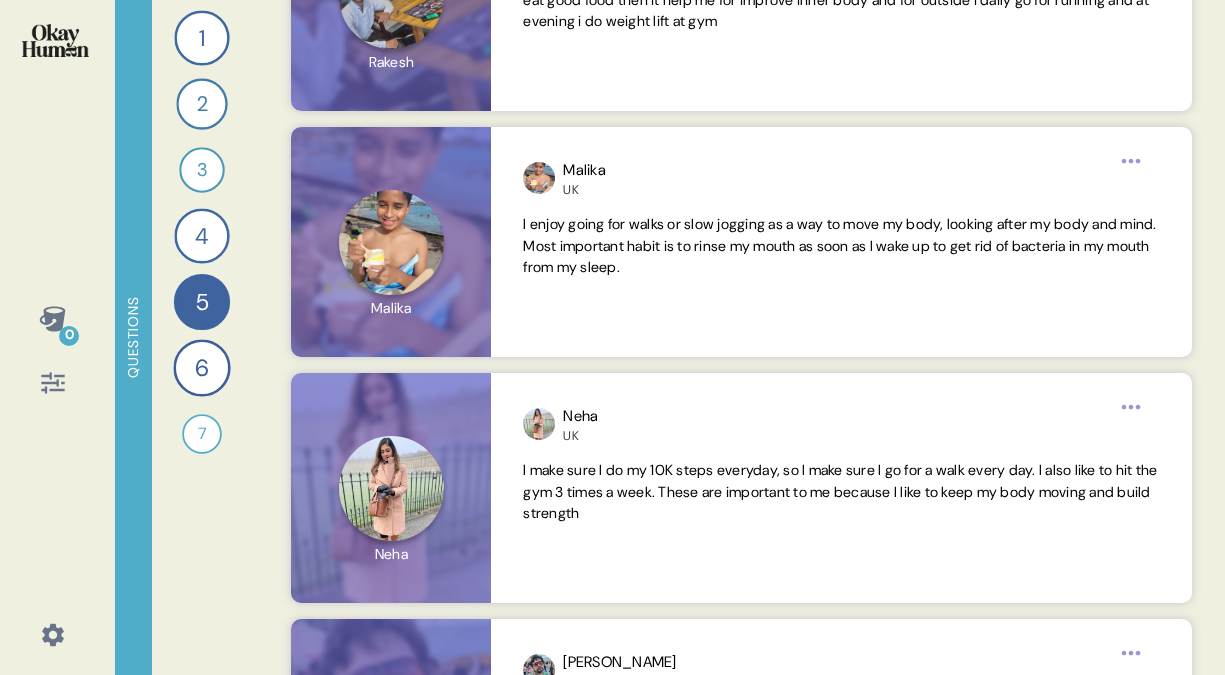 scroll, scrollTop: 4868, scrollLeft: 0, axis: vertical 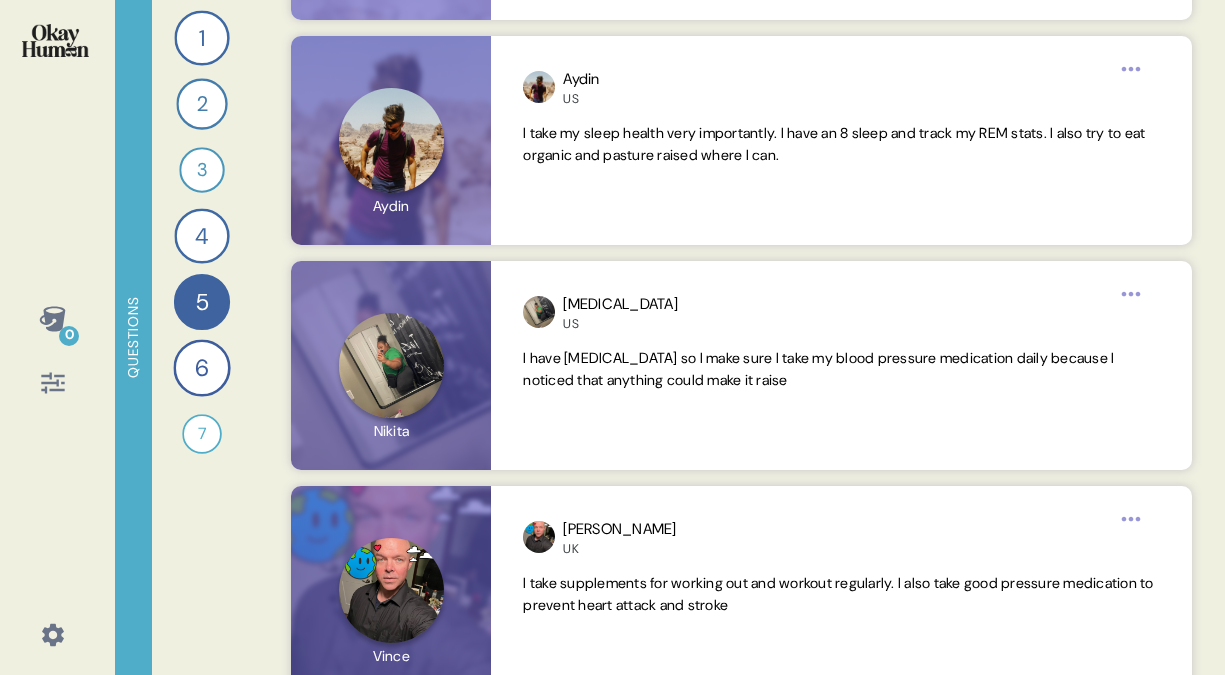 click on "6" at bounding box center (201, 367) 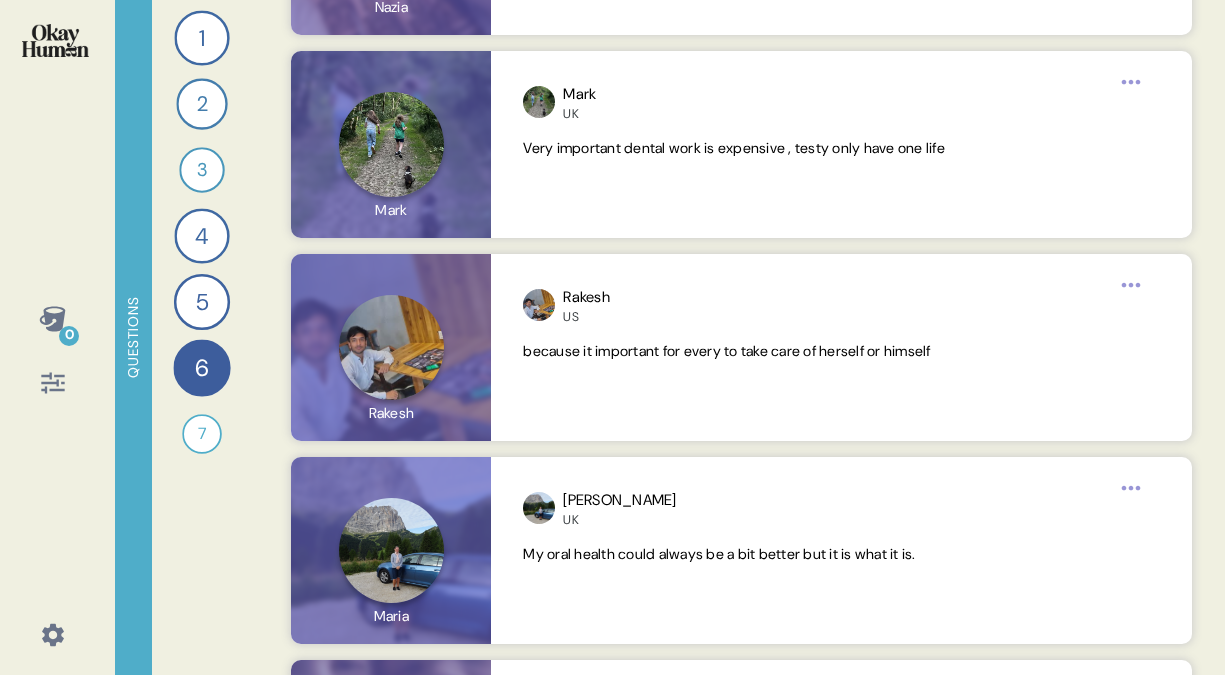 scroll, scrollTop: 10344, scrollLeft: 0, axis: vertical 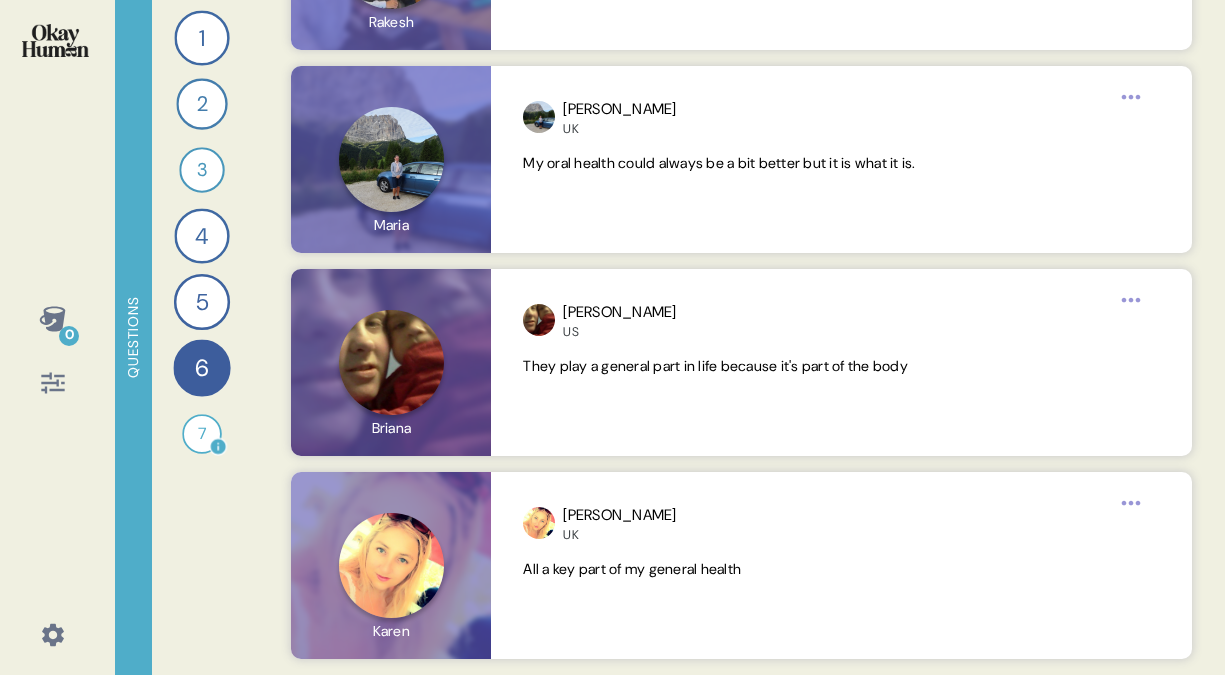 click on "7 Record a video where you play a dentist trying to persuade a patient to take whole mouth health seriously. 28 Responses video Responses" at bounding box center (202, 434) 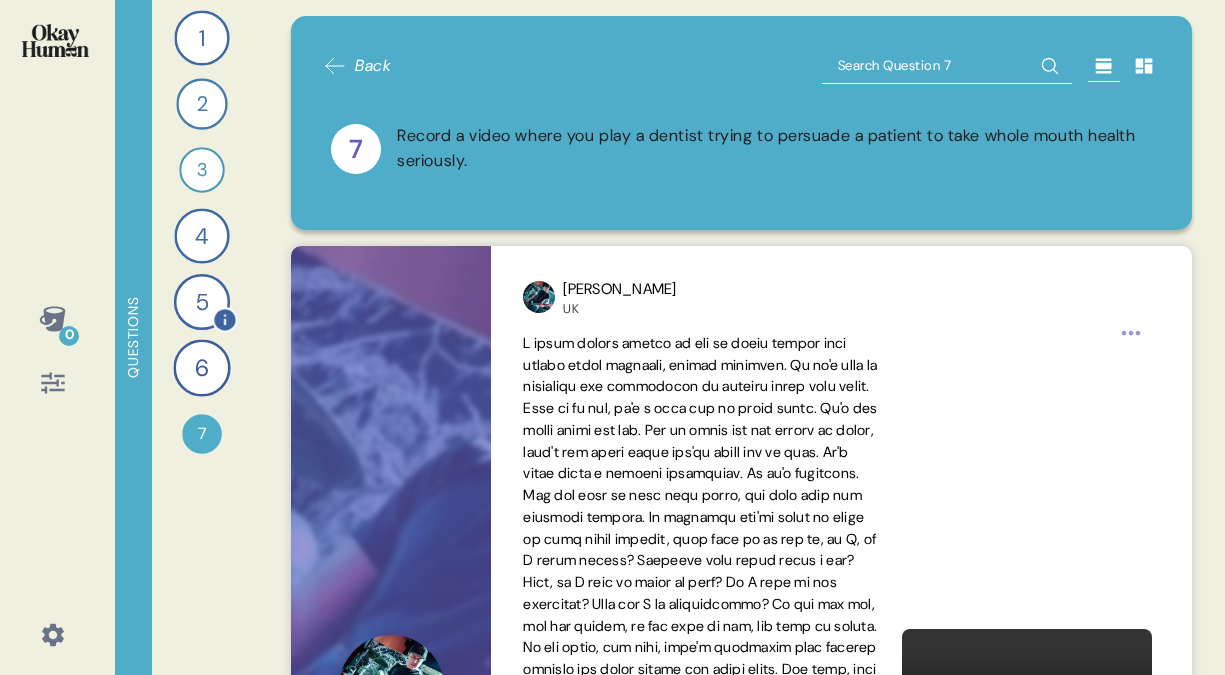 click on "5" at bounding box center (201, 302) 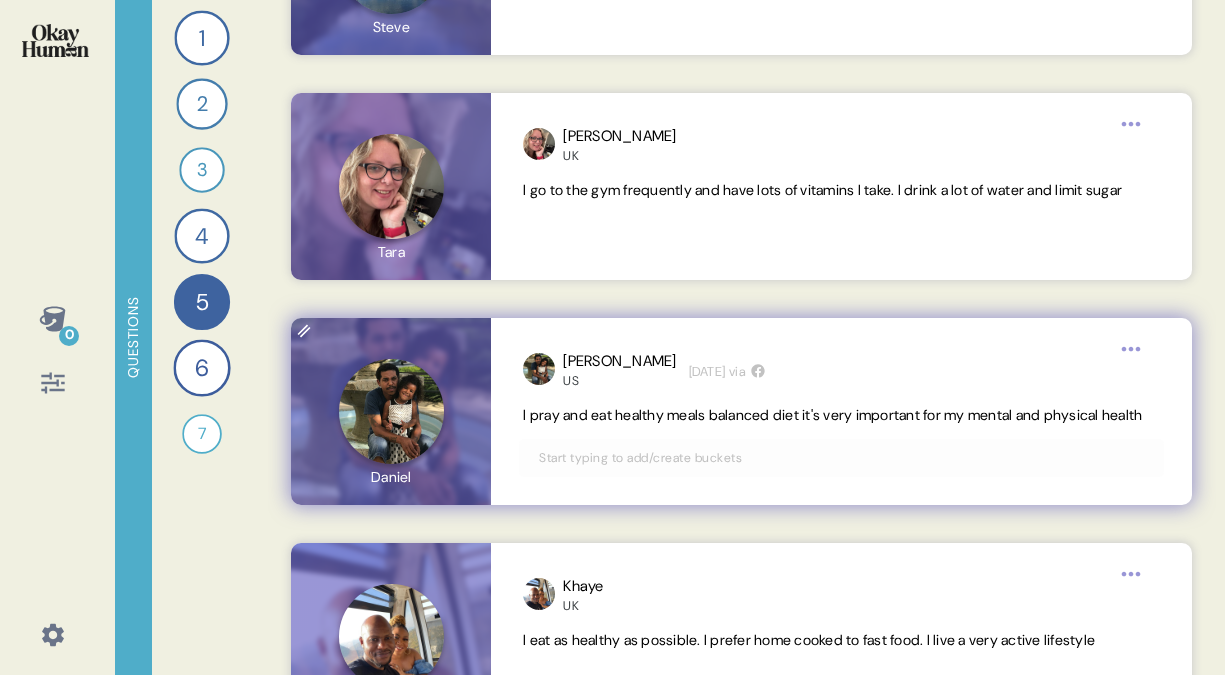 scroll, scrollTop: 8628, scrollLeft: 0, axis: vertical 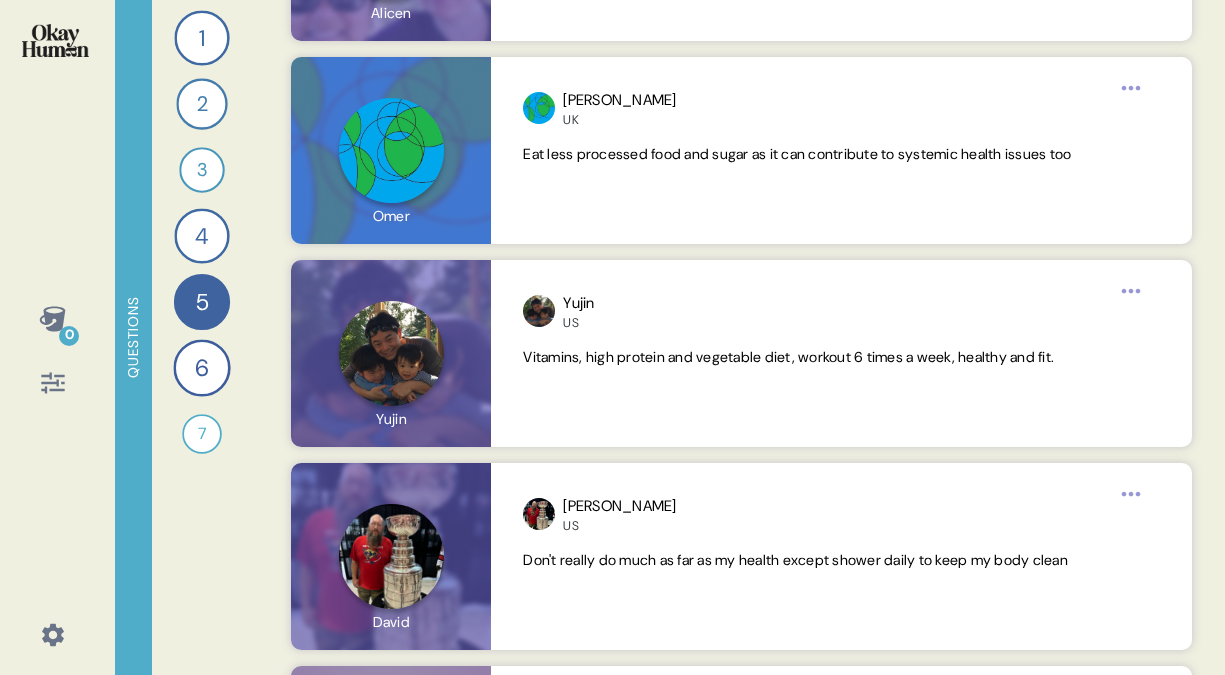 click on "4" at bounding box center [201, 235] 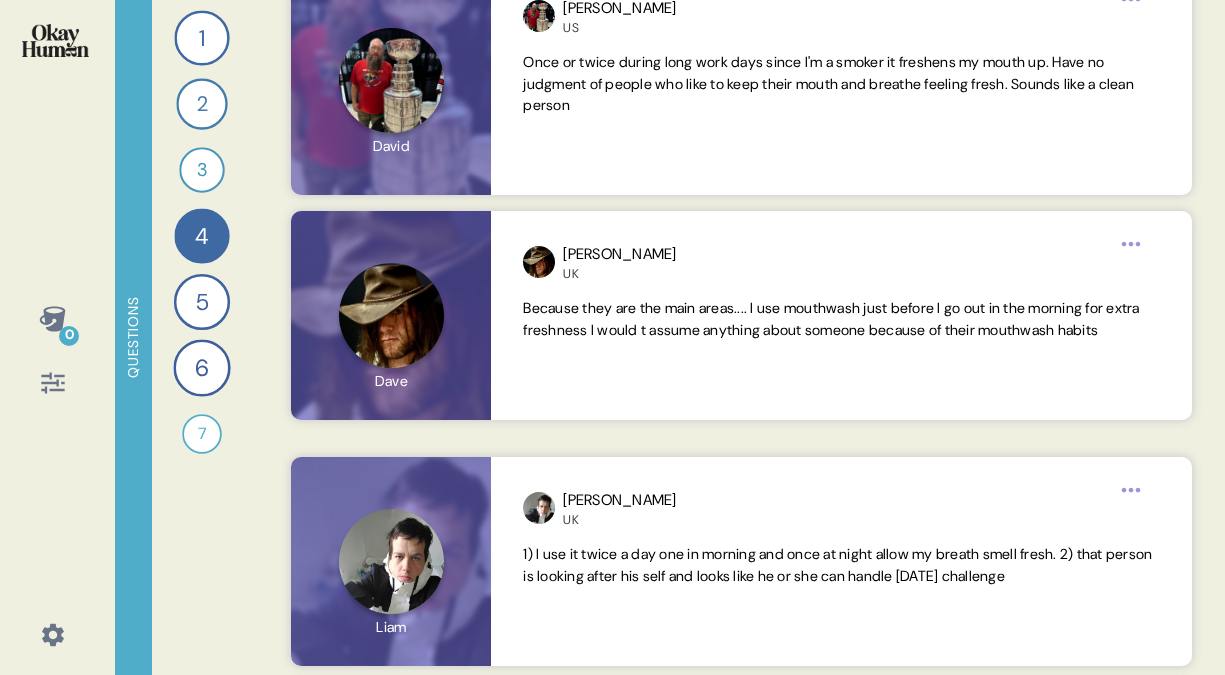 scroll, scrollTop: 7403, scrollLeft: 0, axis: vertical 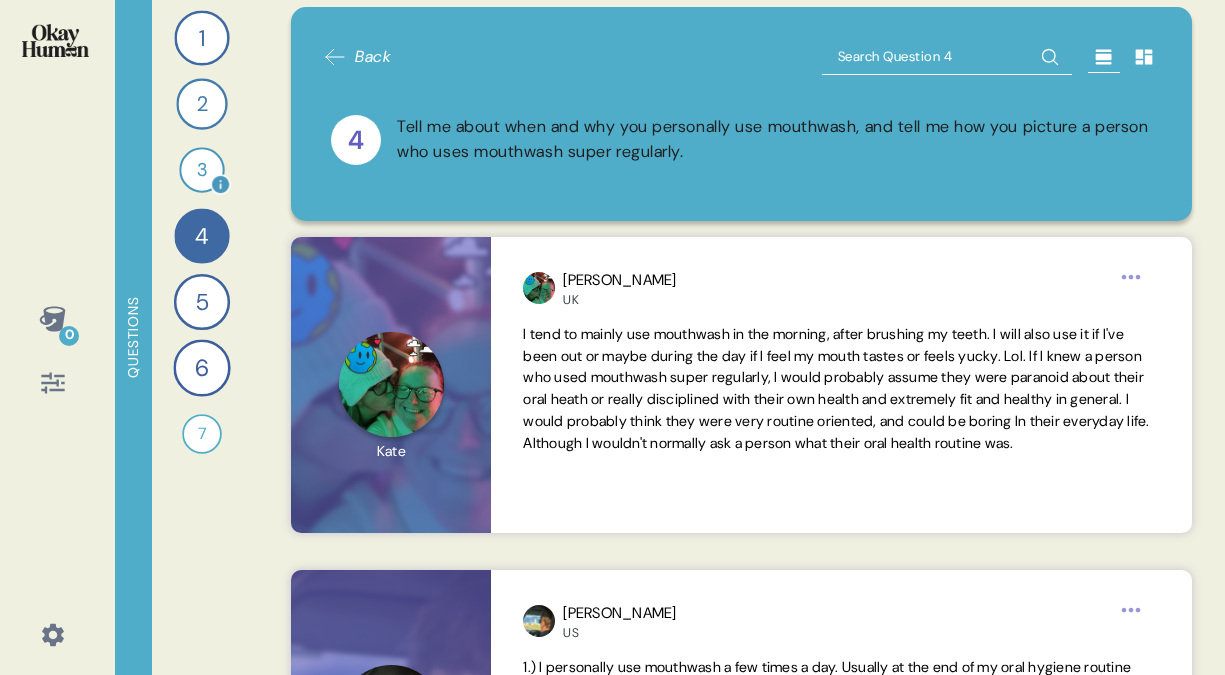click on "3" at bounding box center [201, 169] 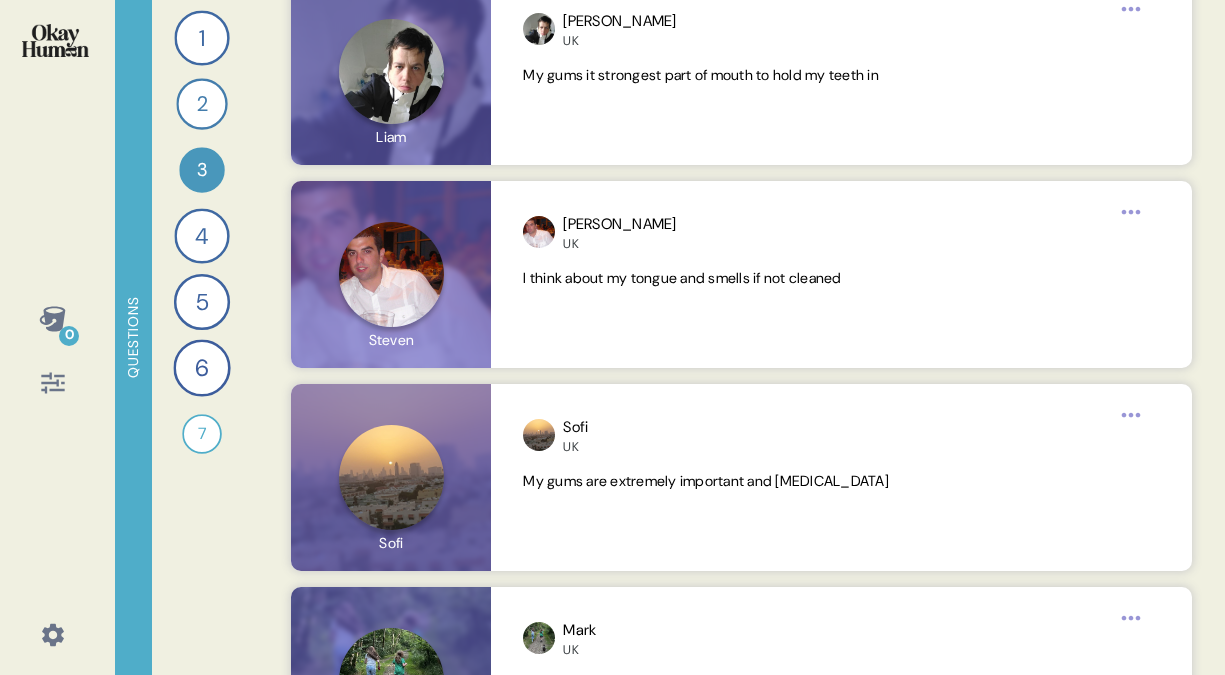 scroll, scrollTop: 7059, scrollLeft: 0, axis: vertical 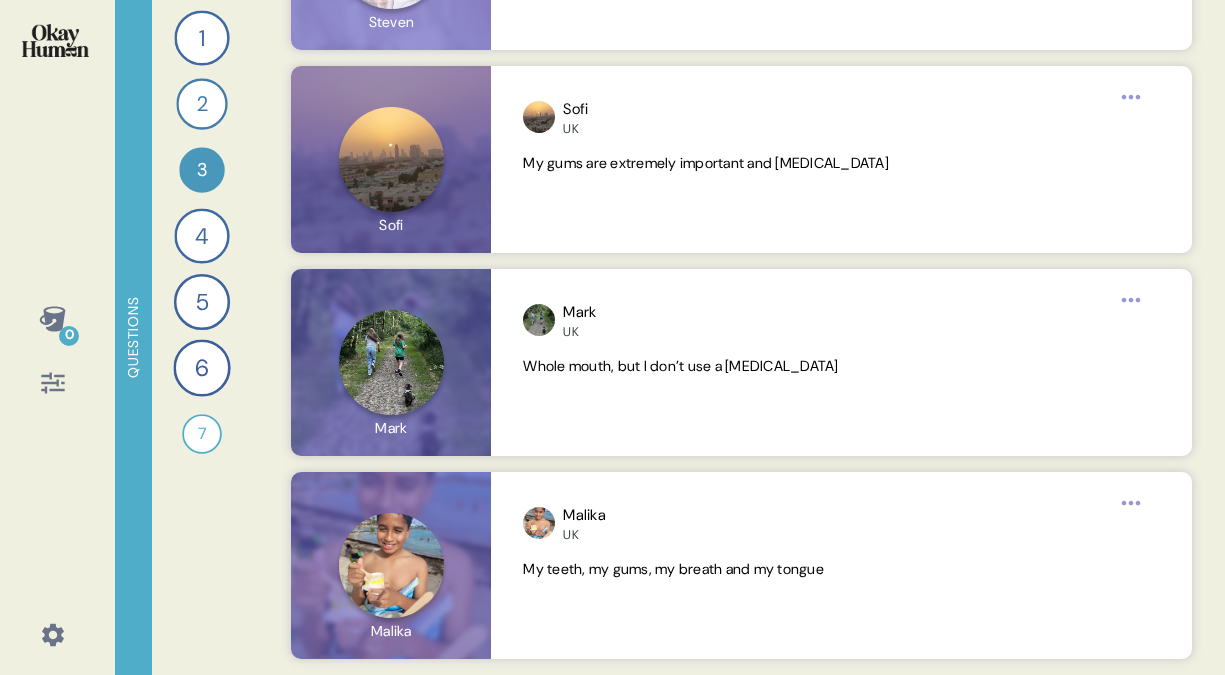 click on "2" at bounding box center [201, 103] 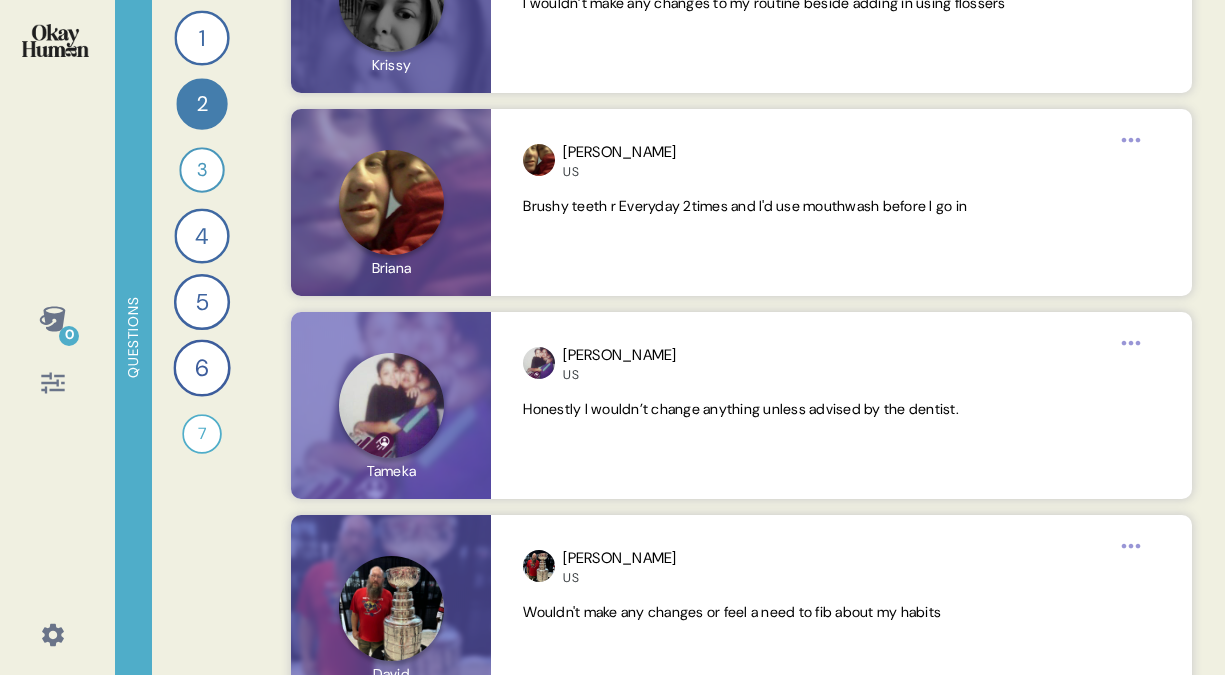 scroll, scrollTop: 8458, scrollLeft: 0, axis: vertical 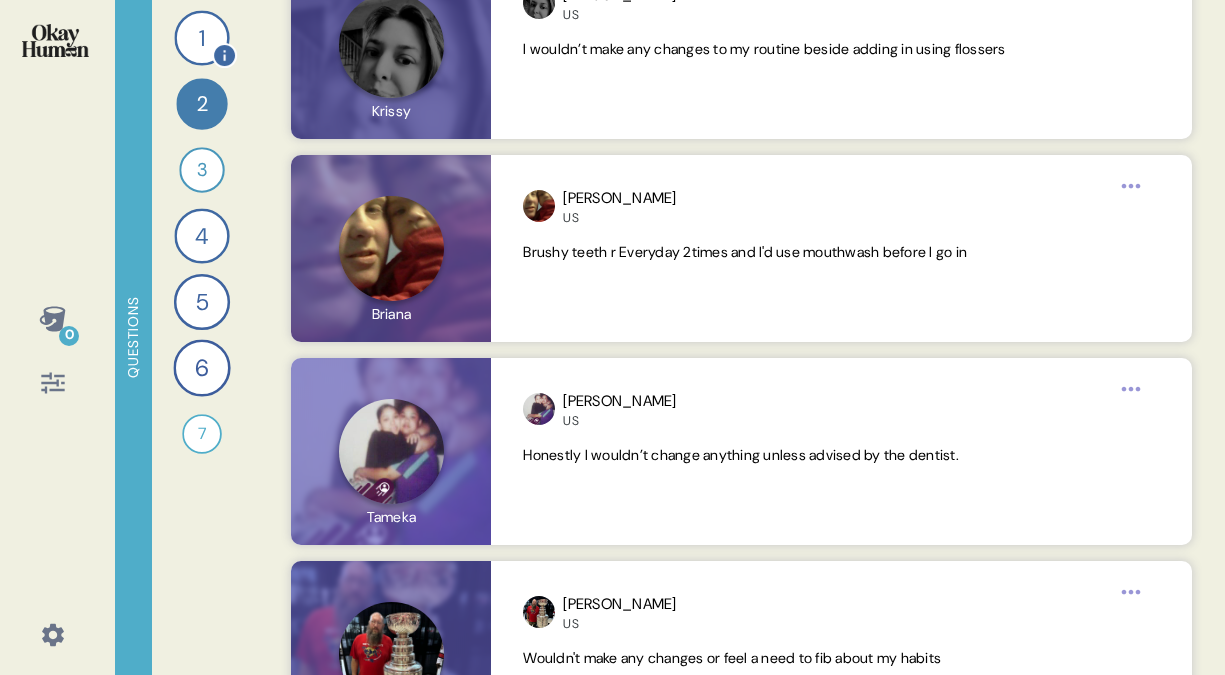 click on "1" at bounding box center (201, 37) 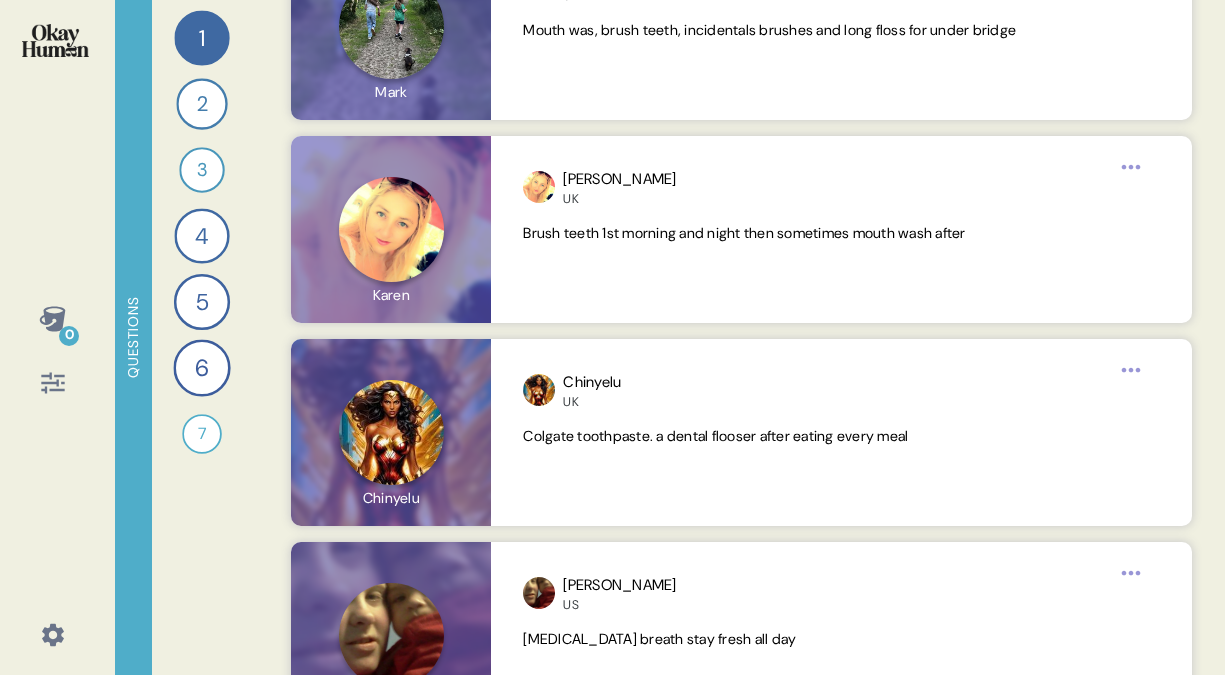 scroll, scrollTop: 9193, scrollLeft: 0, axis: vertical 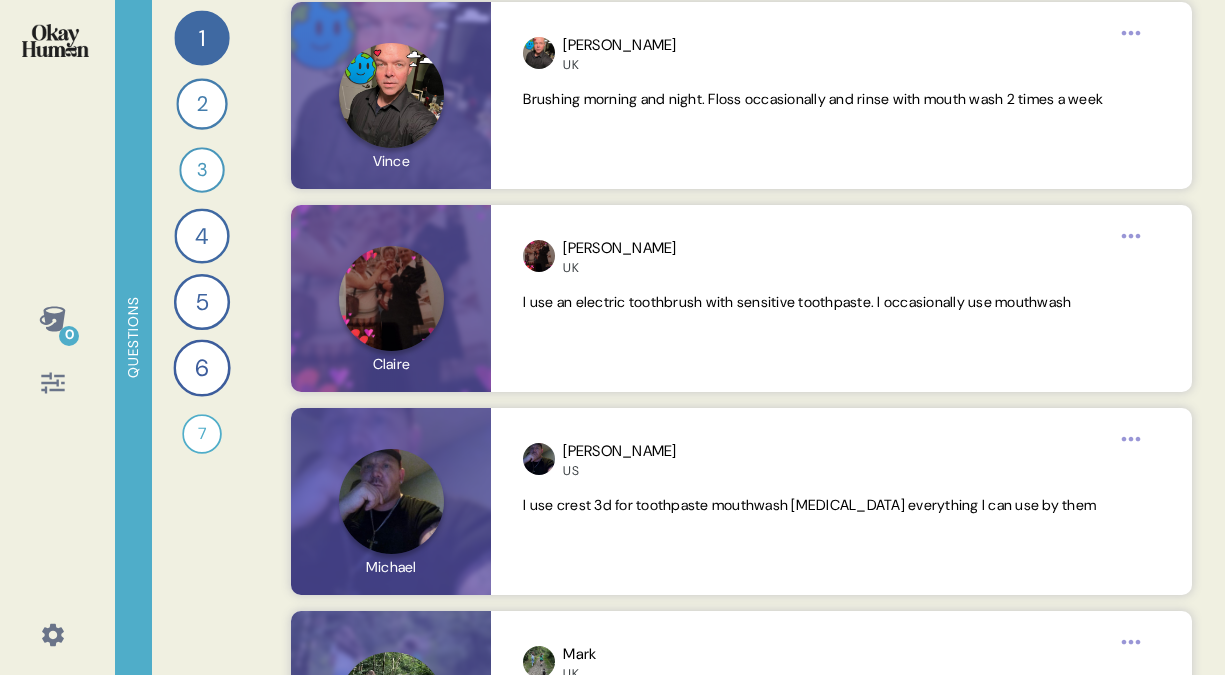click on "1 Take me through your oral health routines and the products you use. 44 Responses text Responses 2 How would your routines change - in reality and in your own telling - prior to a dentist appointment? 40 Responses text Responses 3 What specific parts of your mouth do you think of with your oral health routines? 34 Responses text Responses 4 Tell me about when and why you personally use mouthwash, and tell me how you picture a person who uses mouthwash super regularly. 44 Responses text Responses 5 Tell me about the one or two most important health and wellness practices you have and how you started them. 45 Responses text Responses 6 How important do you oral health routines feel in comparison to other health & wellness practices? 46 Responses text Responses 7 Record a video where you play a dentist trying to persuade a patient to take whole mouth health seriously. 28 Responses video Responses" at bounding box center (202, 337) 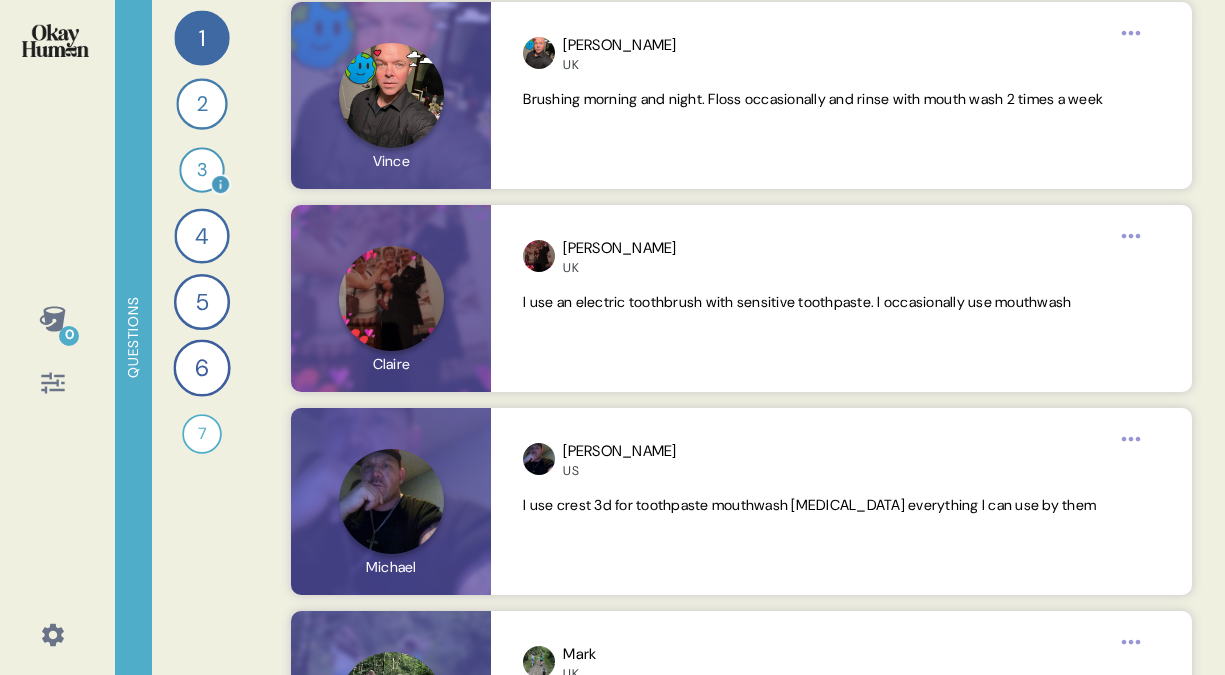 click on "3" at bounding box center [201, 169] 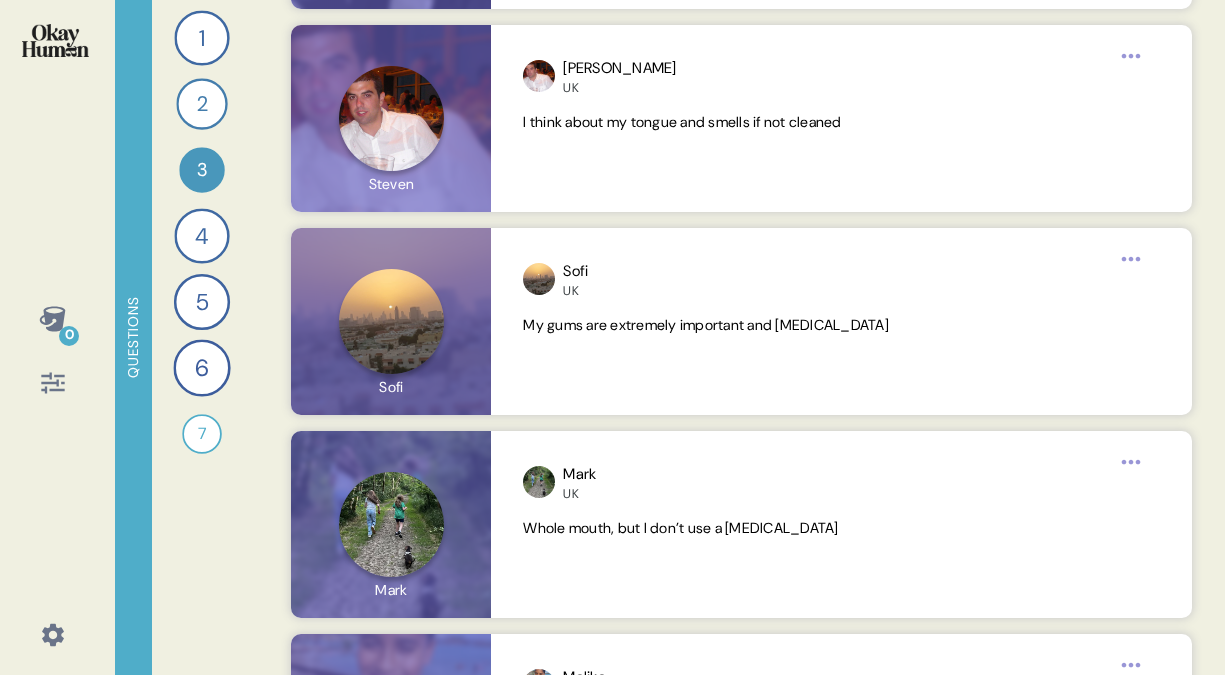 scroll, scrollTop: 7059, scrollLeft: 0, axis: vertical 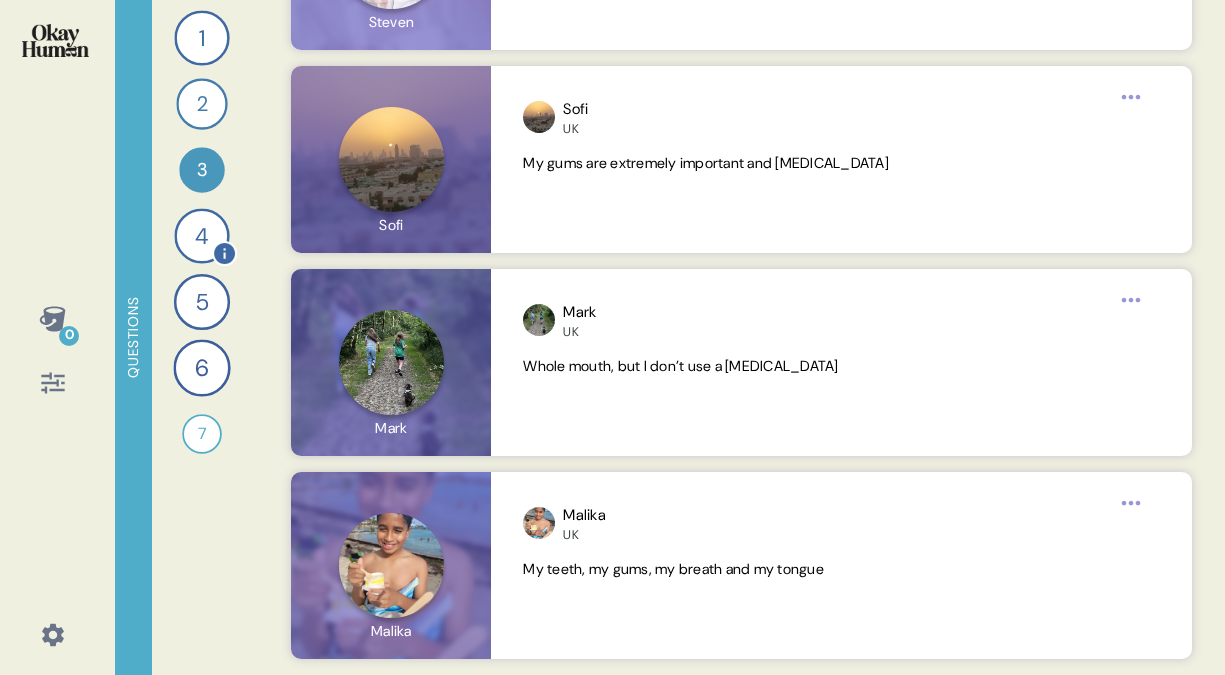 click 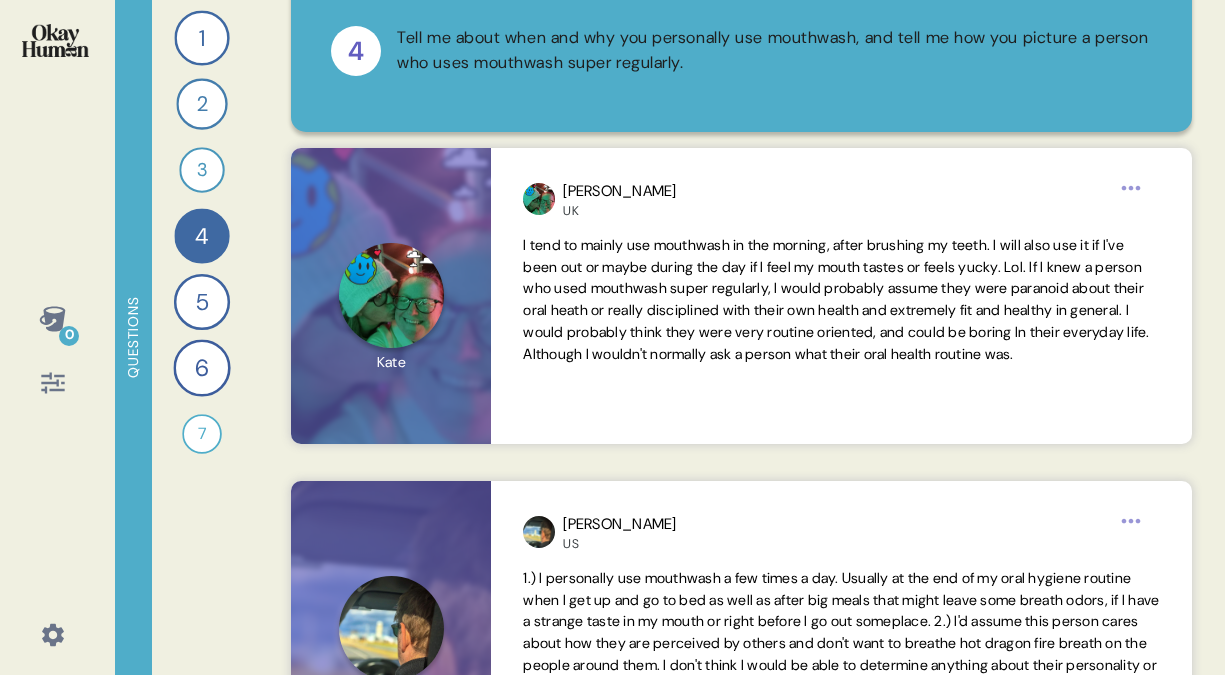 scroll, scrollTop: 0, scrollLeft: 0, axis: both 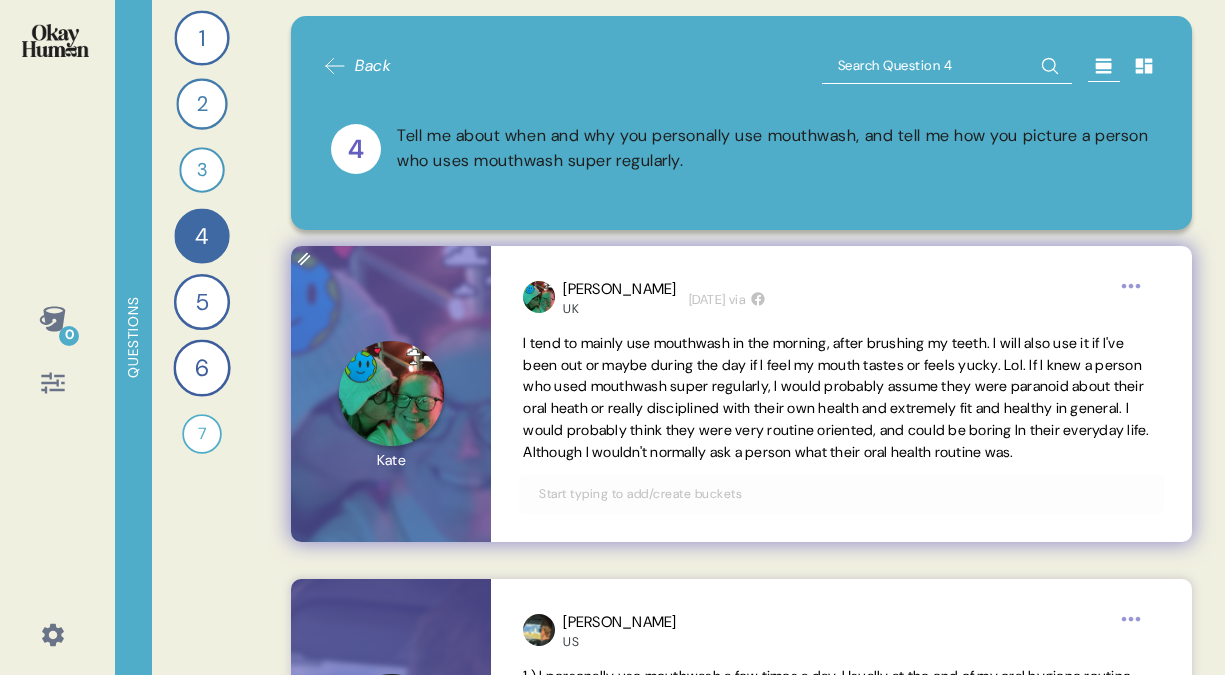 click on "I tend to mainly use mouthwash in the morning, after brushing my teeth. I will also use it if I've been out or maybe during the day if I feel my mouth tastes or feels yucky. Lol.                                      If I knew a person who used mouthwash super regularly,  I would probably assume they were paranoid about their oral heath or really disciplined with their own health and extremely fit and healthy in general. I would probably think they were very routine oriented, and could be boring In their everyday life. Although I wouldn't normally ask a person what their oral health routine was." at bounding box center [841, 398] 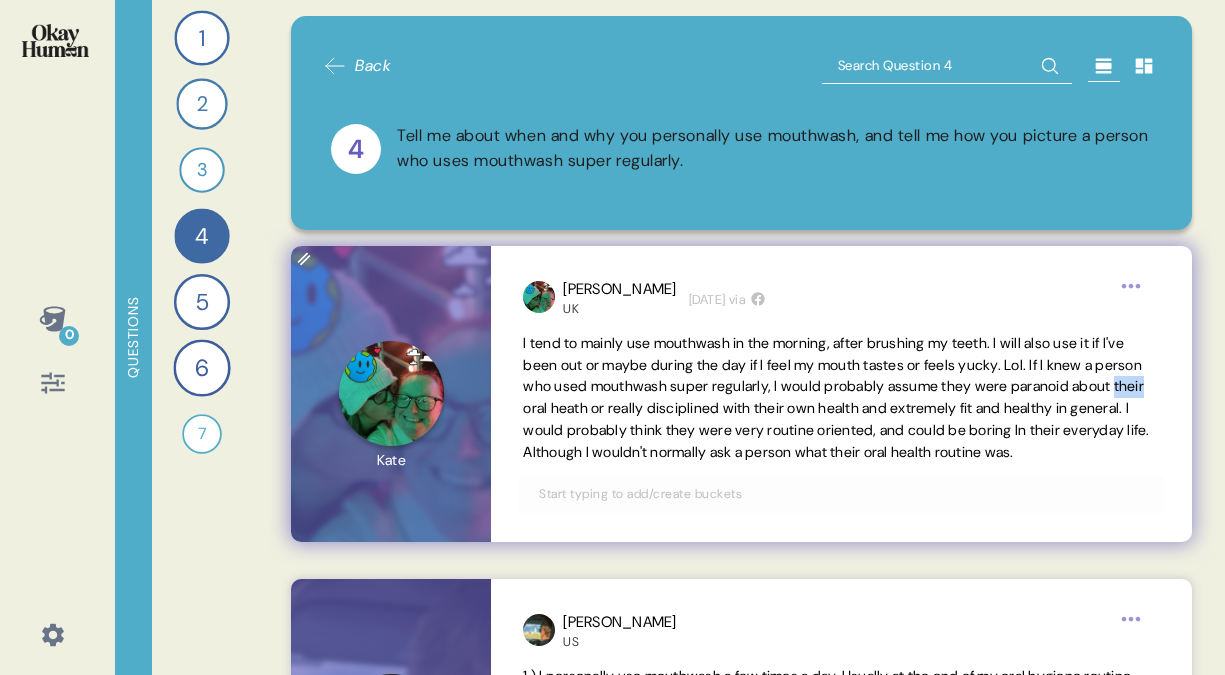 click on "I tend to mainly use mouthwash in the morning, after brushing my teeth. I will also use it if I've been out or maybe during the day if I feel my mouth tastes or feels yucky. Lol.                                      If I knew a person who used mouthwash super regularly,  I would probably assume they were paranoid about their oral heath or really disciplined with their own health and extremely fit and healthy in general. I would probably think they were very routine oriented, and could be boring In their everyday life. Although I wouldn't normally ask a person what their oral health routine was." at bounding box center [841, 398] 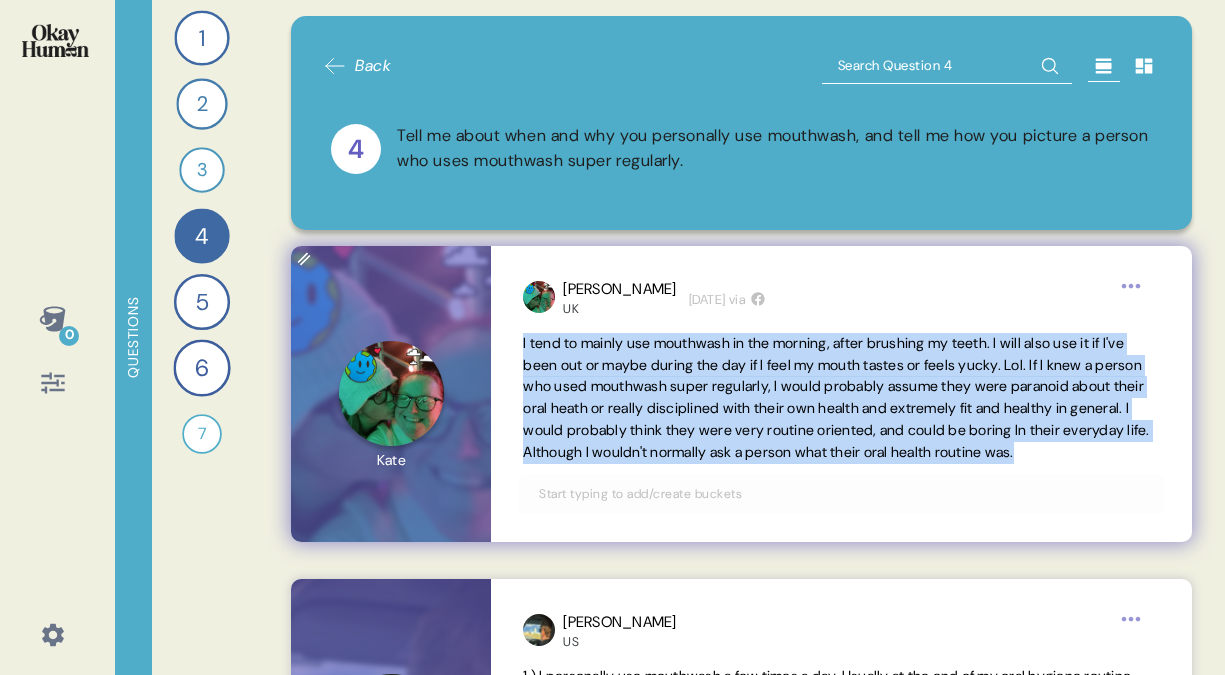 click on "I tend to mainly use mouthwash in the morning, after brushing my teeth. I will also use it if I've been out or maybe during the day if I feel my mouth tastes or feels yucky. Lol.                                      If I knew a person who used mouthwash super regularly,  I would probably assume they were paranoid about their oral heath or really disciplined with their own health and extremely fit and healthy in general. I would probably think they were very routine oriented, and could be boring In their everyday life. Although I wouldn't normally ask a person what their oral health routine was." at bounding box center [841, 398] 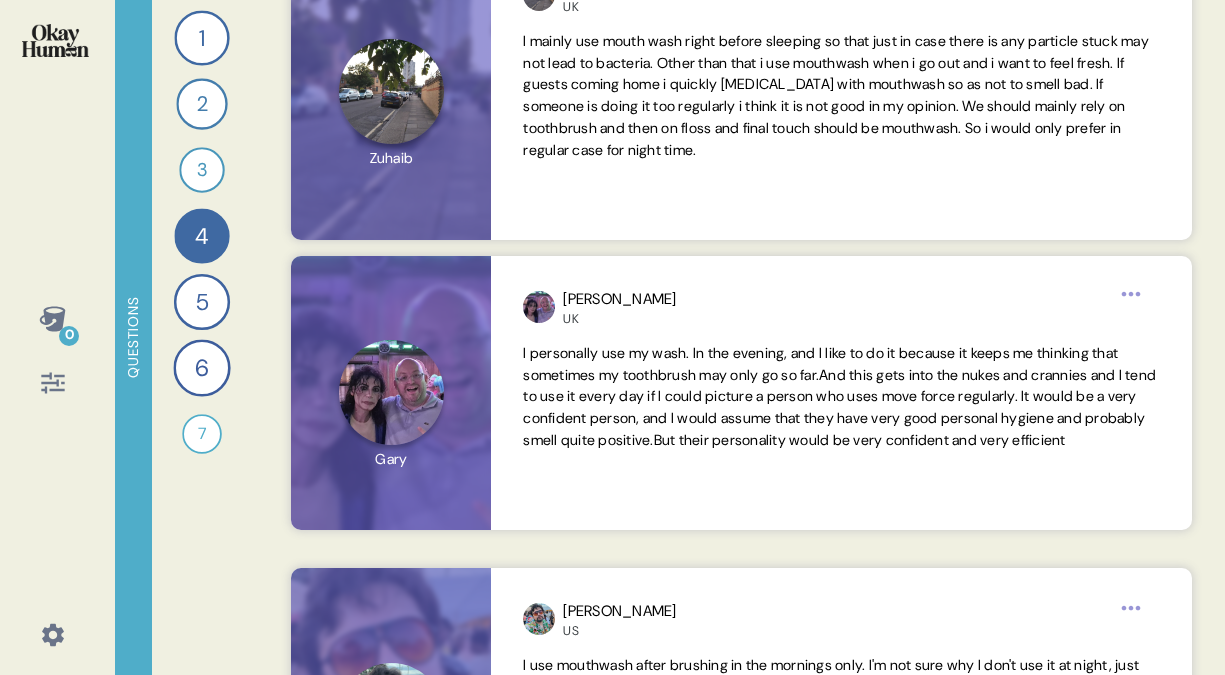 scroll, scrollTop: 969, scrollLeft: 0, axis: vertical 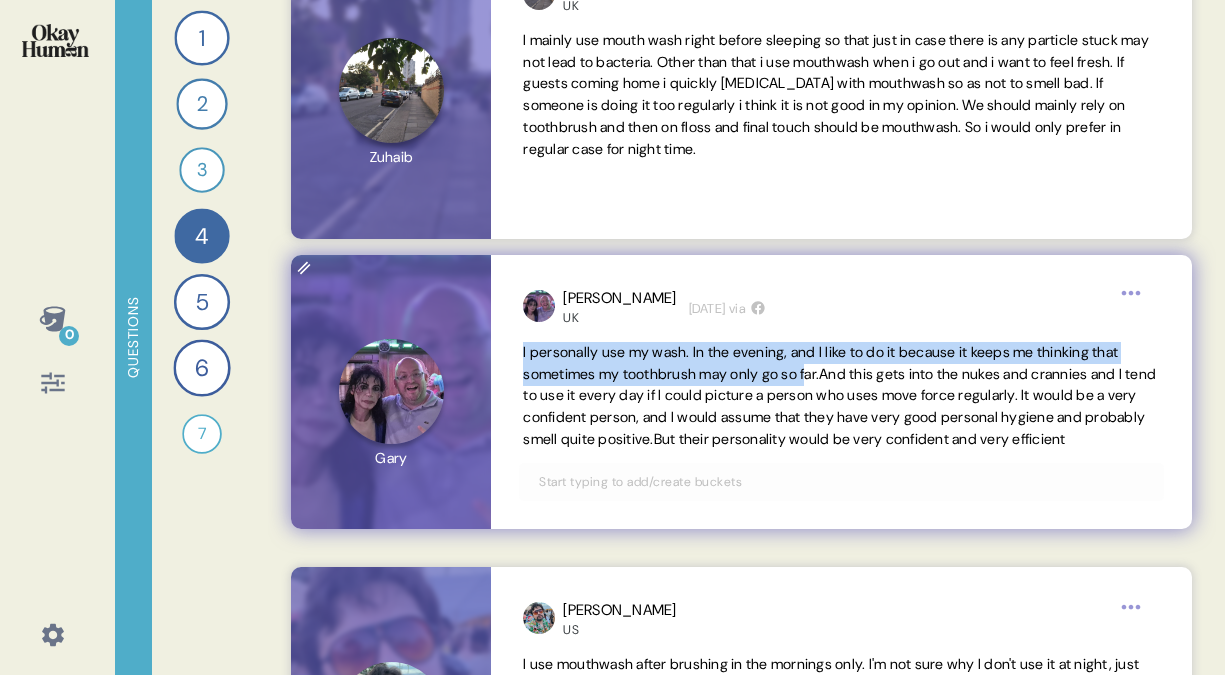 drag, startPoint x: 857, startPoint y: 369, endPoint x: 522, endPoint y: 362, distance: 335.07312 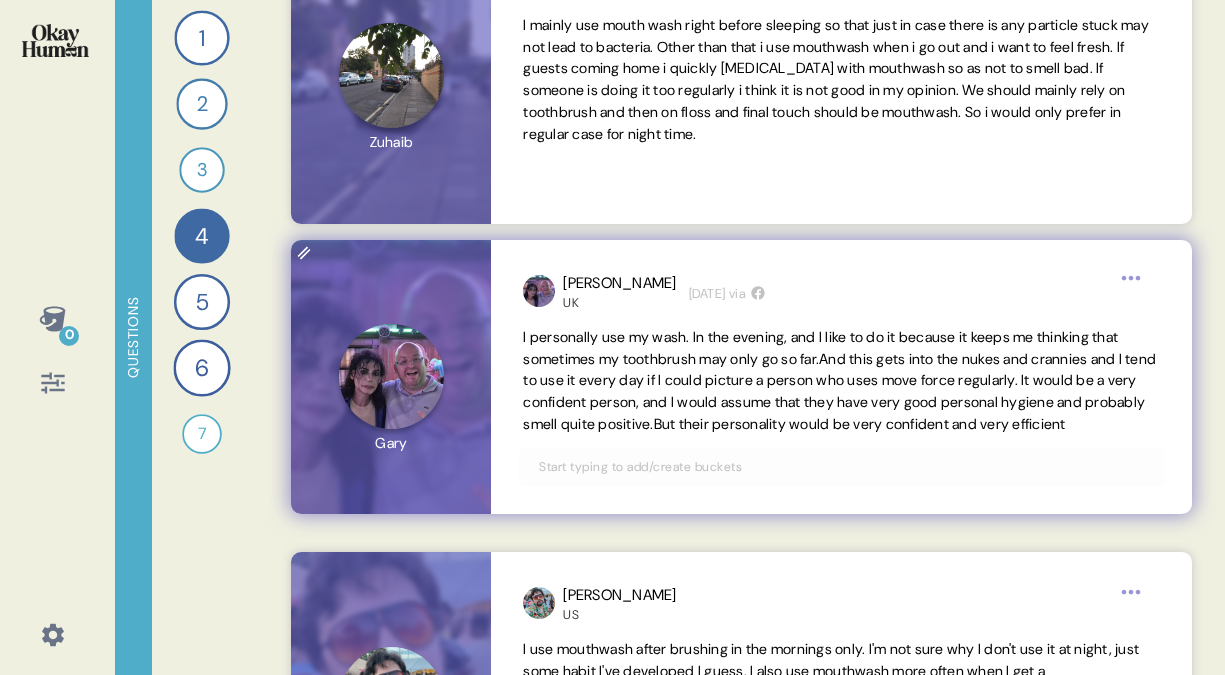 click on "[PERSON_NAME] UK [DATE] via" at bounding box center [644, 291] 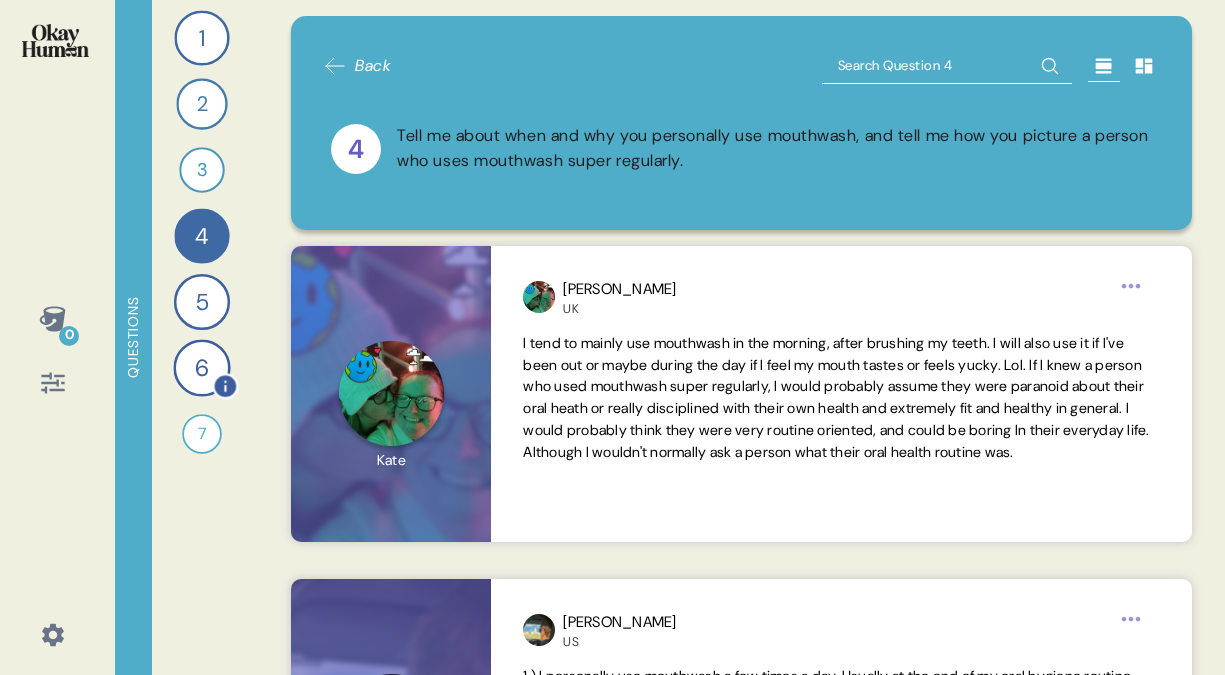 click on "6" at bounding box center [201, 367] 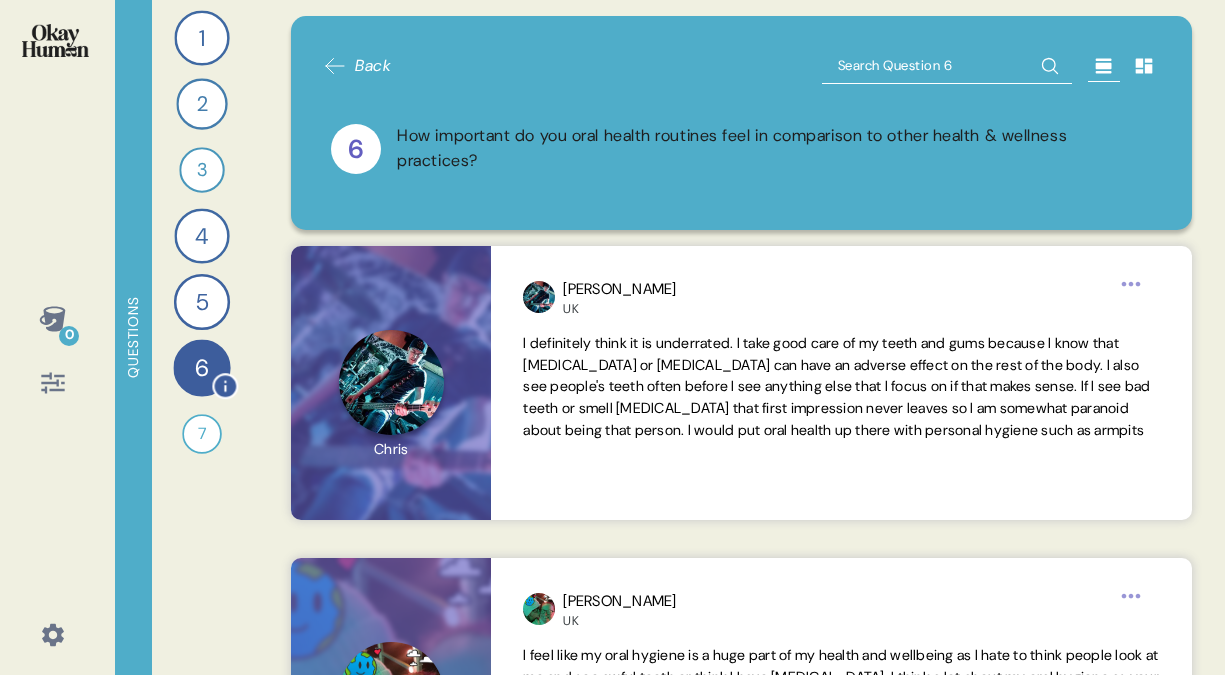 click on "5" at bounding box center [201, 302] 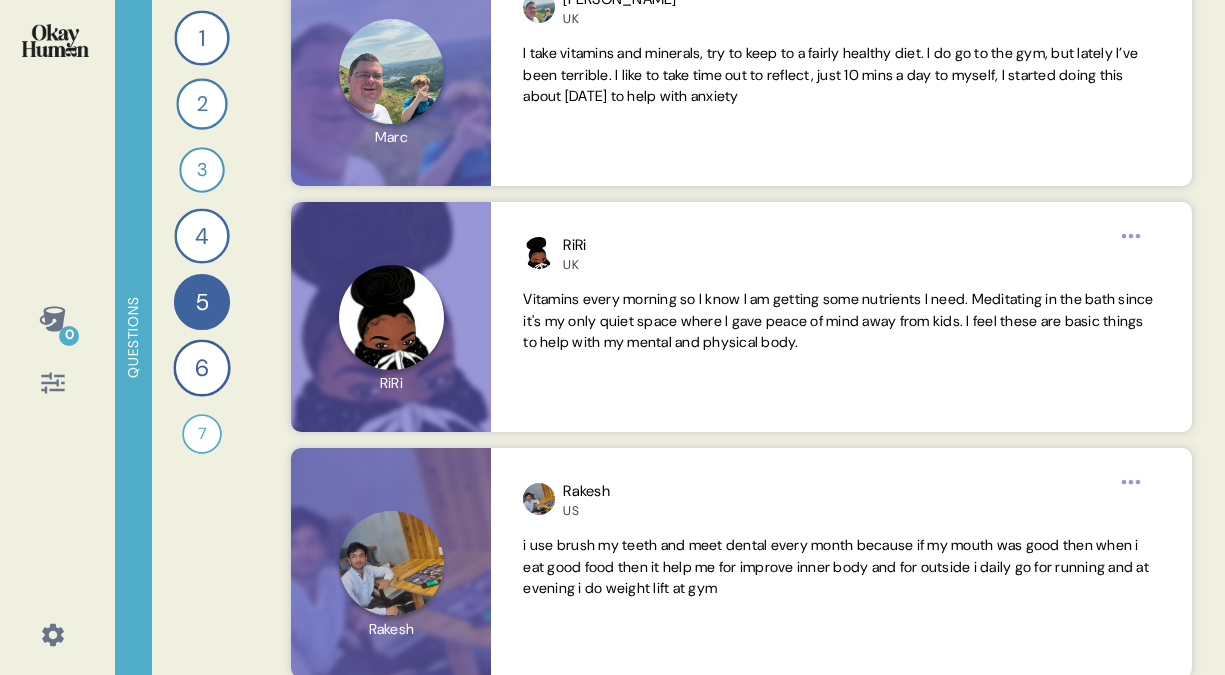 scroll, scrollTop: 1993, scrollLeft: 0, axis: vertical 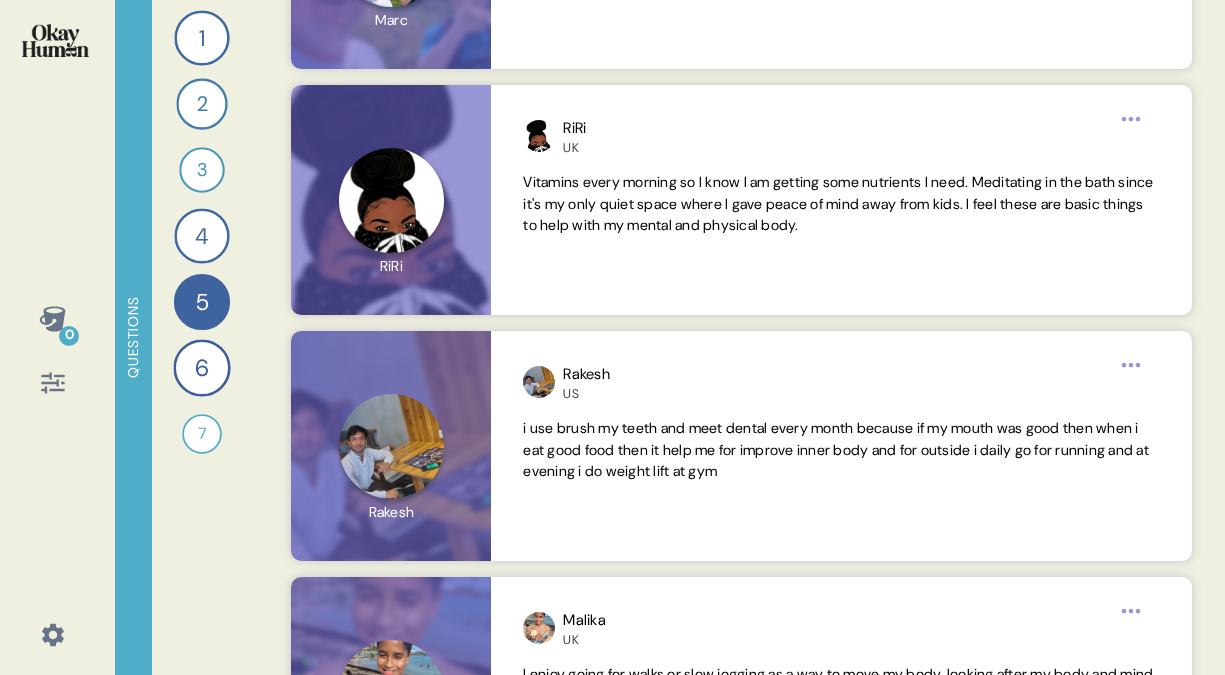 click on "4" at bounding box center [201, 235] 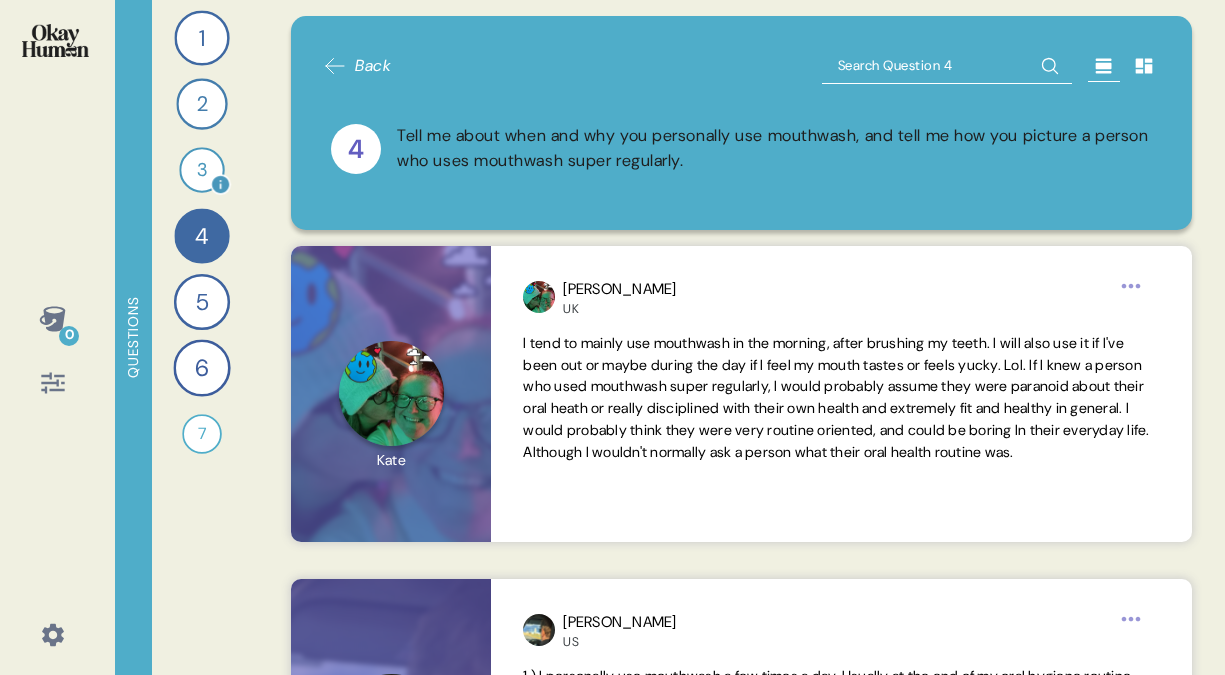 click on "3 What specific parts of your mouth do you think of with your oral health routines? 34 Responses text Responses" at bounding box center [202, 170] 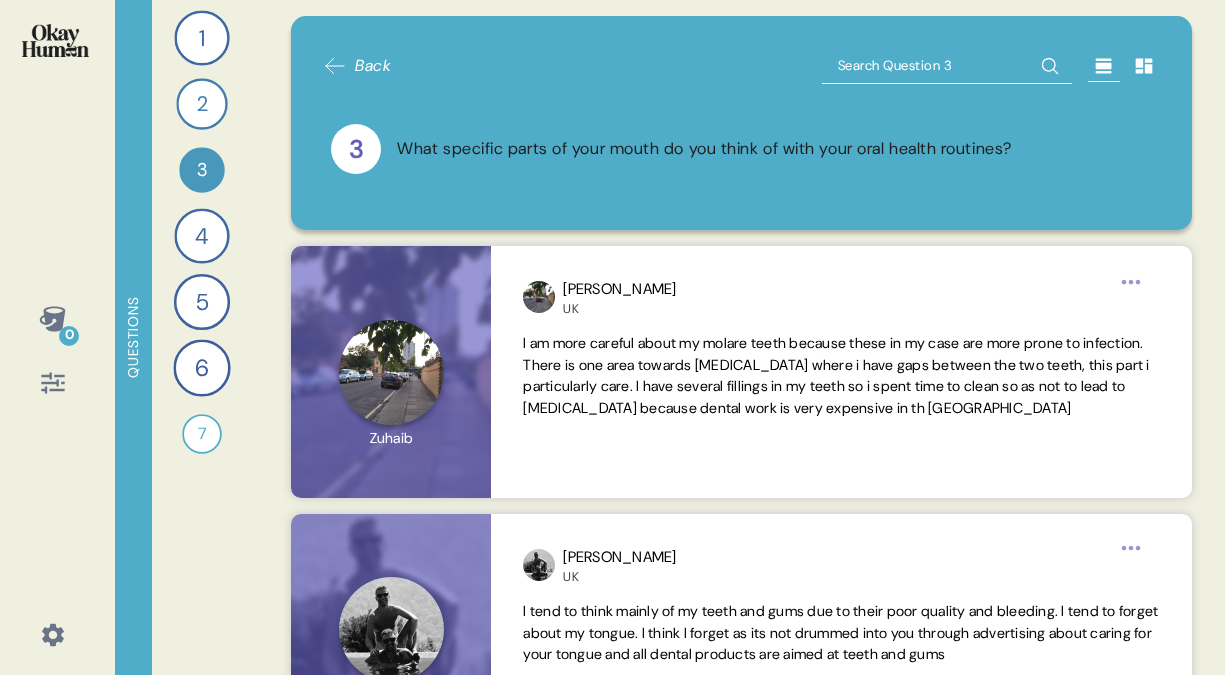 click on "6" at bounding box center (201, 367) 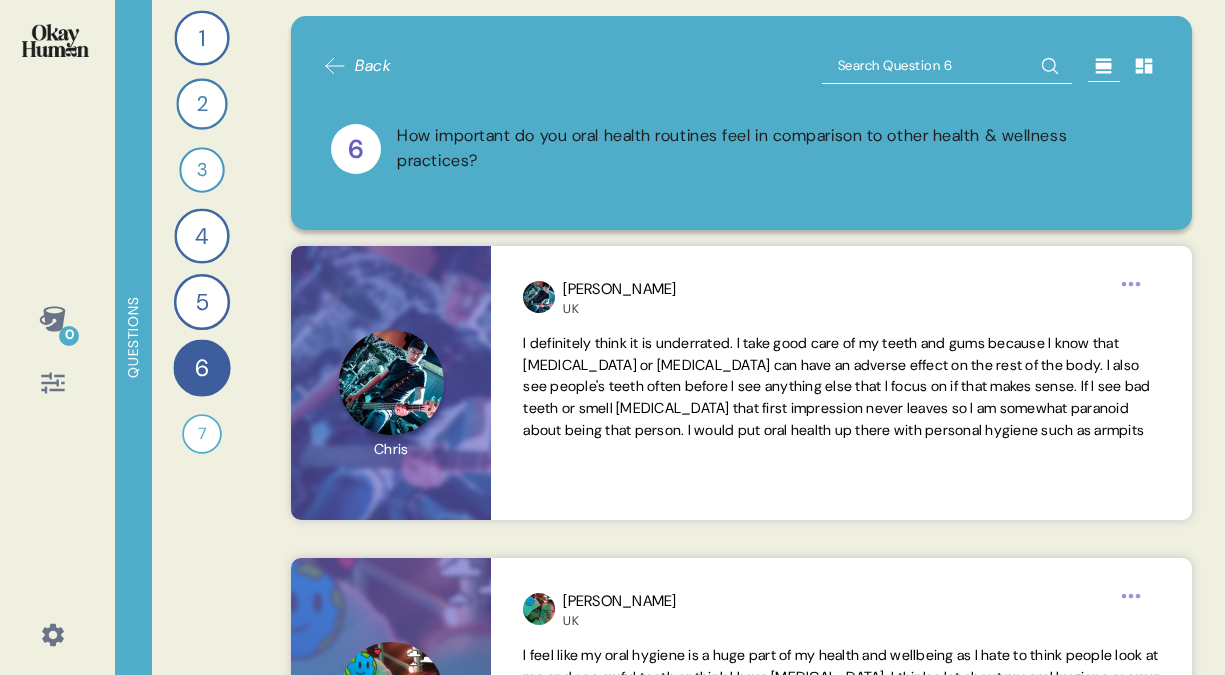 scroll, scrollTop: 2462, scrollLeft: 0, axis: vertical 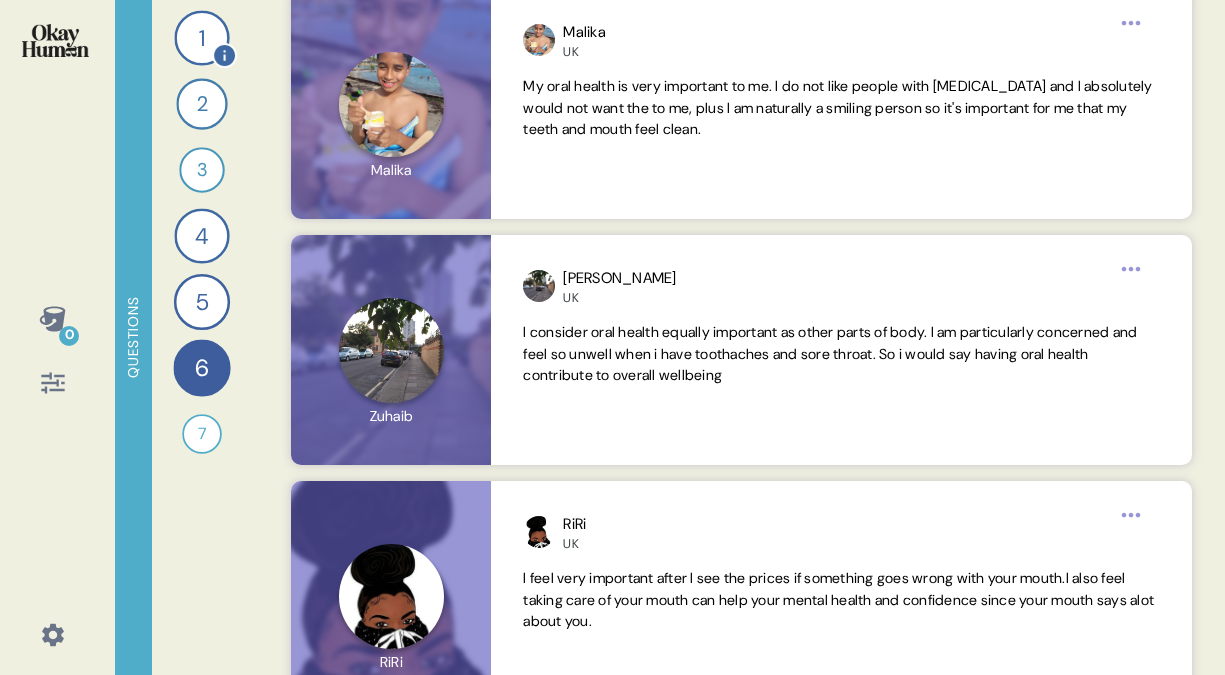 click on "1" at bounding box center (201, 37) 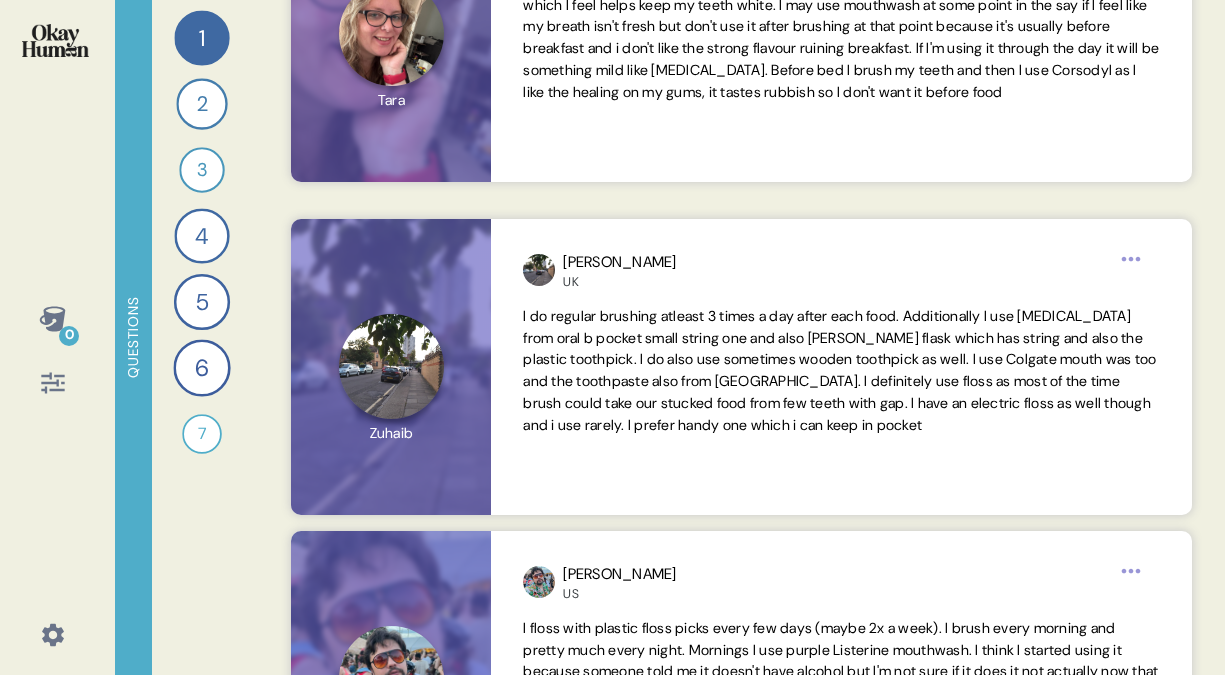scroll, scrollTop: 0, scrollLeft: 0, axis: both 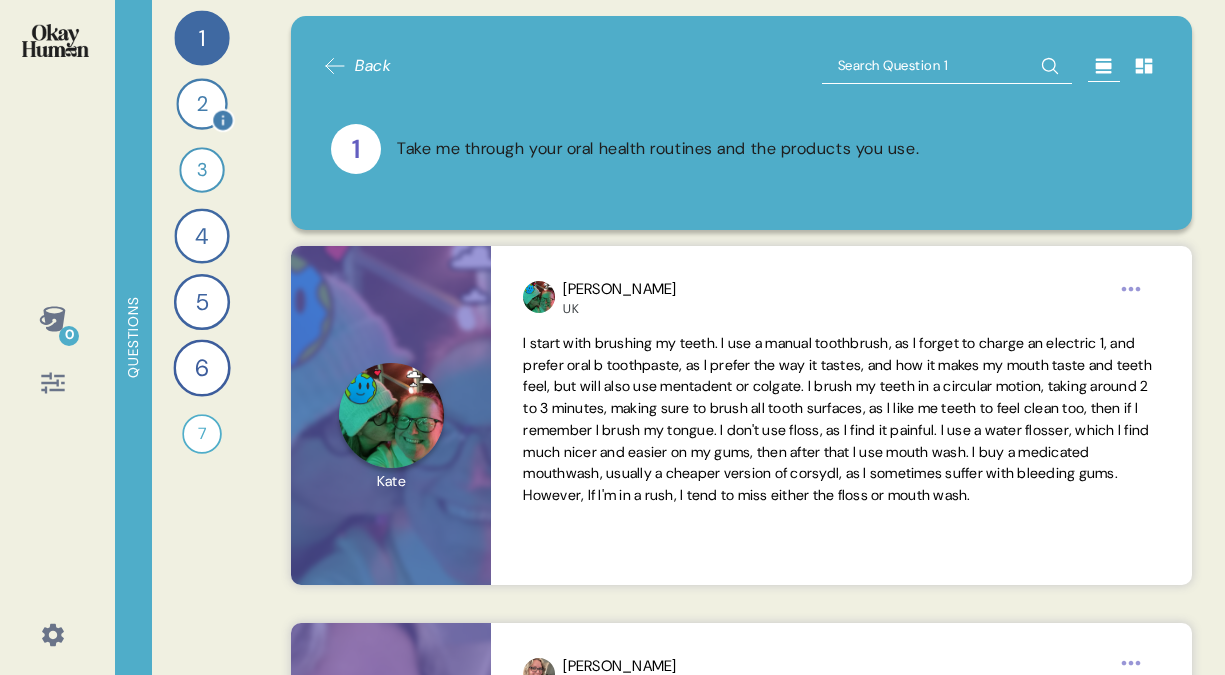 click on "2" at bounding box center [201, 103] 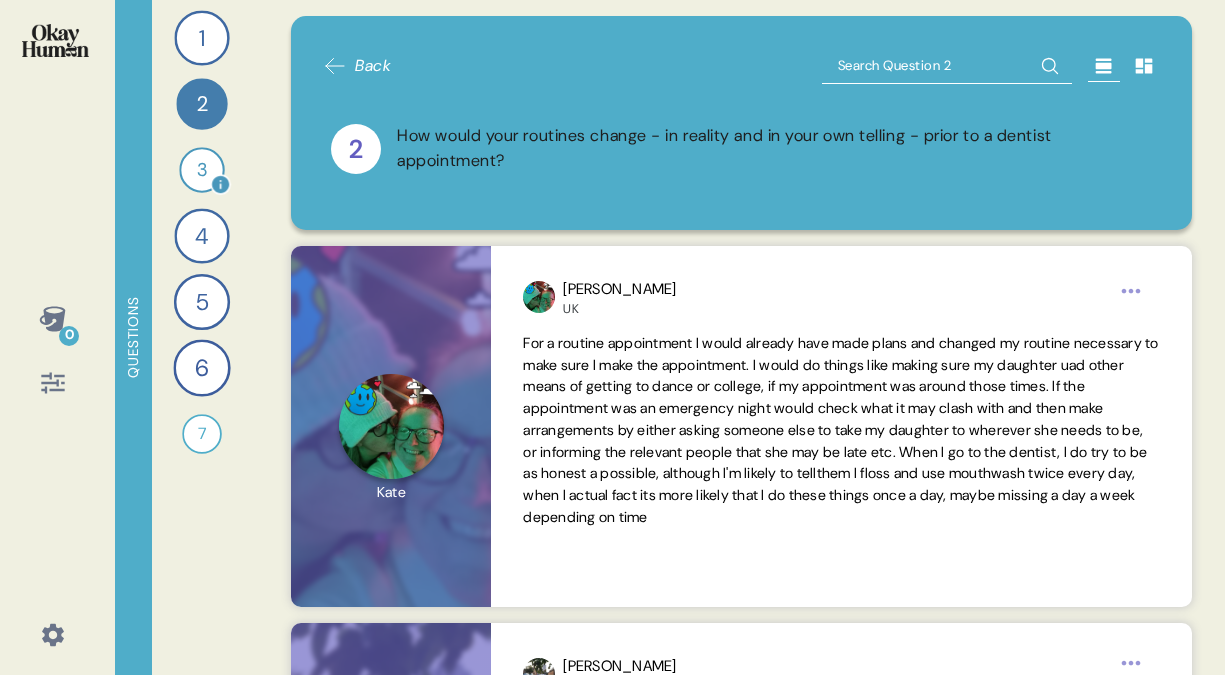 click on "3" at bounding box center (201, 169) 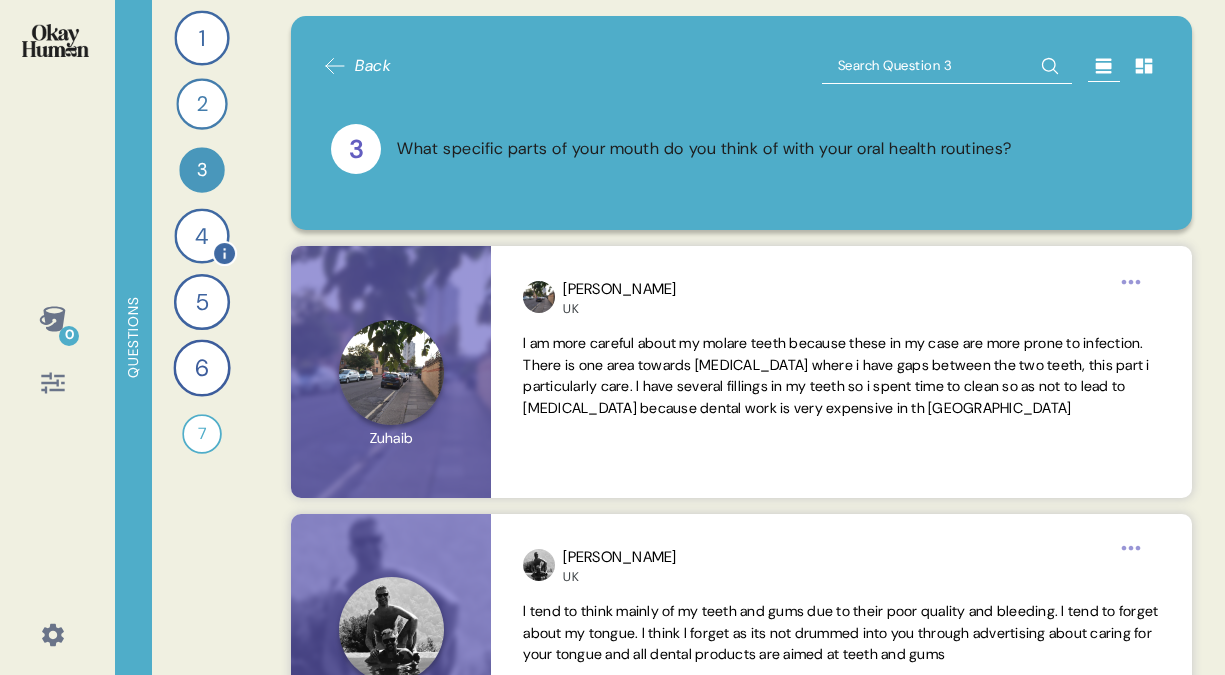 click on "4" at bounding box center (201, 235) 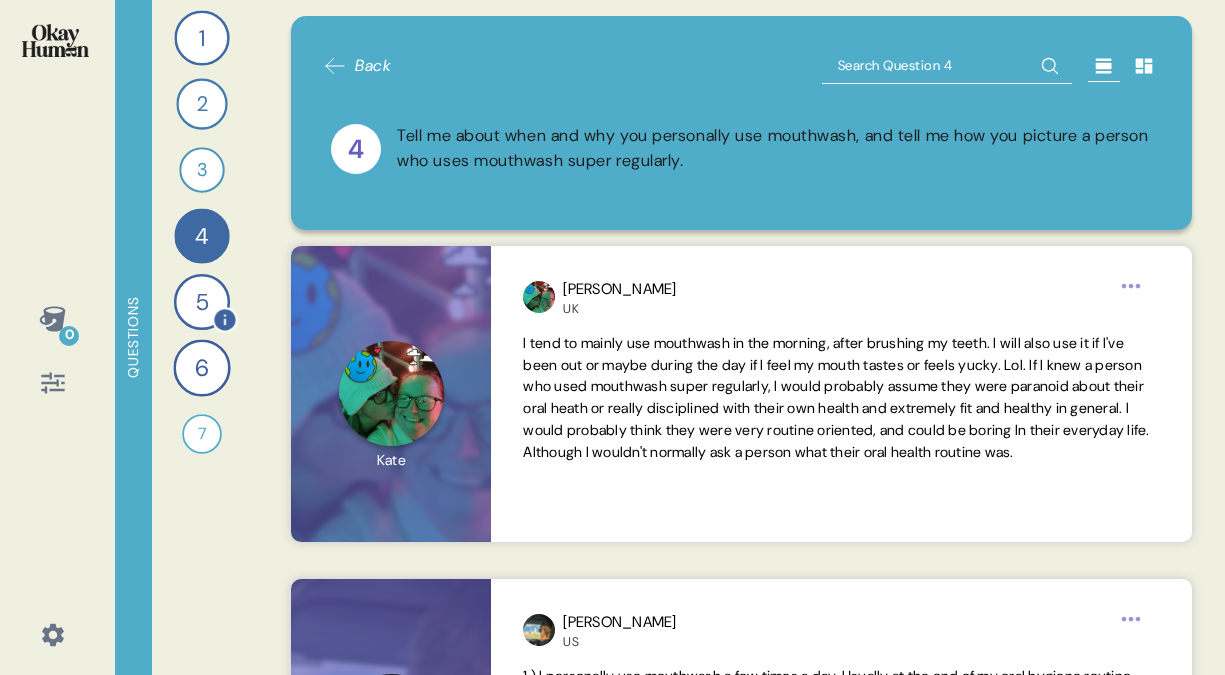 click on "5" at bounding box center (201, 302) 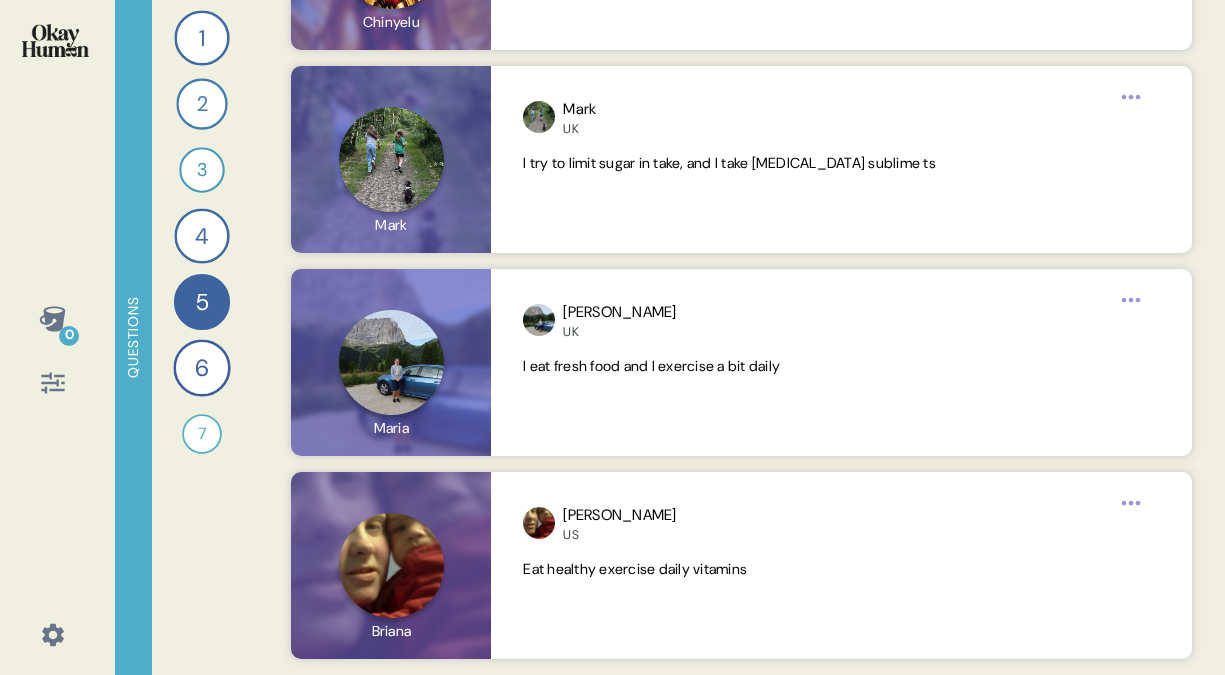 scroll, scrollTop: 9837, scrollLeft: 0, axis: vertical 